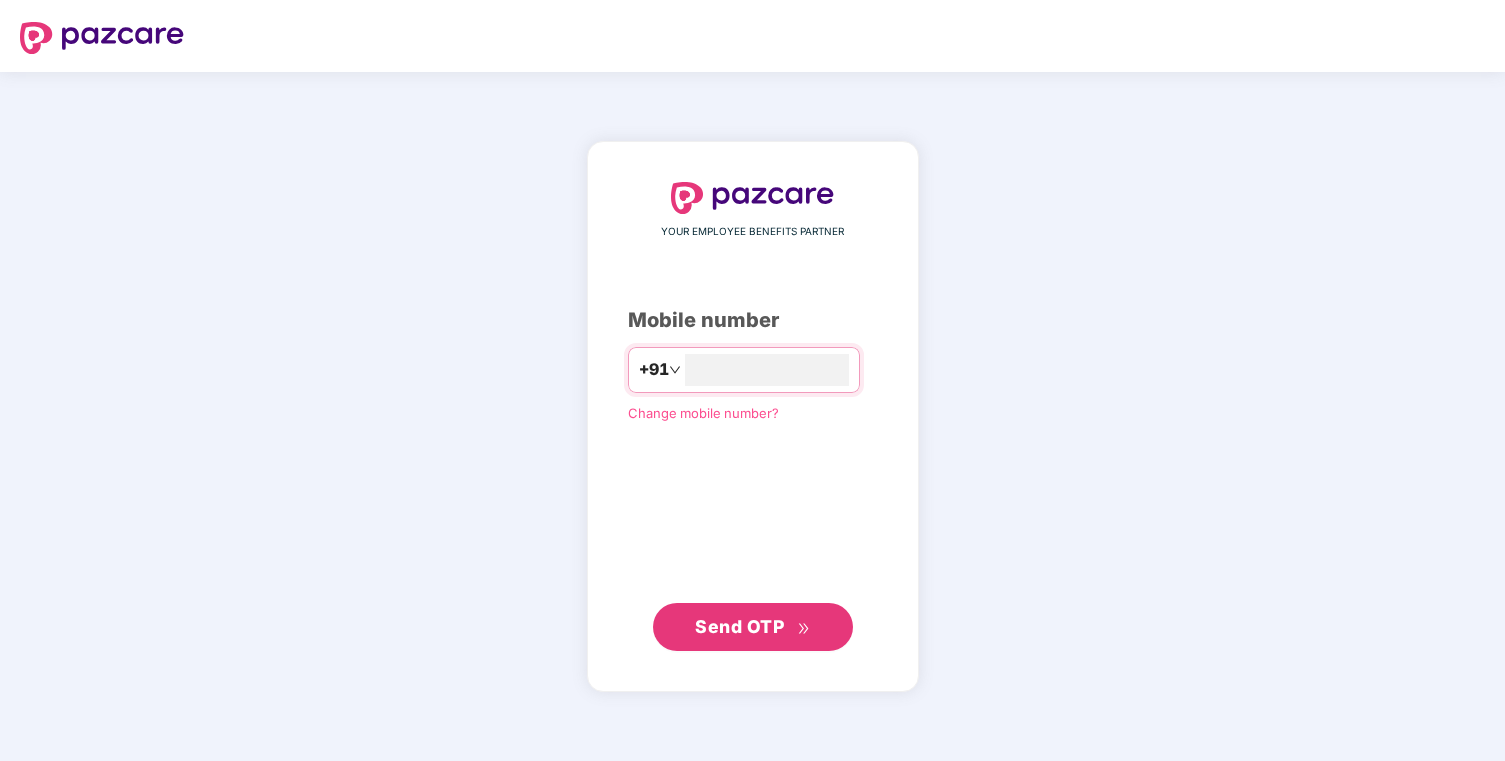 scroll, scrollTop: 0, scrollLeft: 0, axis: both 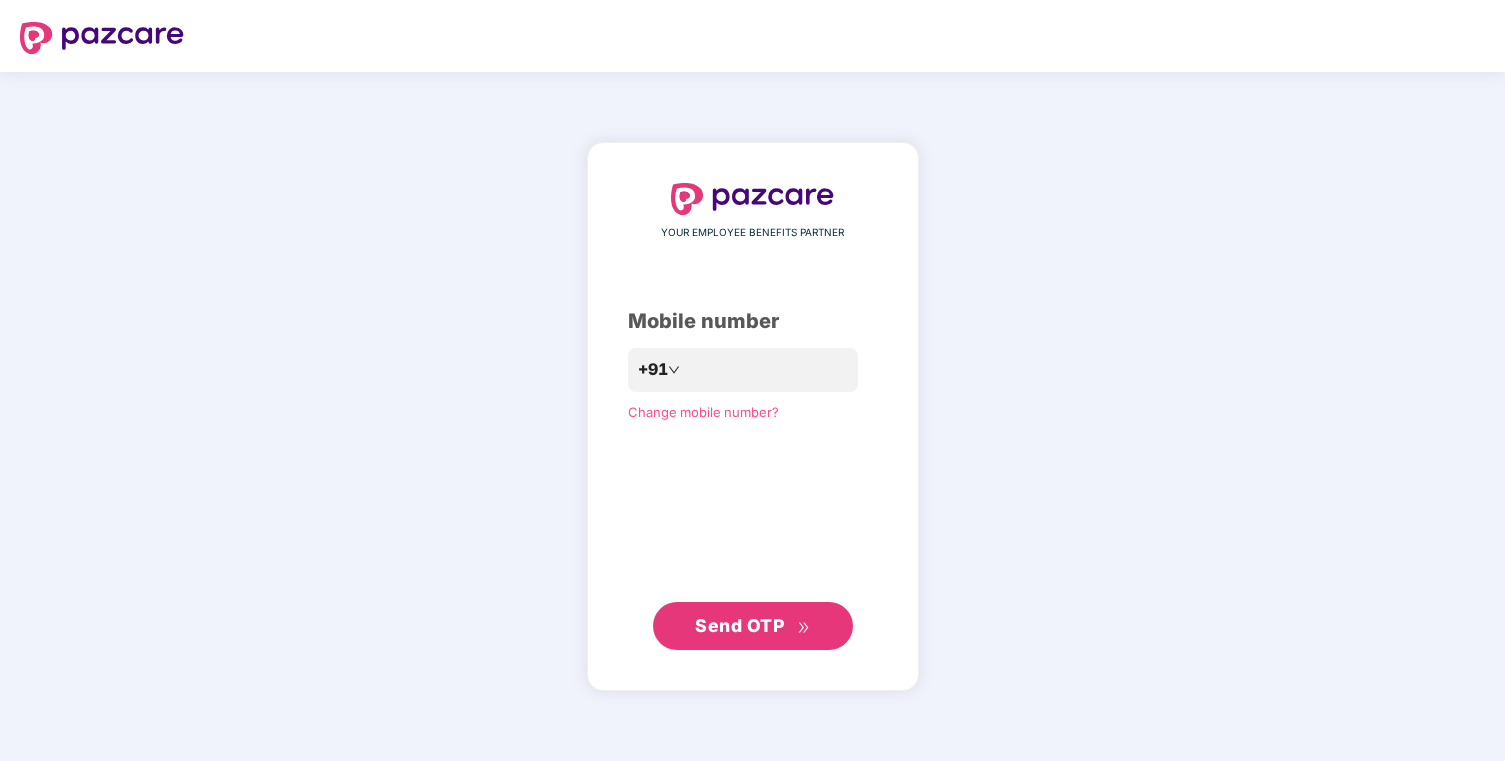 click on "Send OTP" at bounding box center [739, 625] 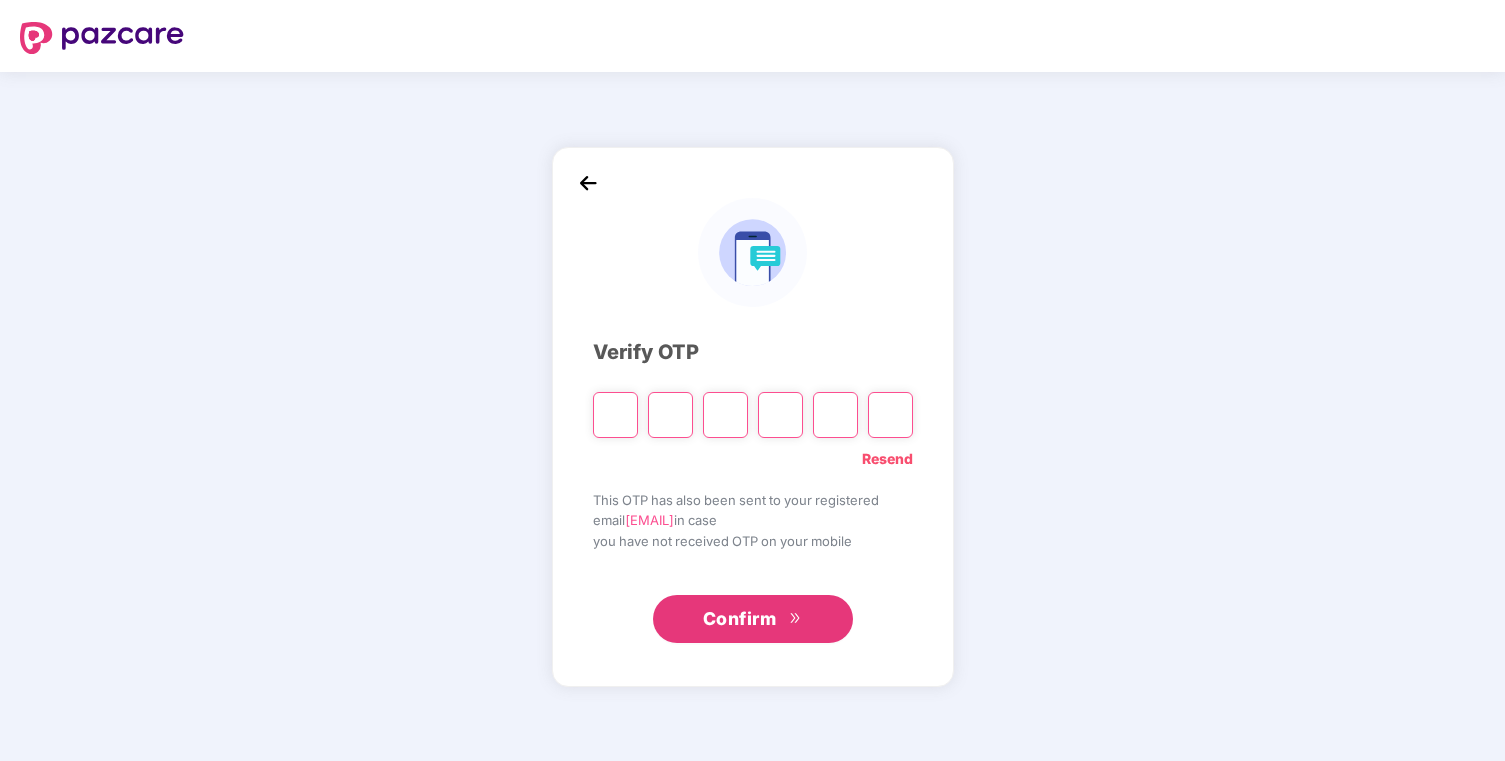 type on "*" 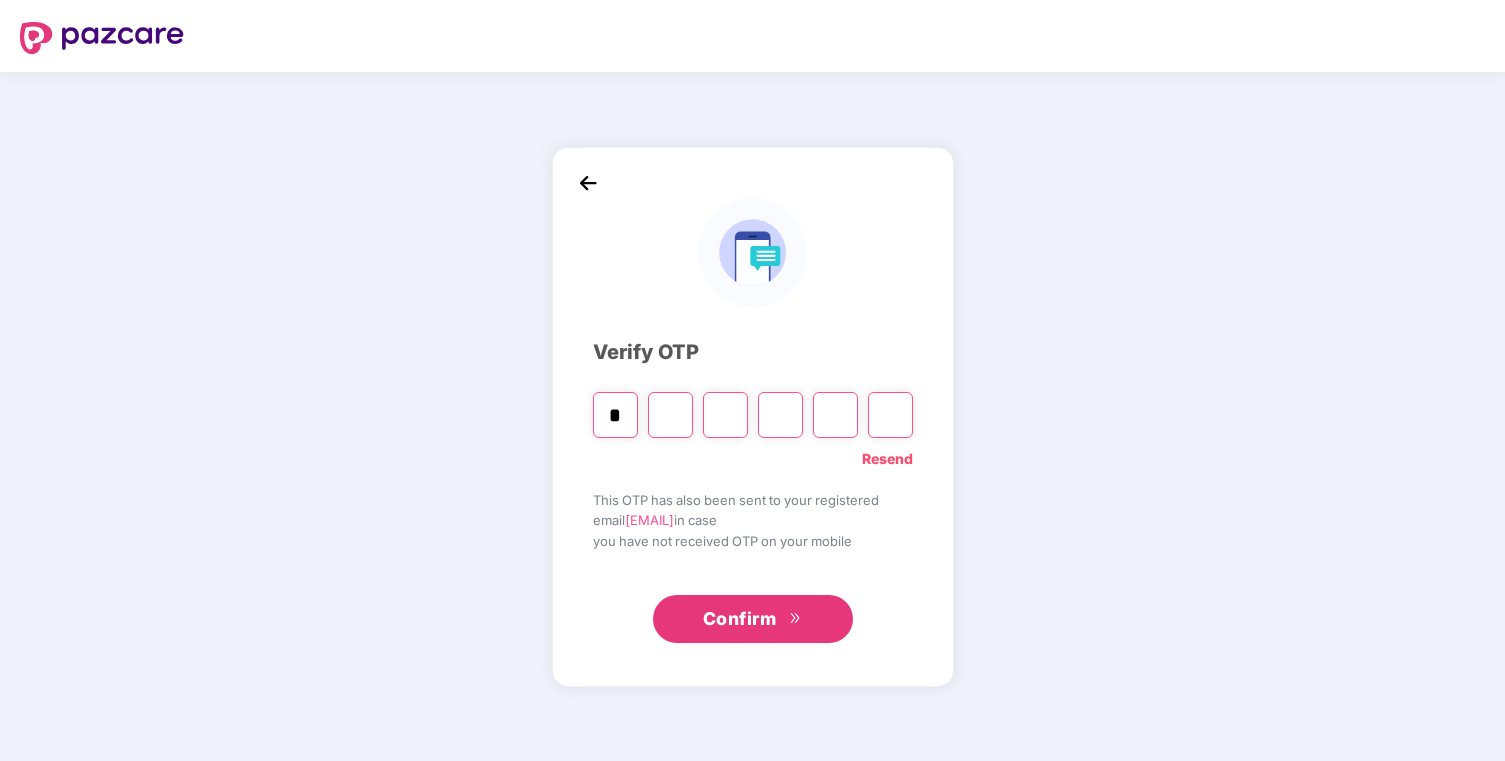 type on "*" 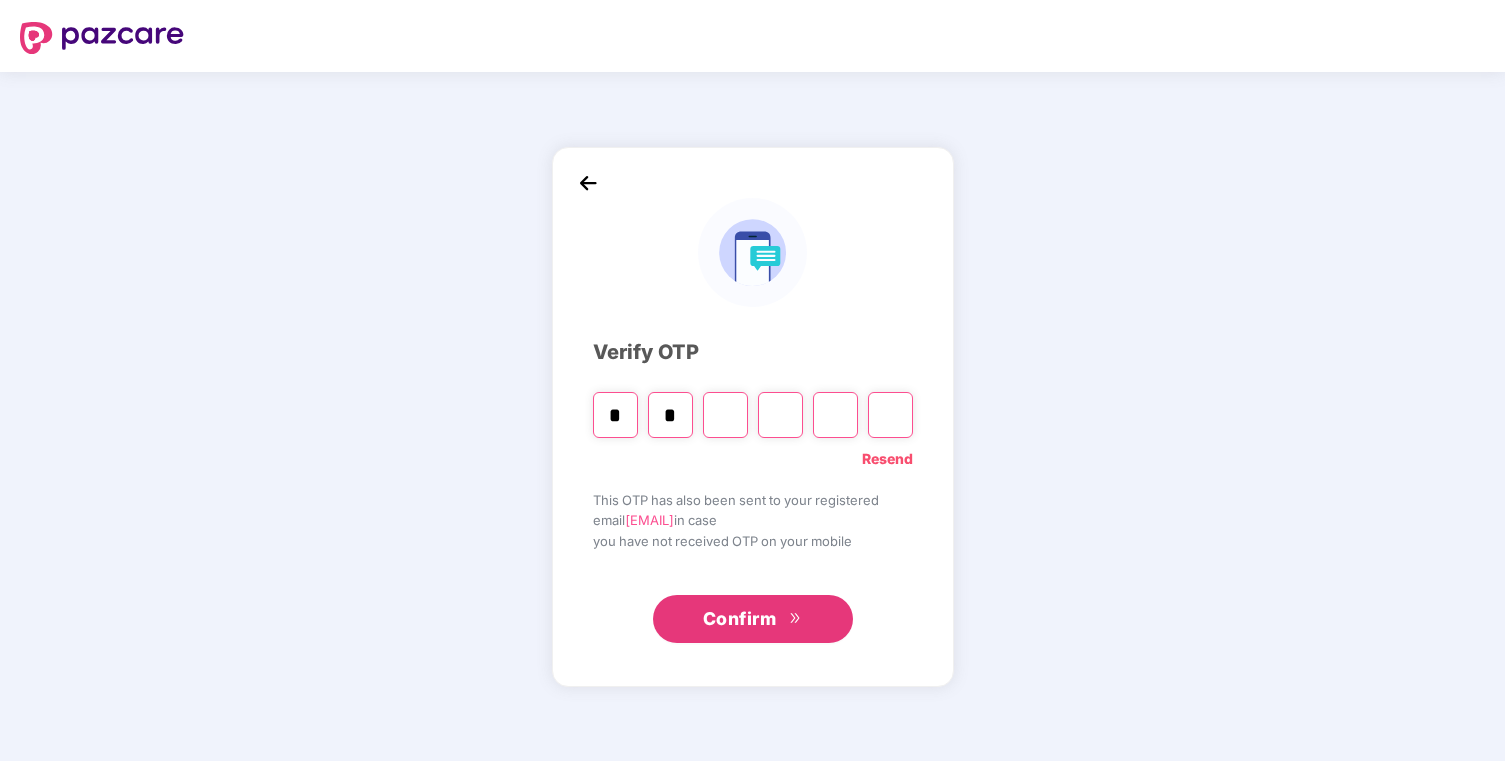 type on "*" 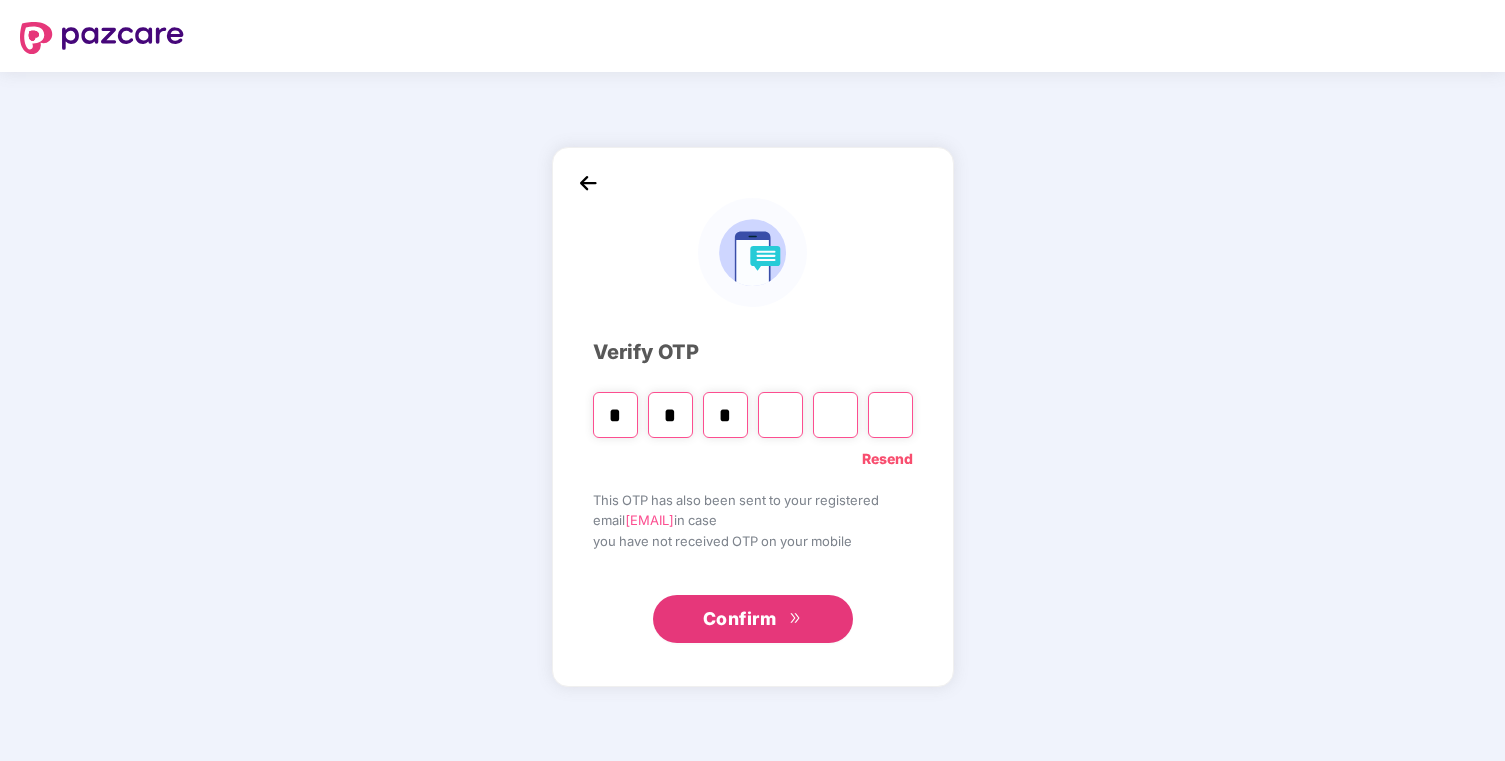 type on "*" 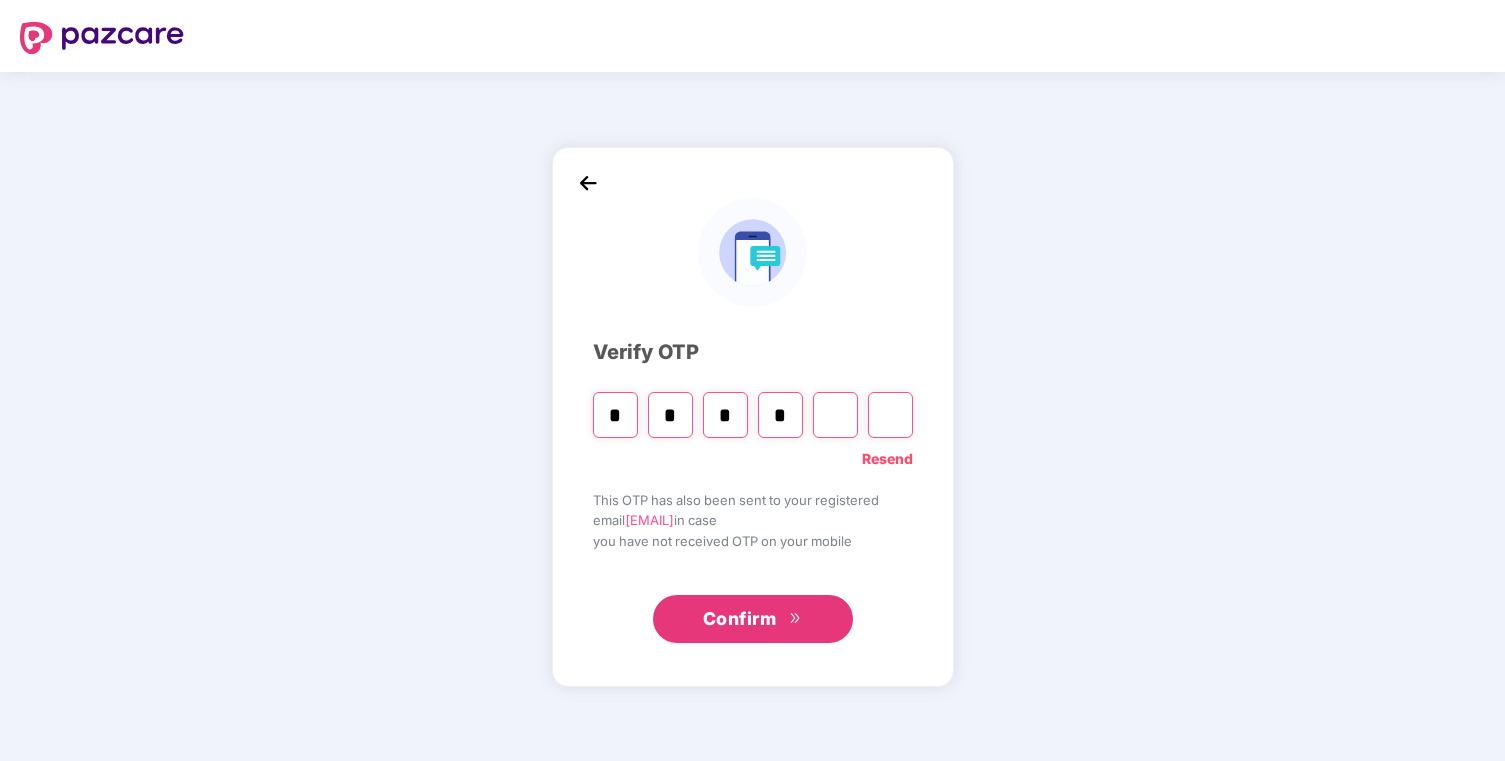 type on "*" 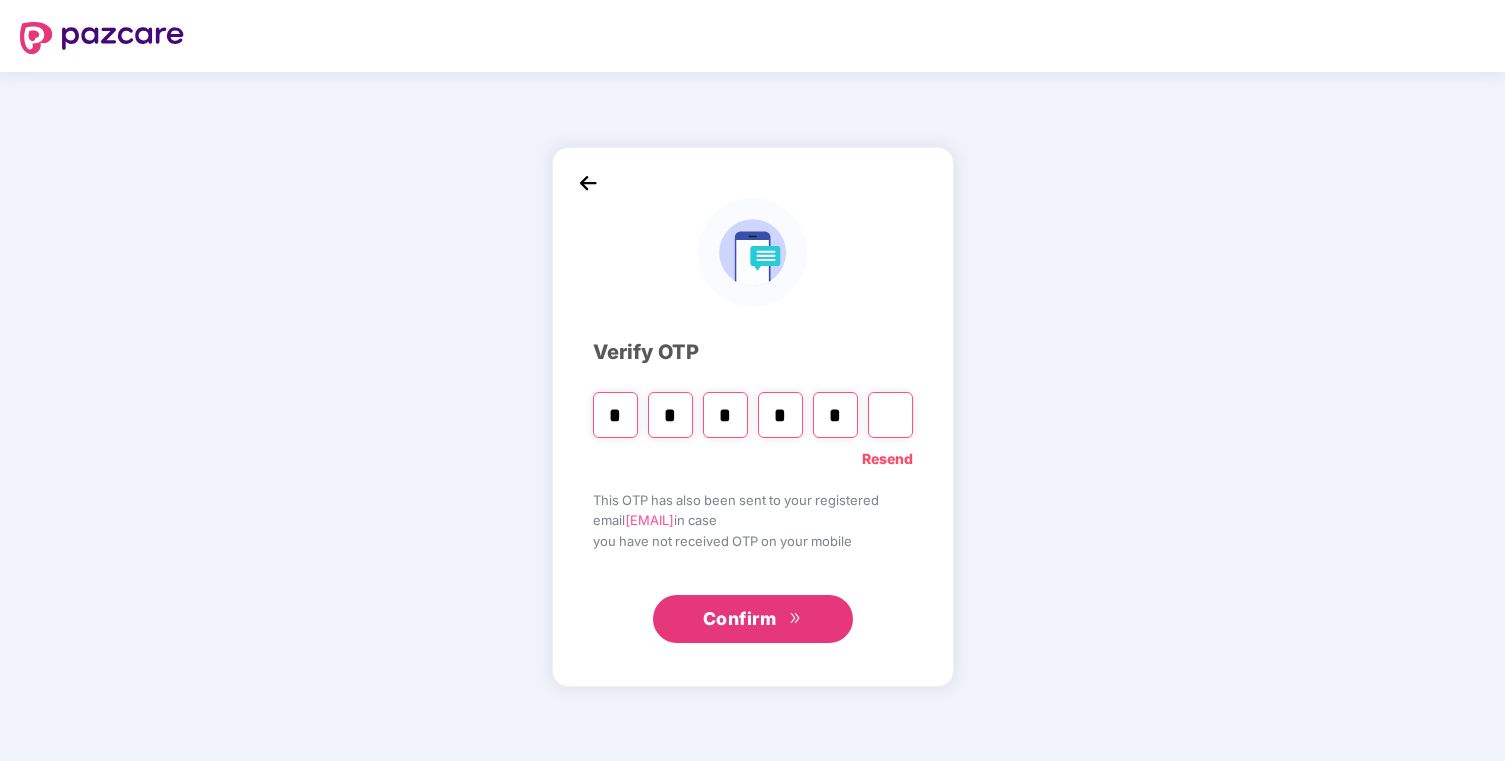 type on "*" 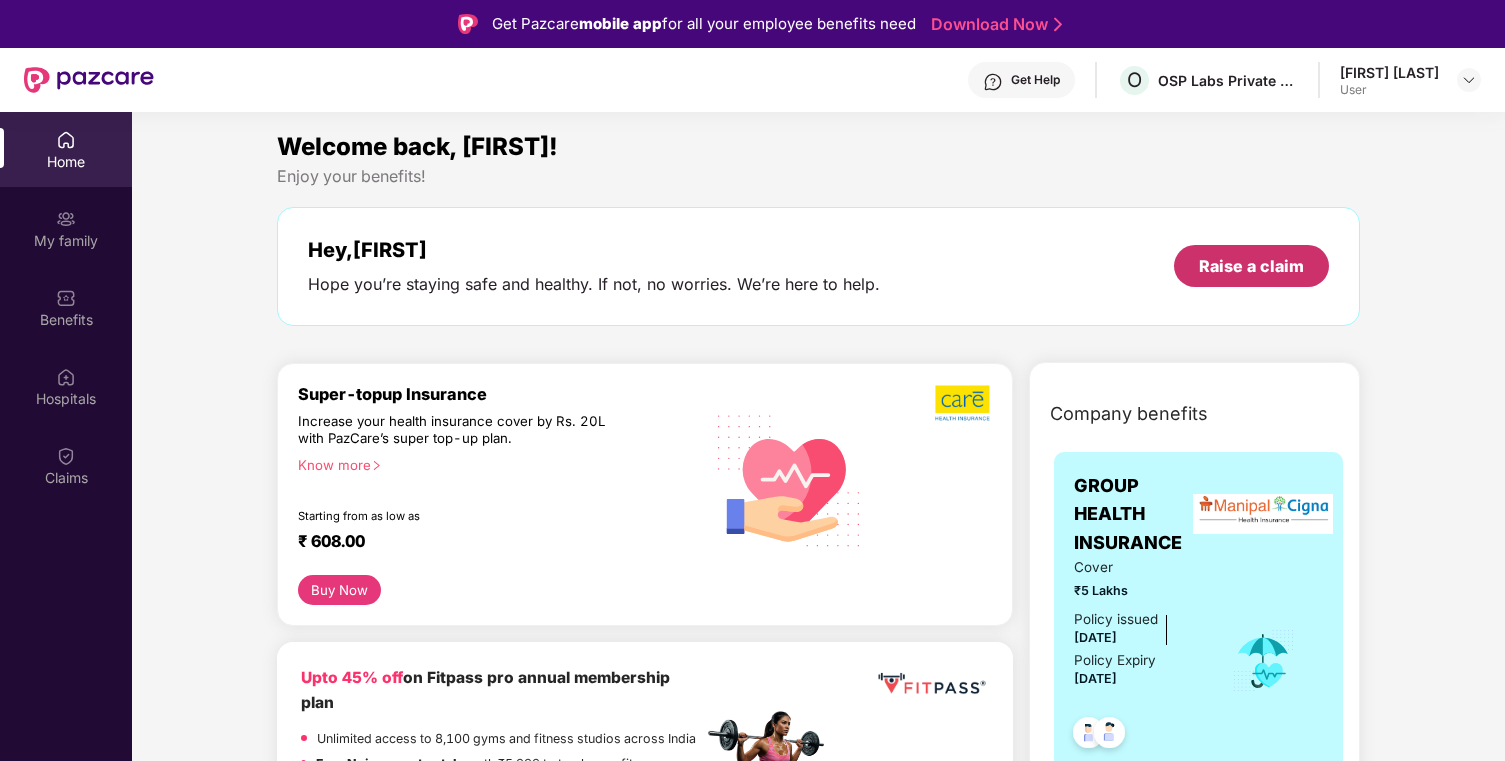 click on "Raise a claim" at bounding box center [1251, 266] 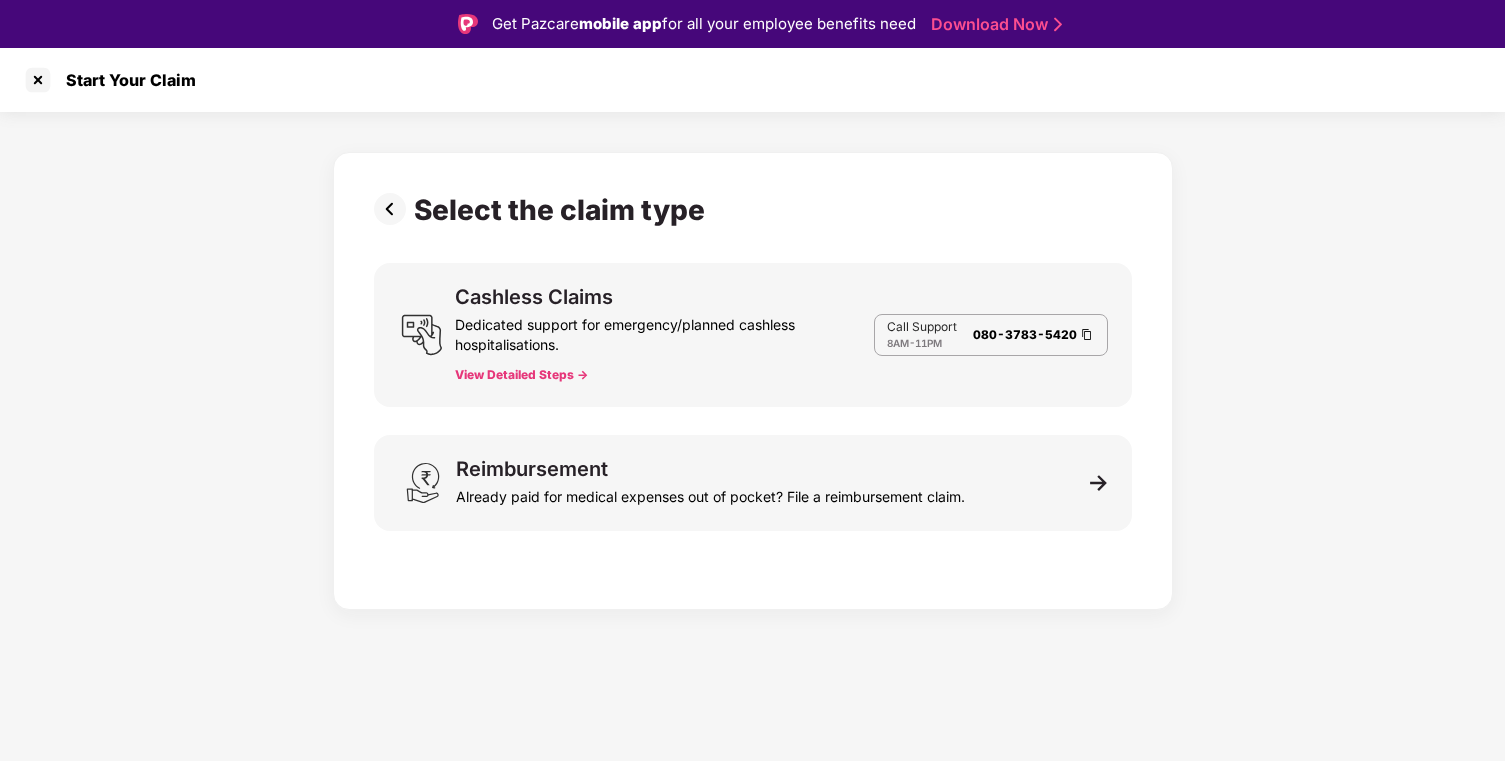 click on "Cashless Claims" at bounding box center (534, 297) 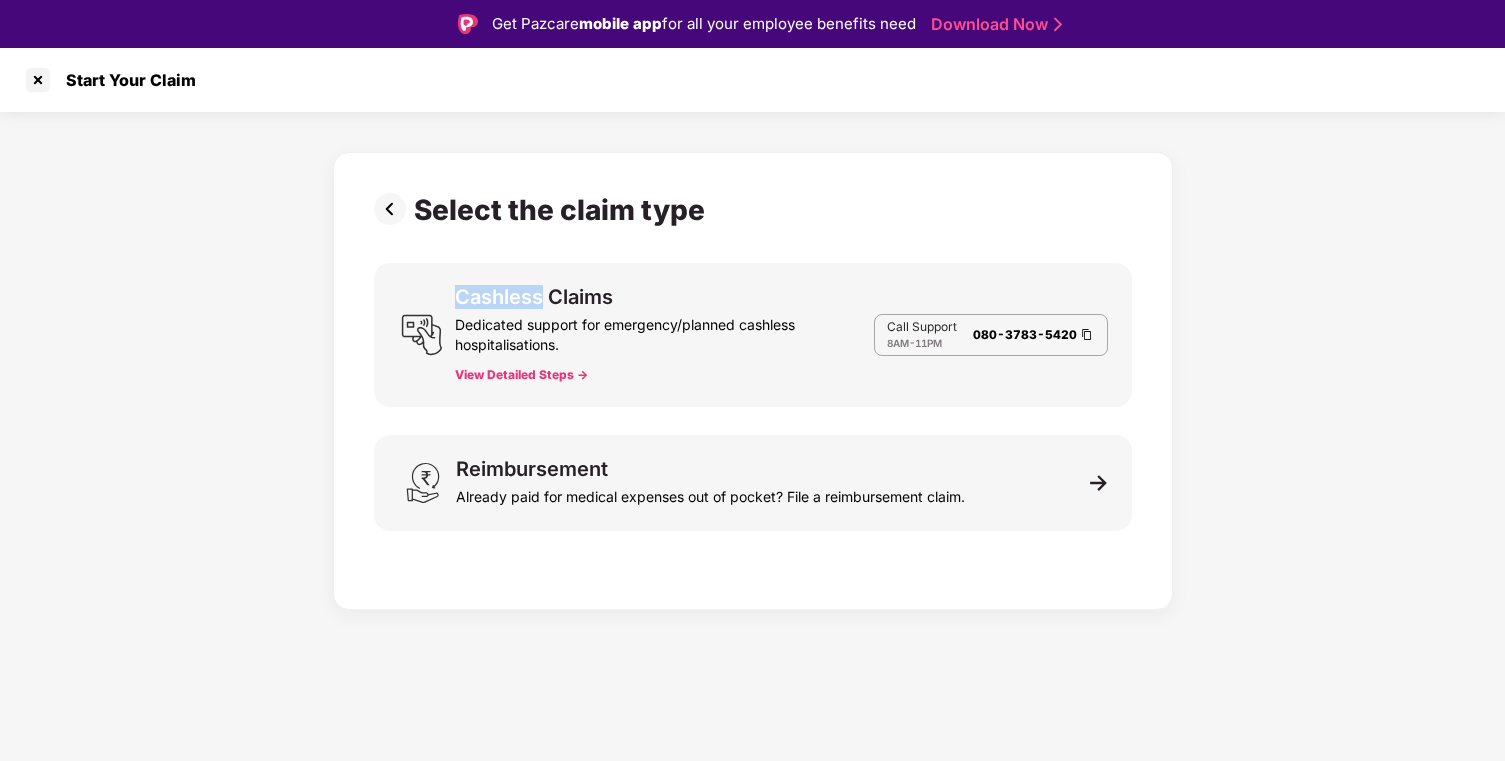 click on "Cashless Claims" at bounding box center [534, 297] 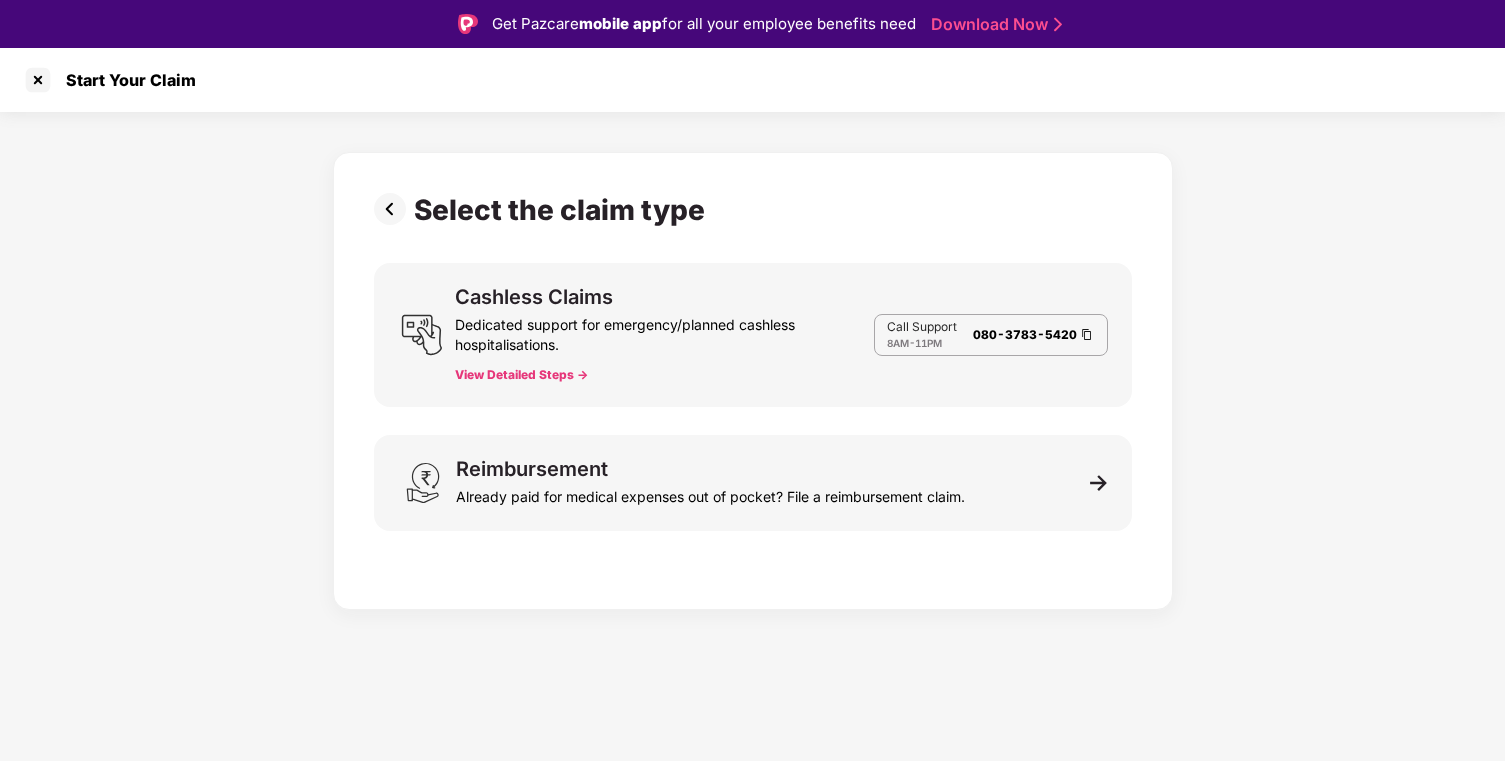 click on "Cashless Claims" at bounding box center (534, 297) 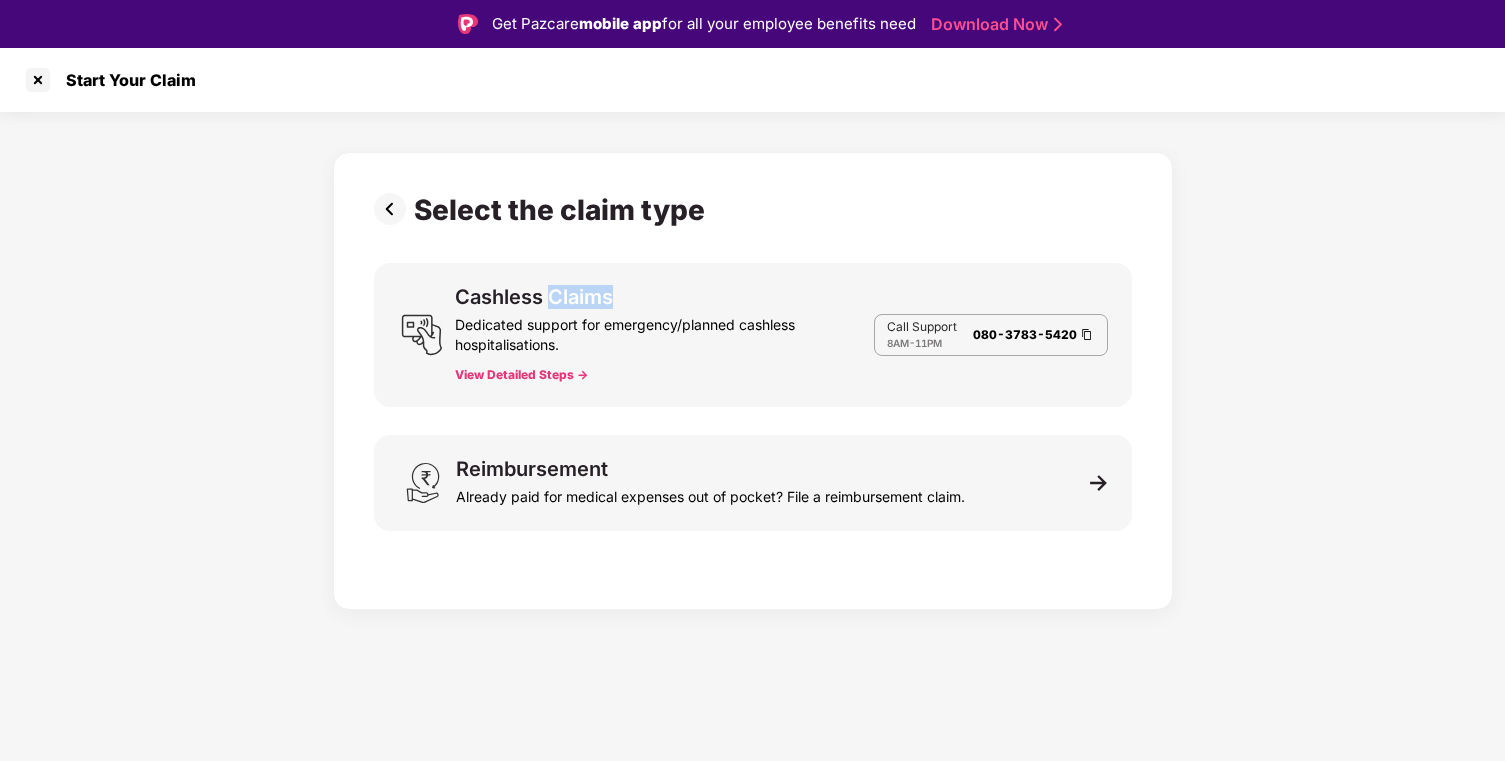 click on "Cashless Claims" at bounding box center [534, 297] 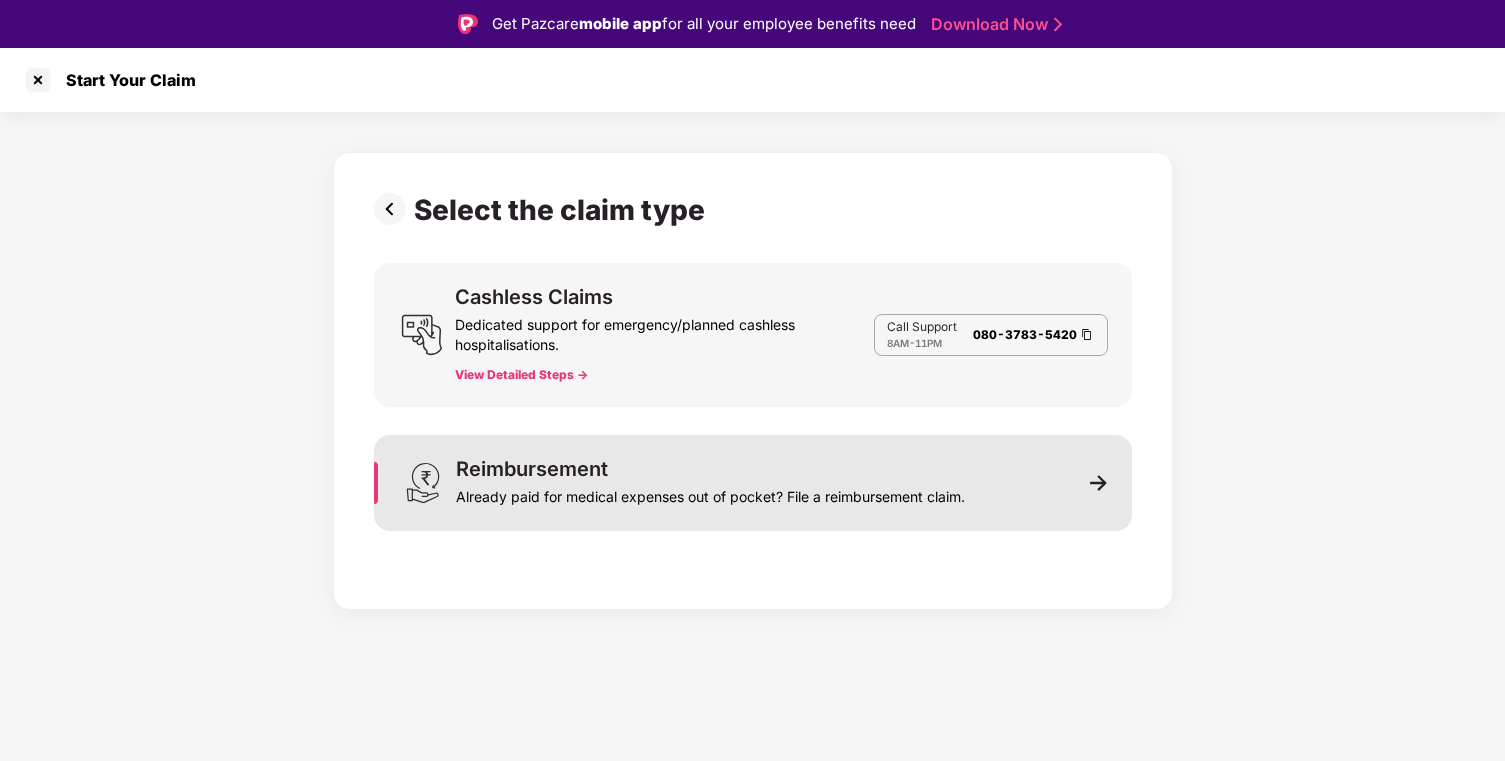 click on "Reimbursement" at bounding box center (532, 469) 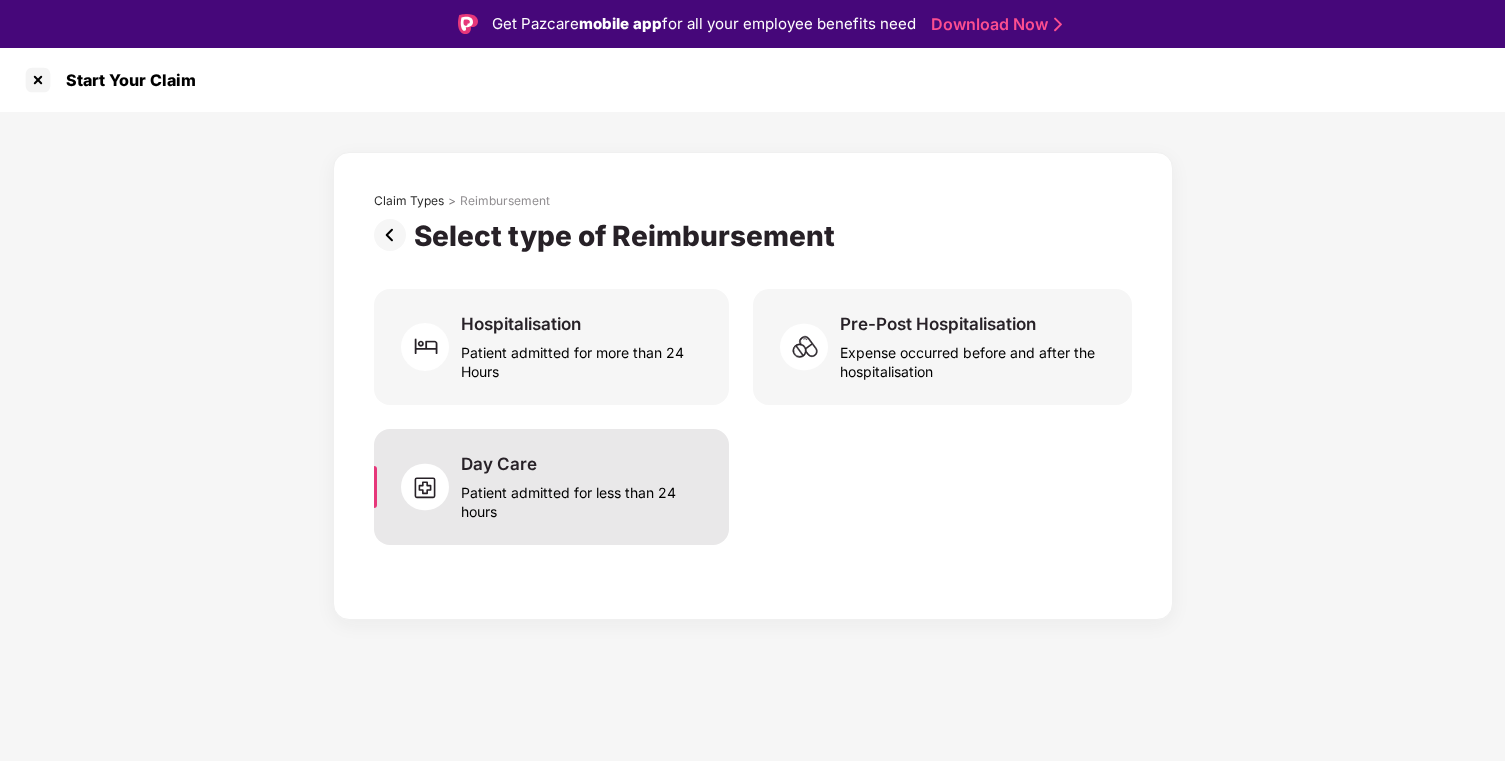click on "Patient admitted for less than 24 hours" at bounding box center (582, 498) 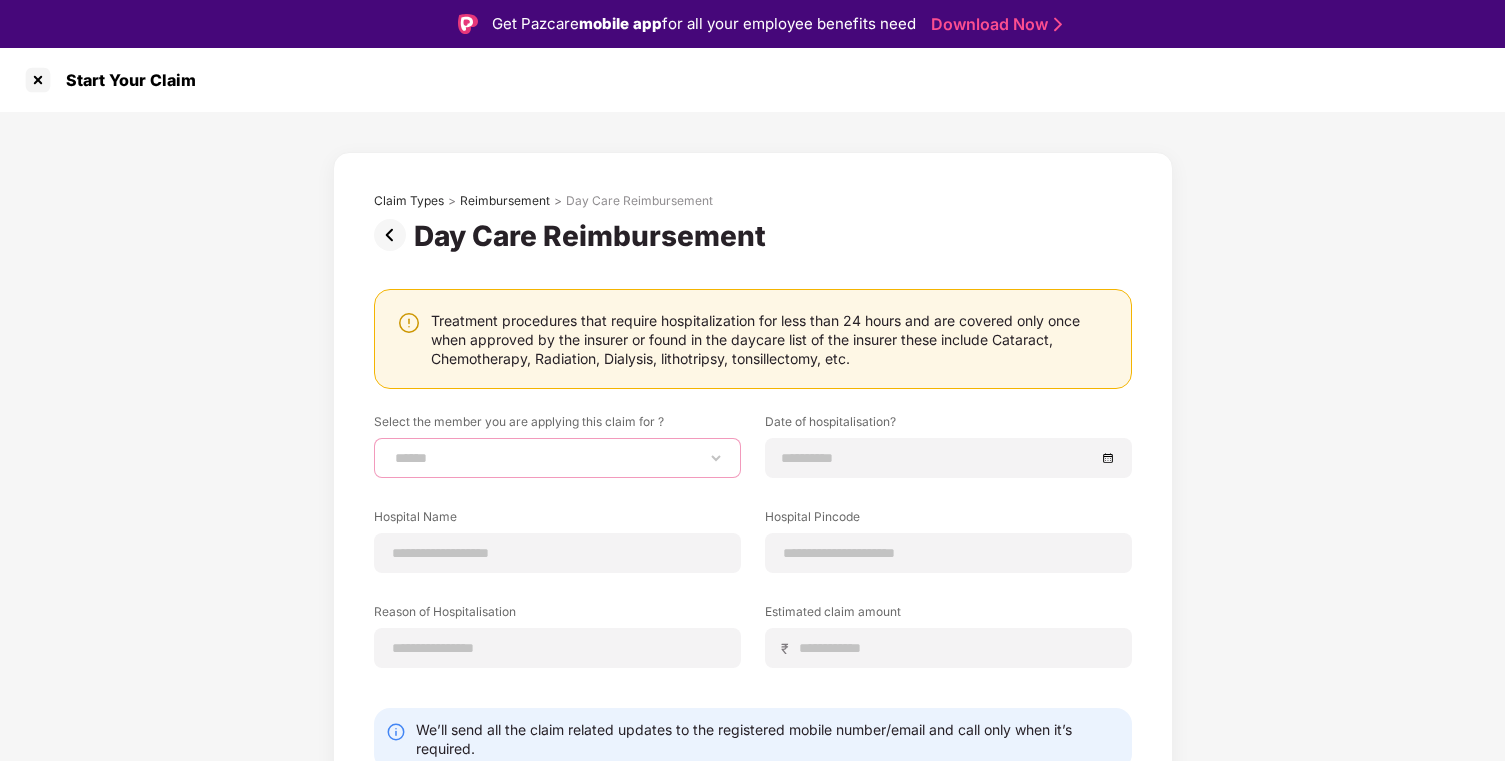 select on "**********" 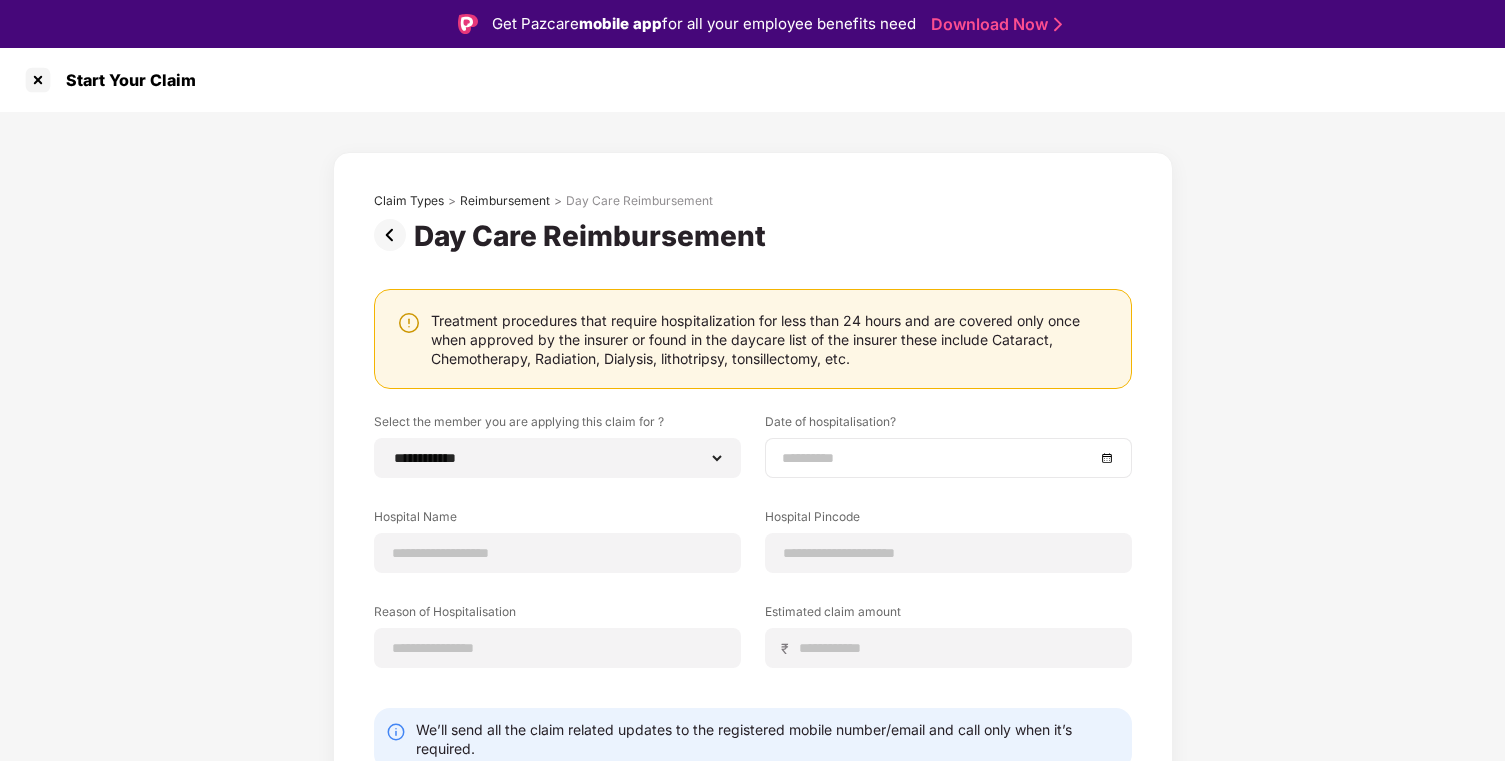 click at bounding box center (948, 458) 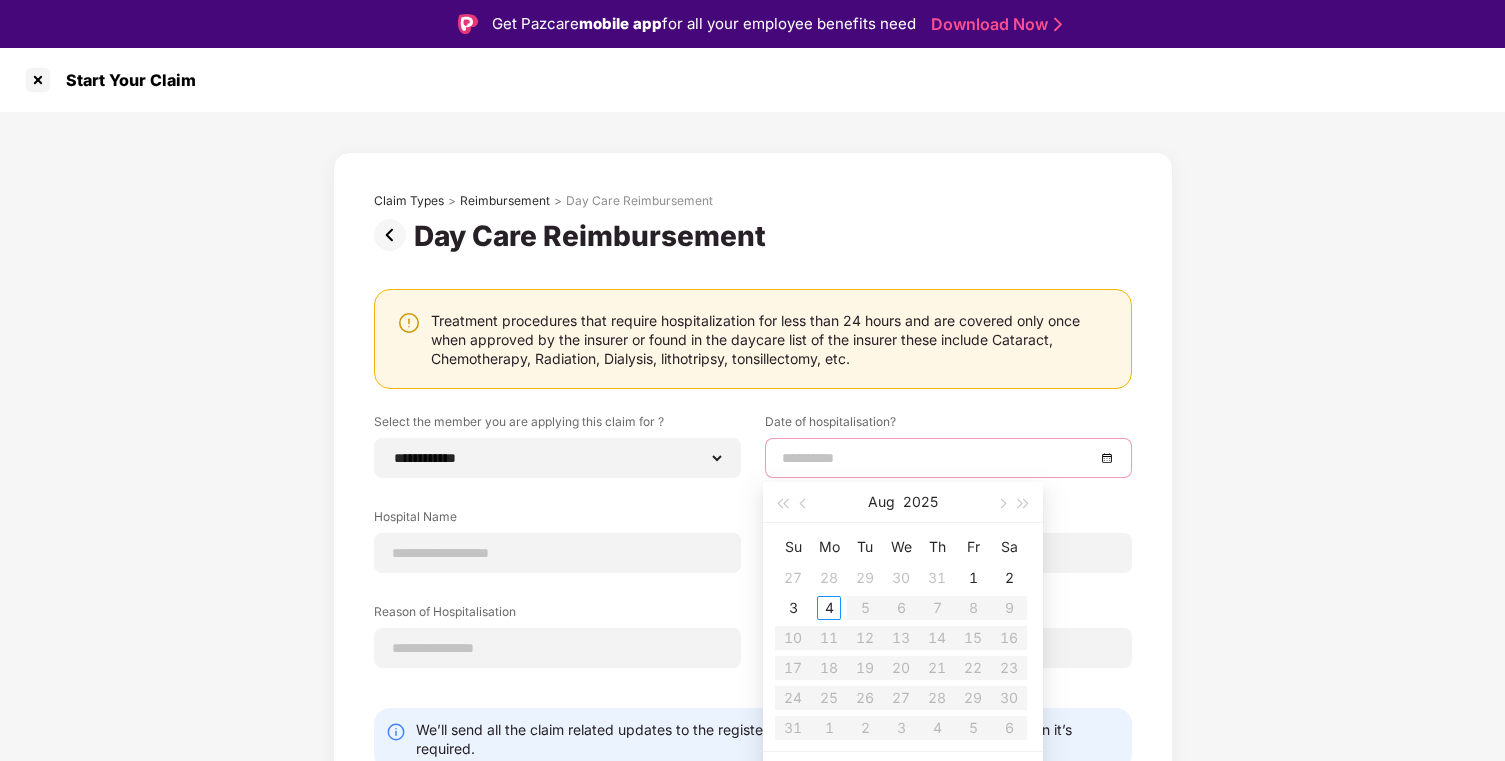 scroll, scrollTop: 4, scrollLeft: 0, axis: vertical 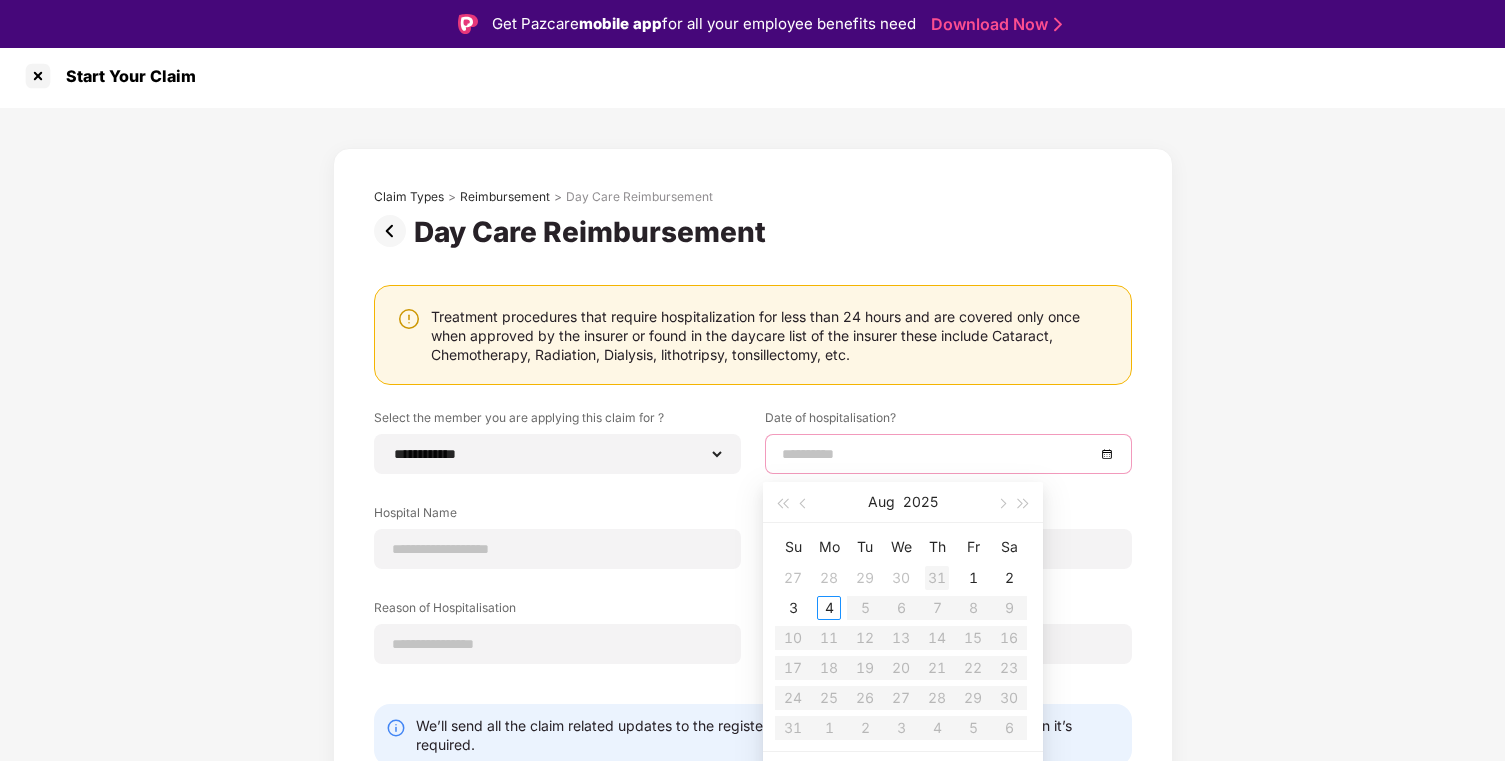 type on "**********" 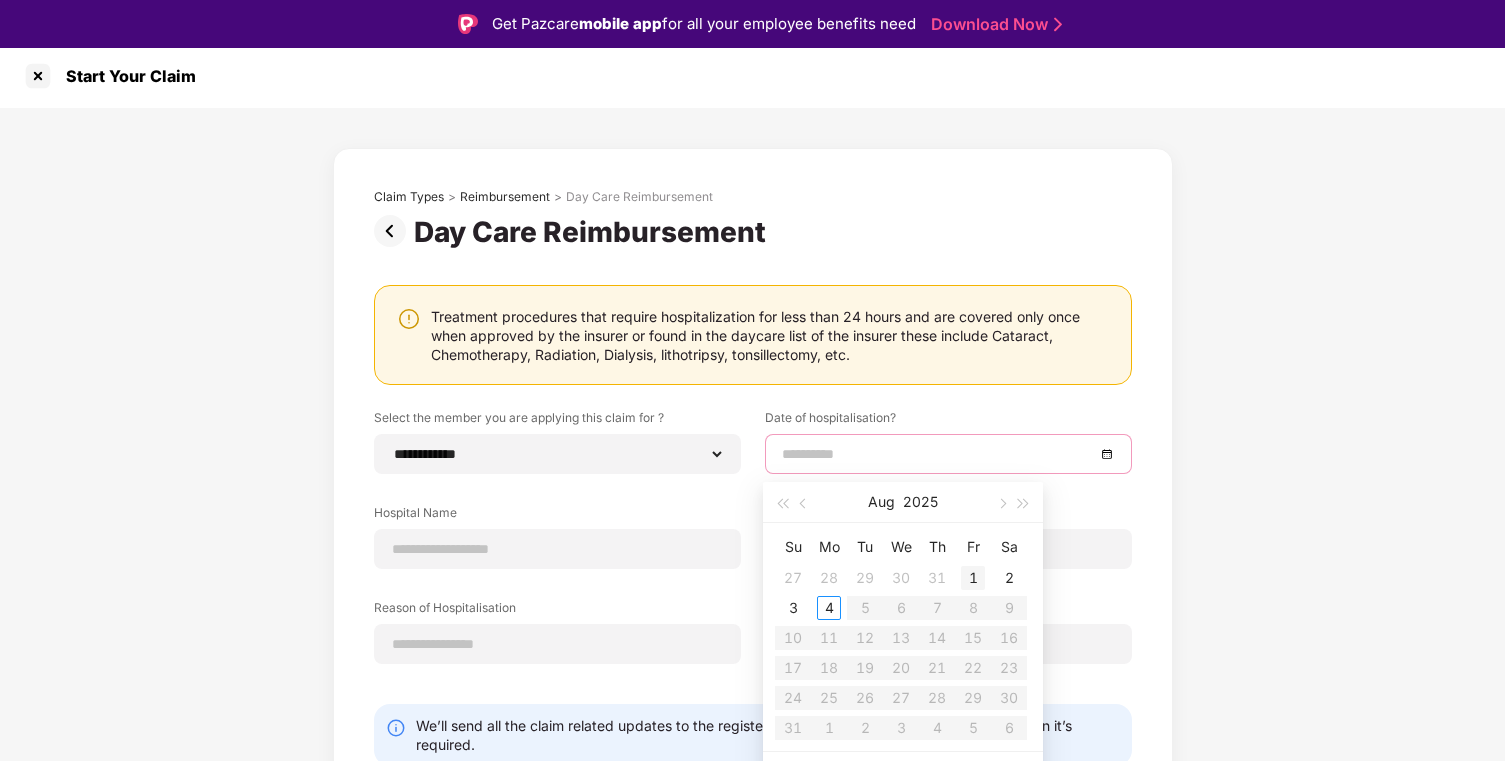 type on "**********" 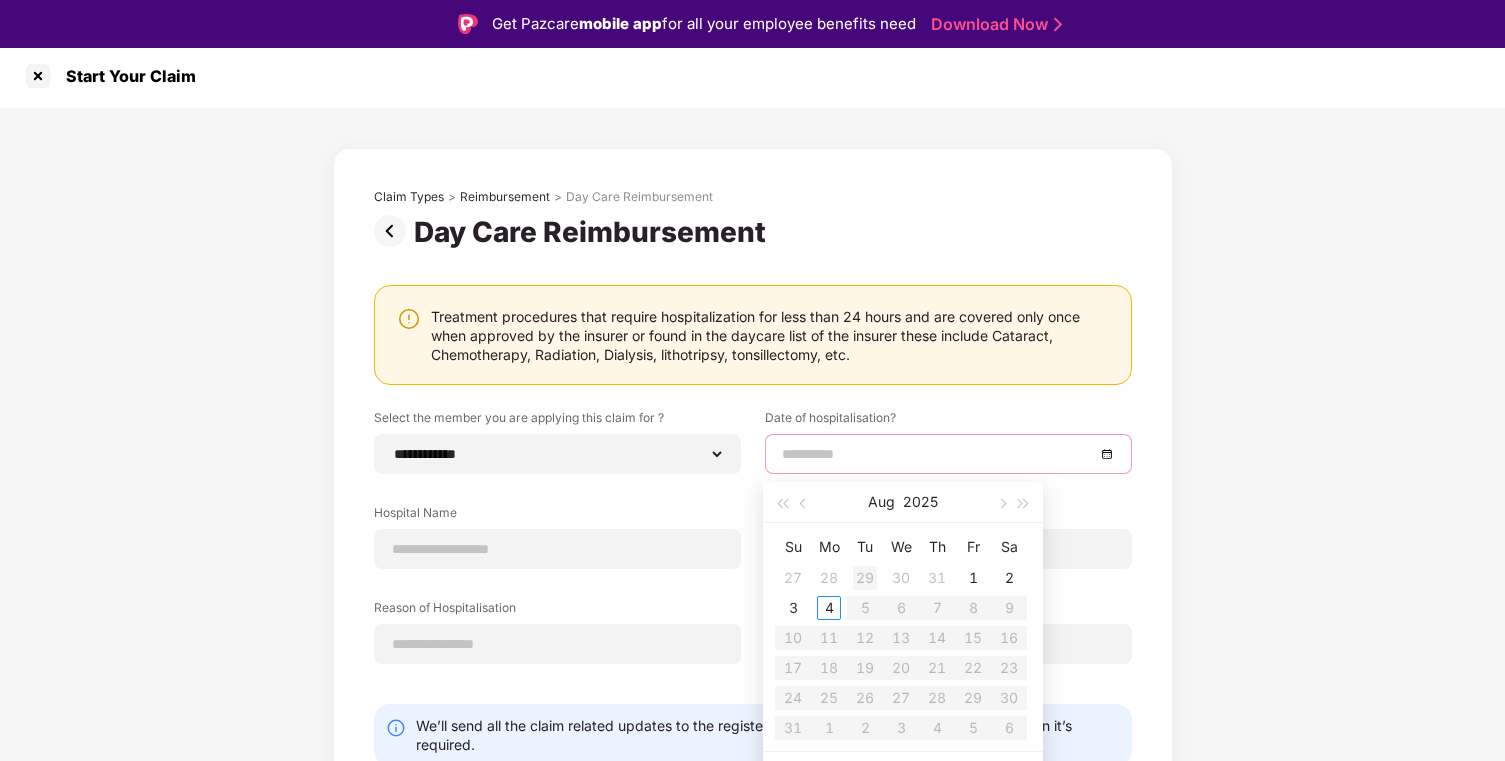 type on "**********" 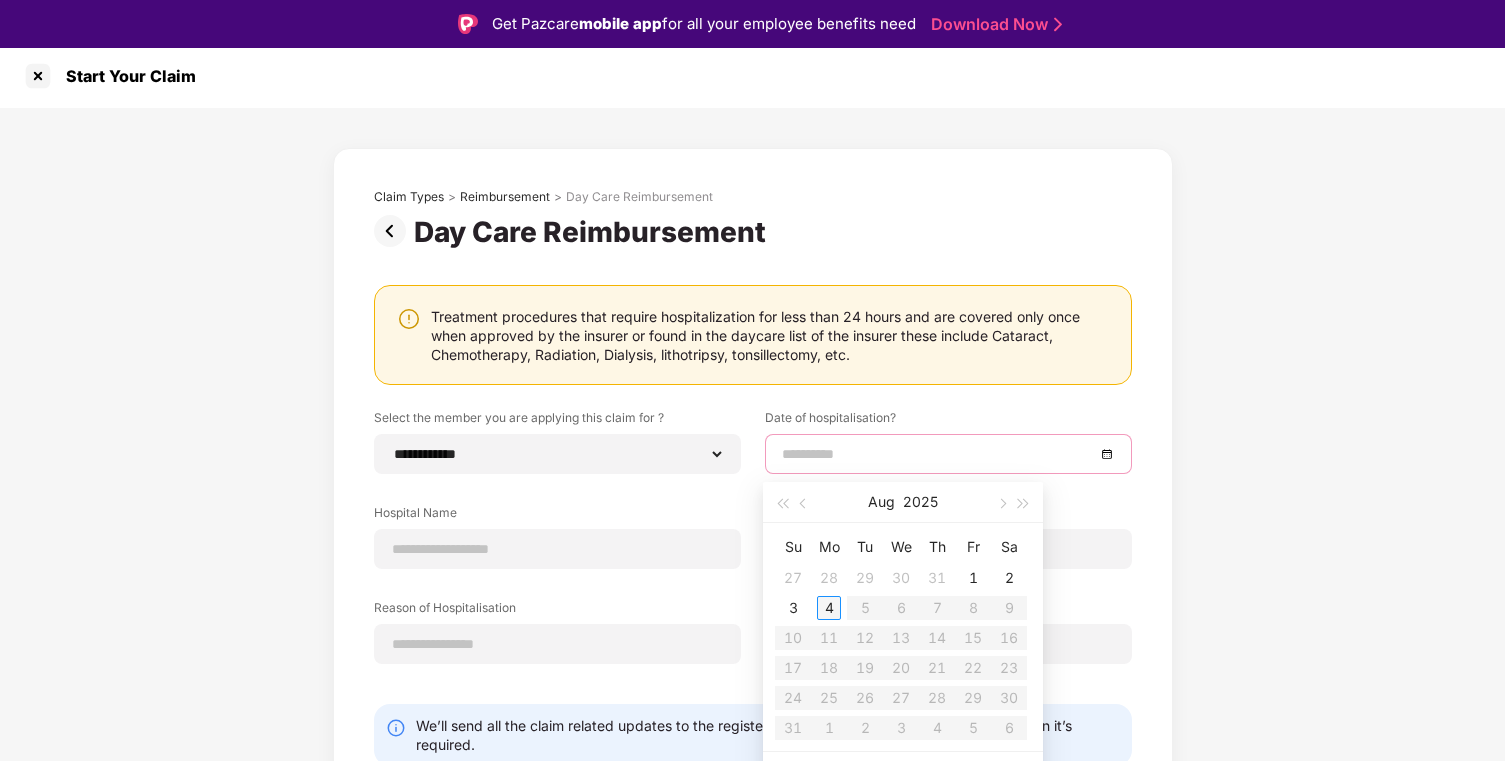 type on "**********" 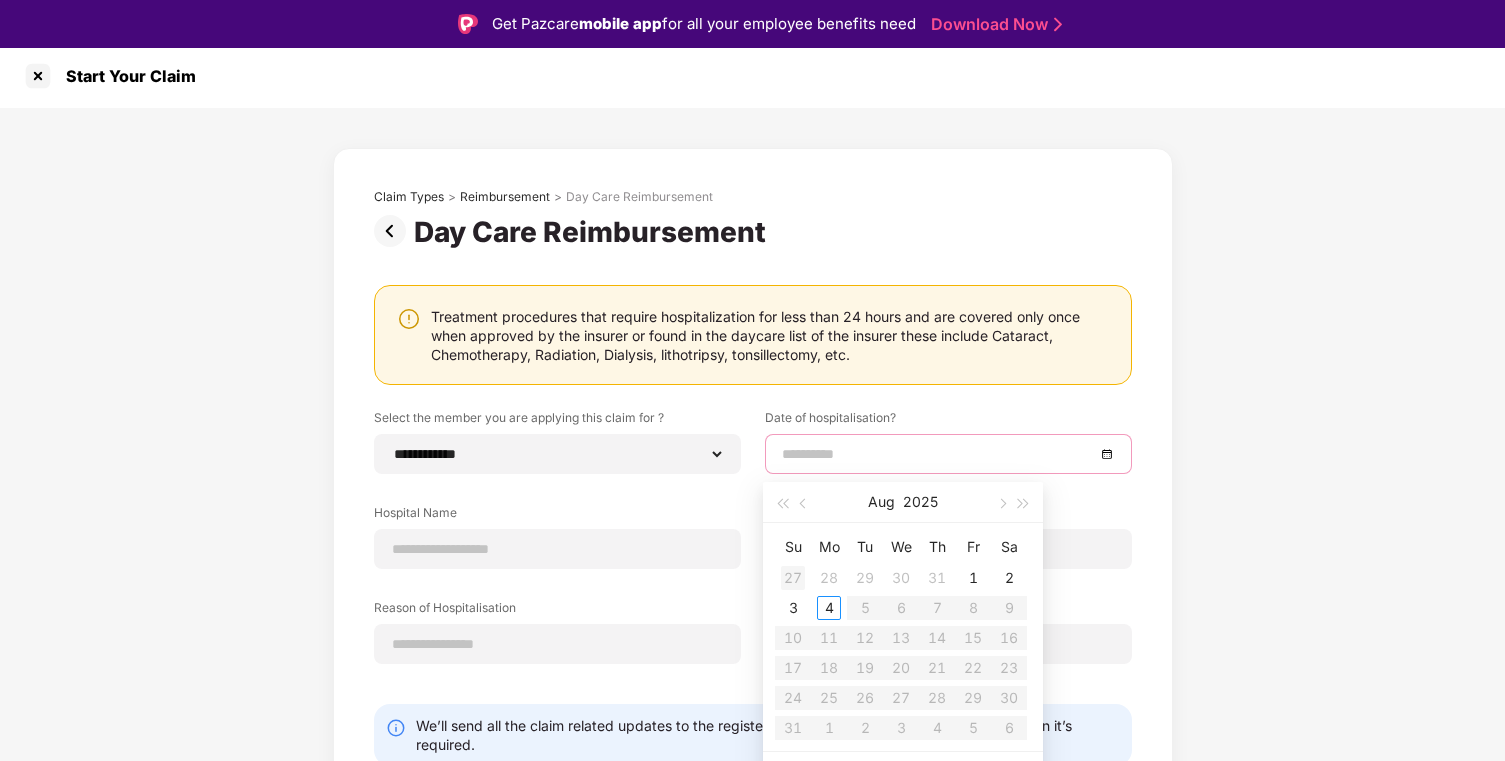 type on "**********" 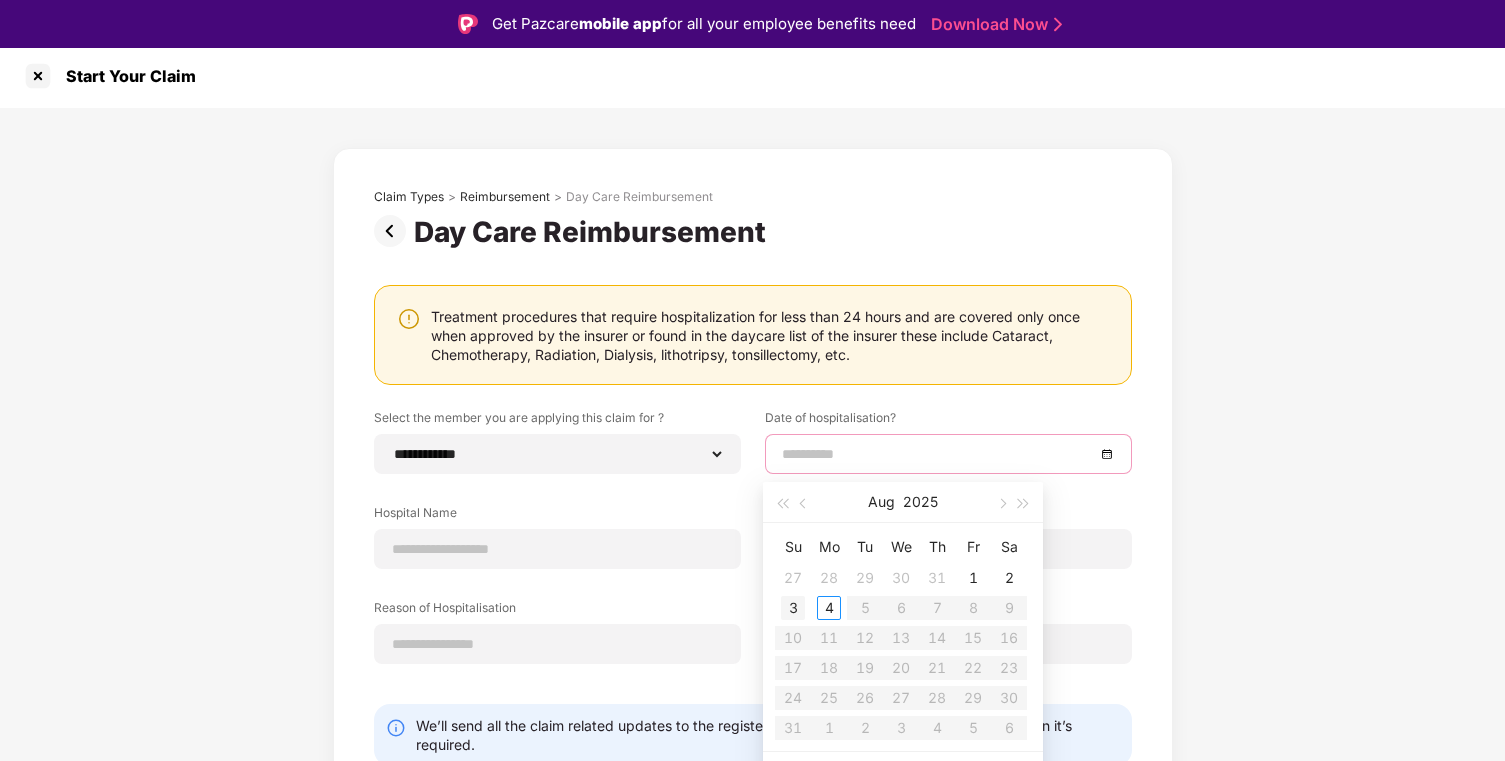 type on "**********" 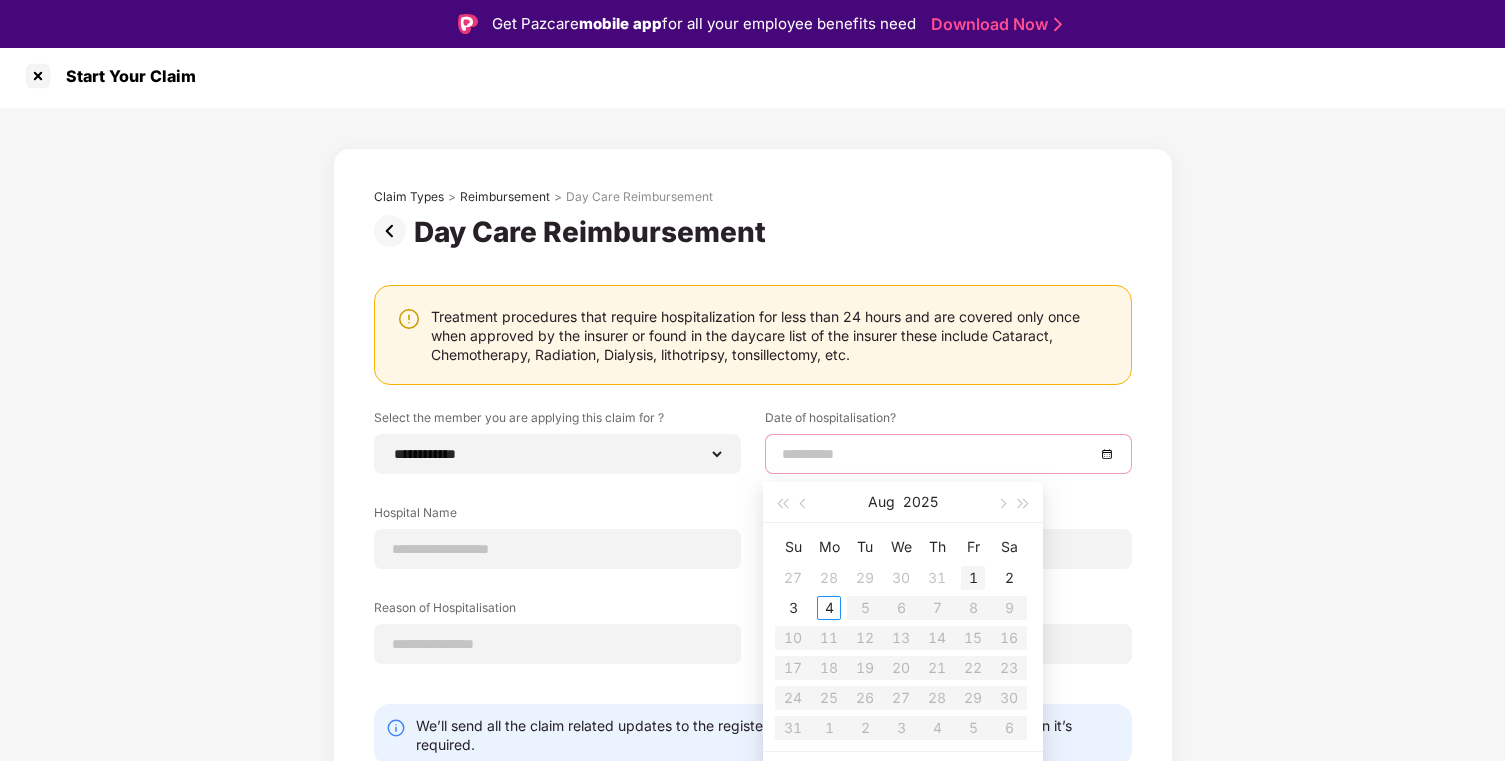 type on "**********" 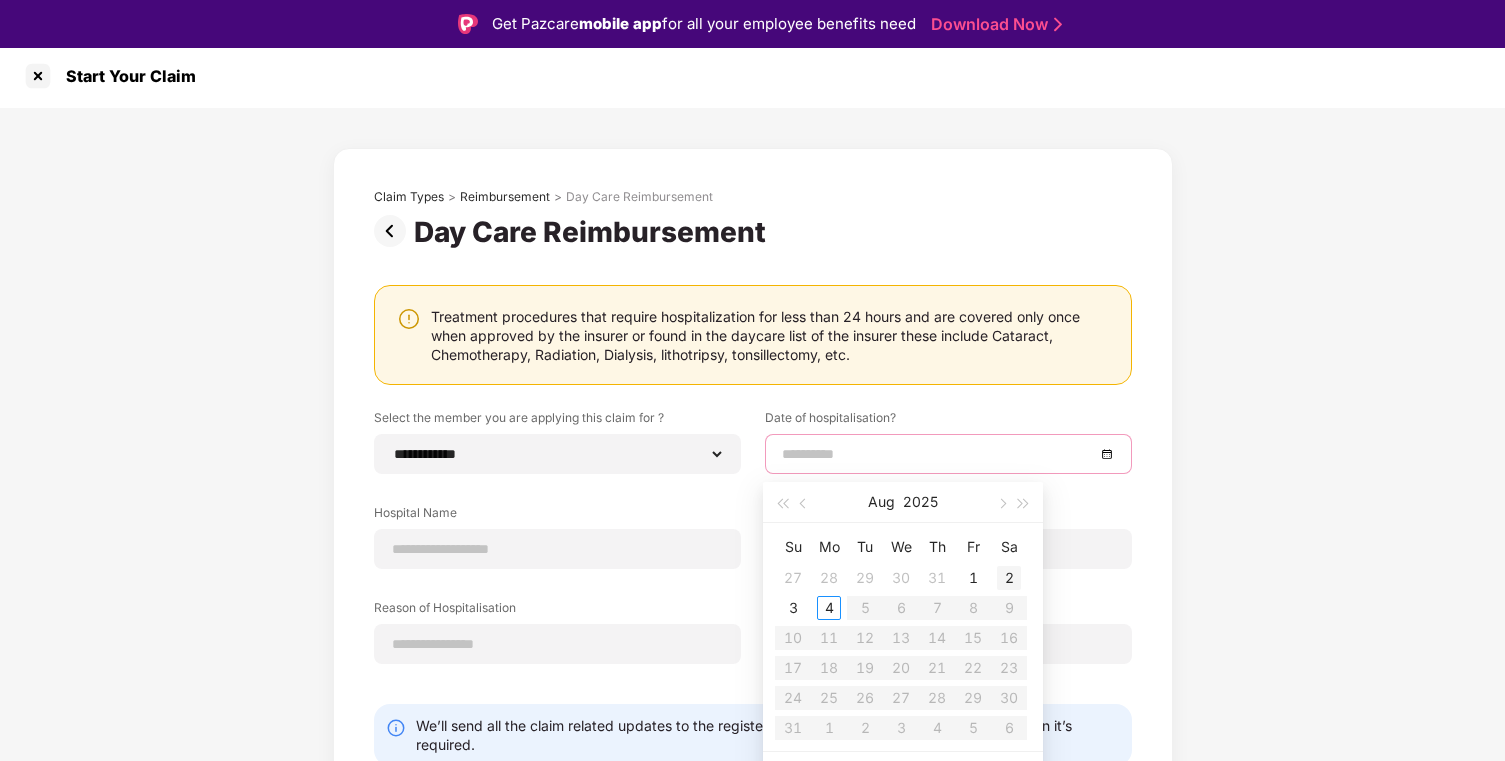 type on "**********" 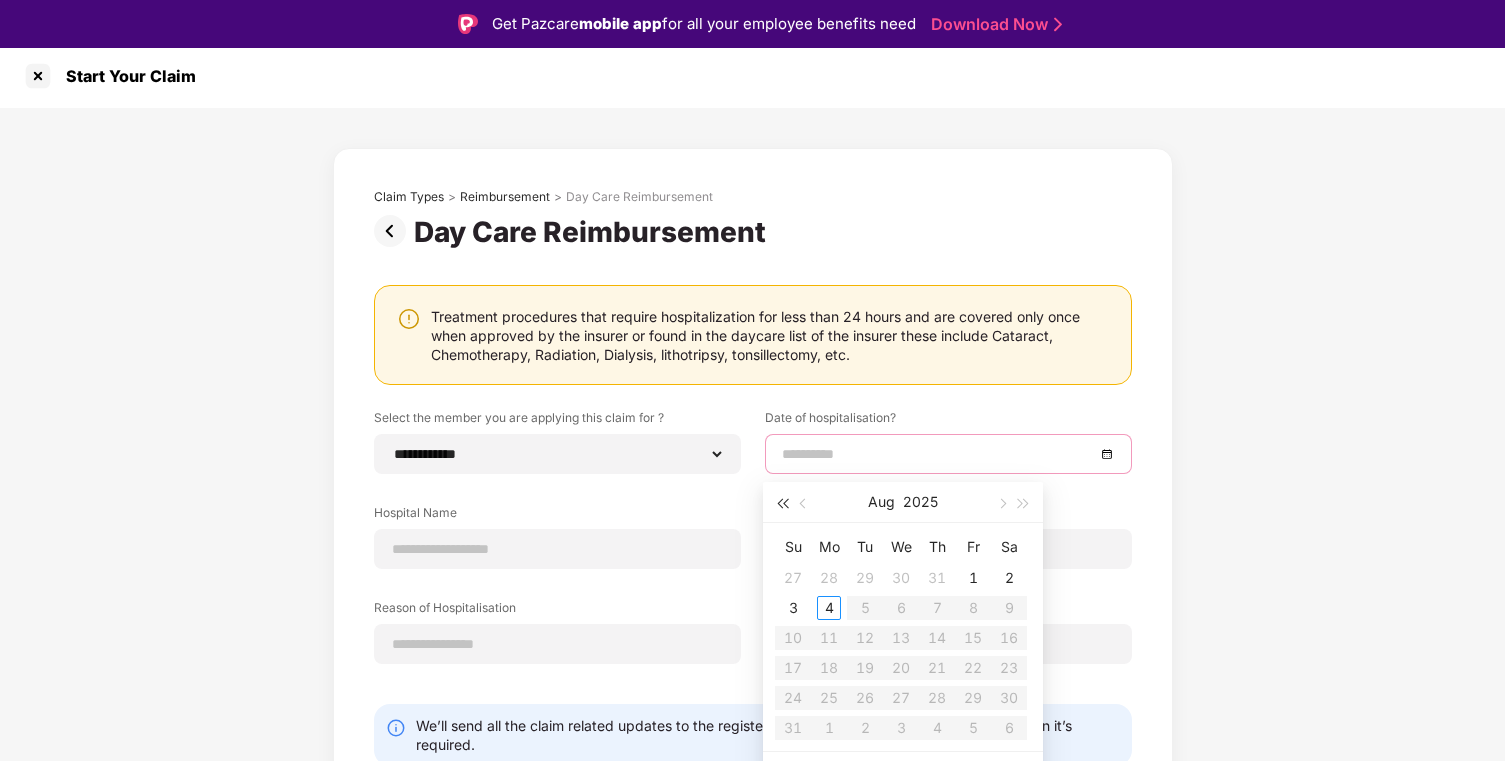click at bounding box center (782, 504) 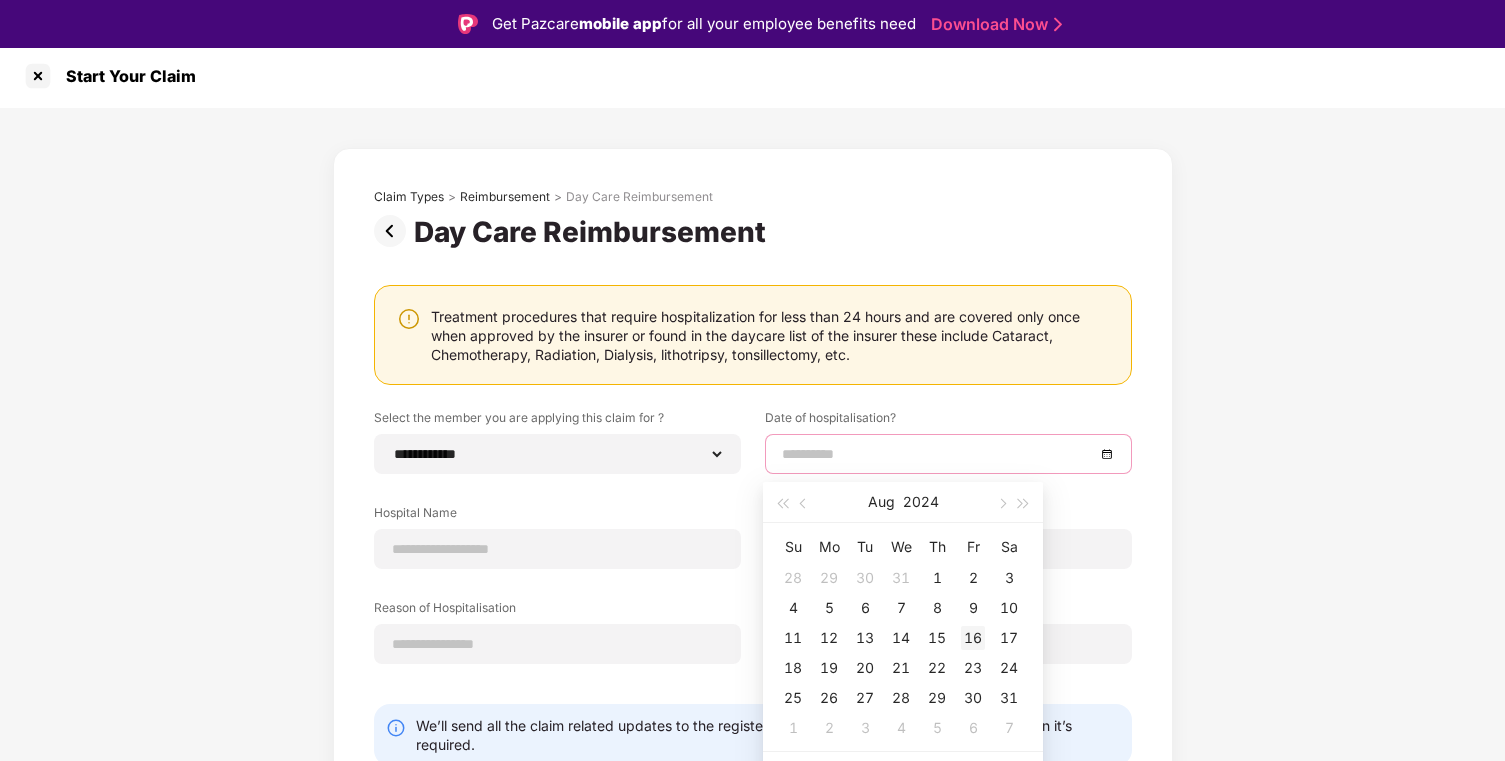 type on "**********" 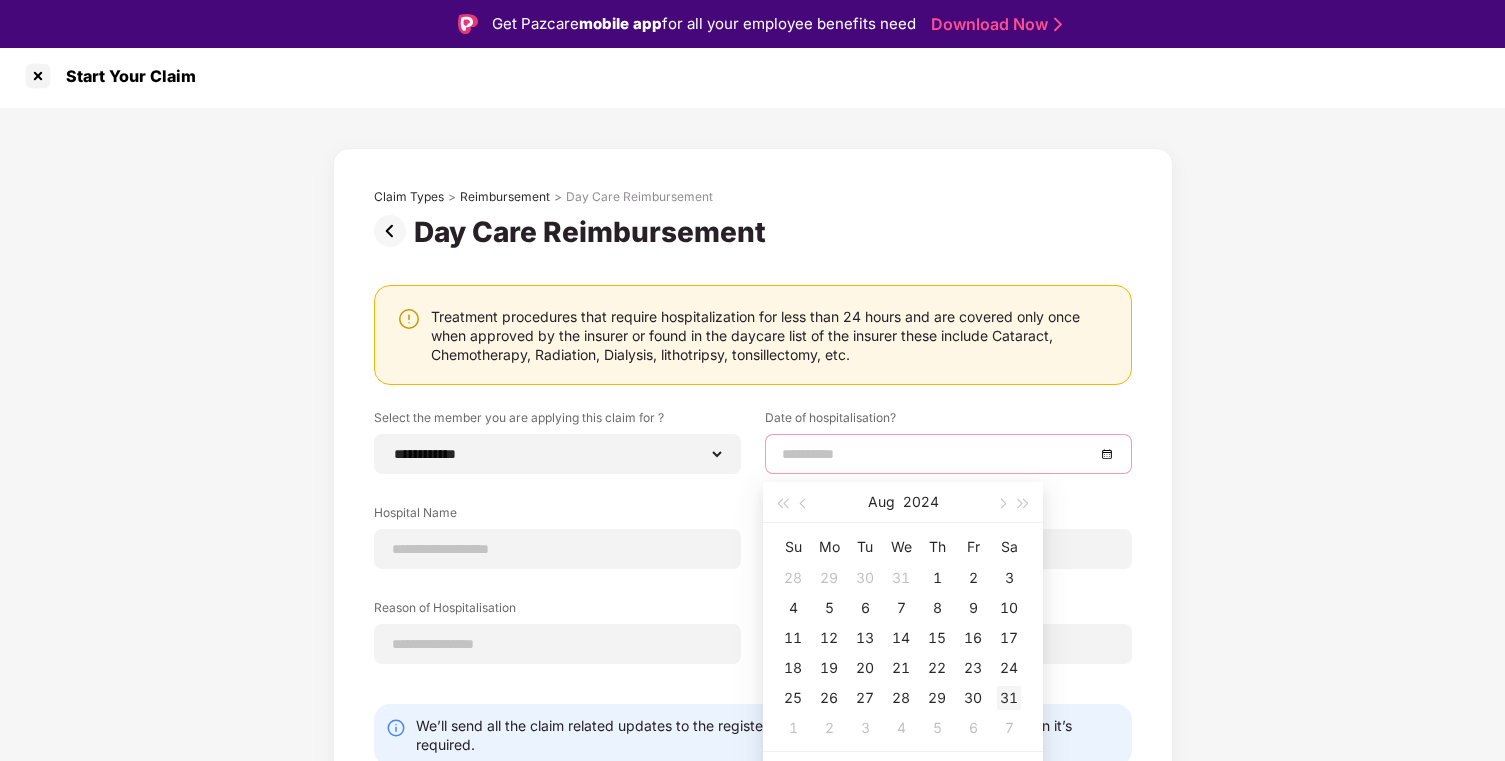 type on "**********" 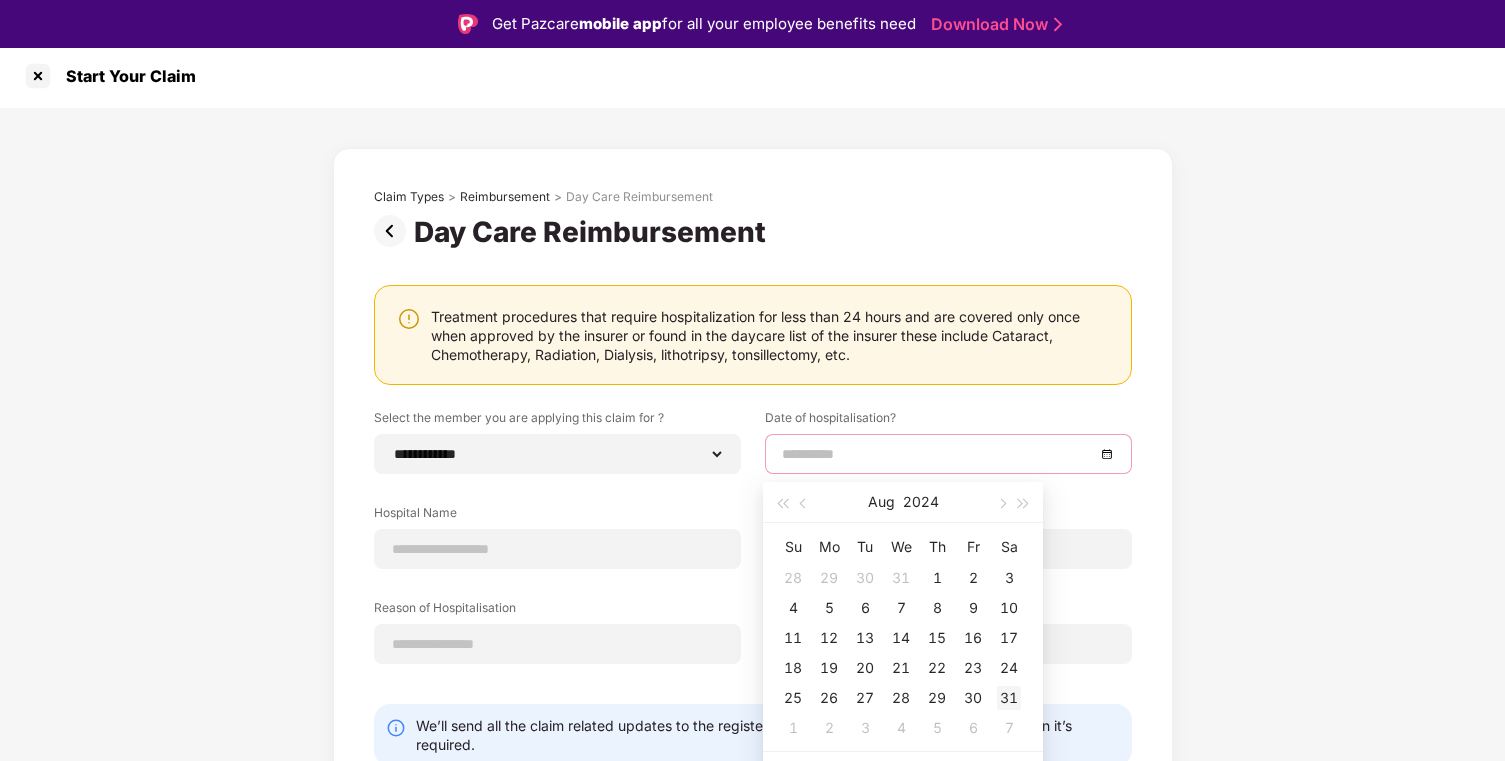 click on "31" at bounding box center [1009, 698] 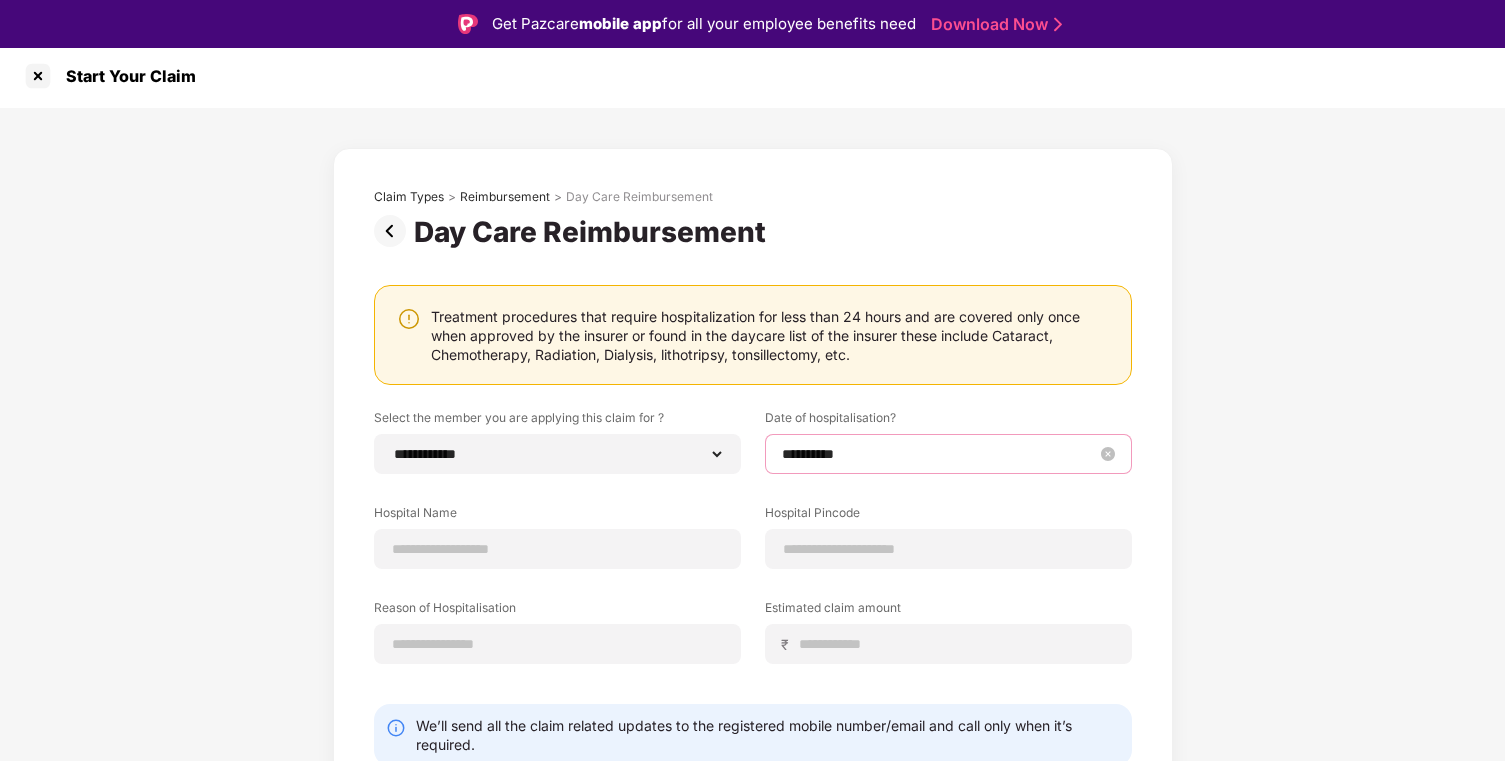 click on "**********" at bounding box center (938, 454) 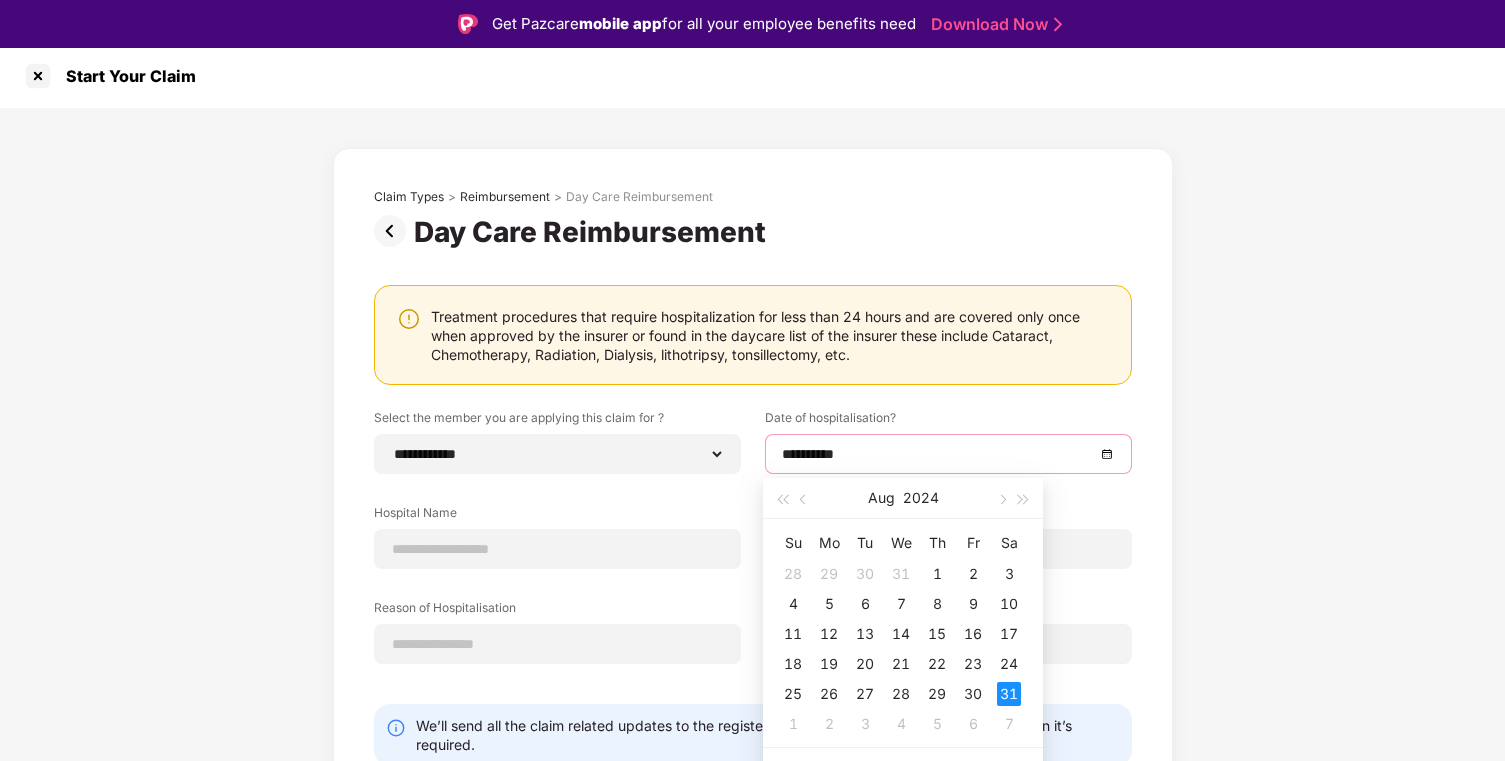 type on "**********" 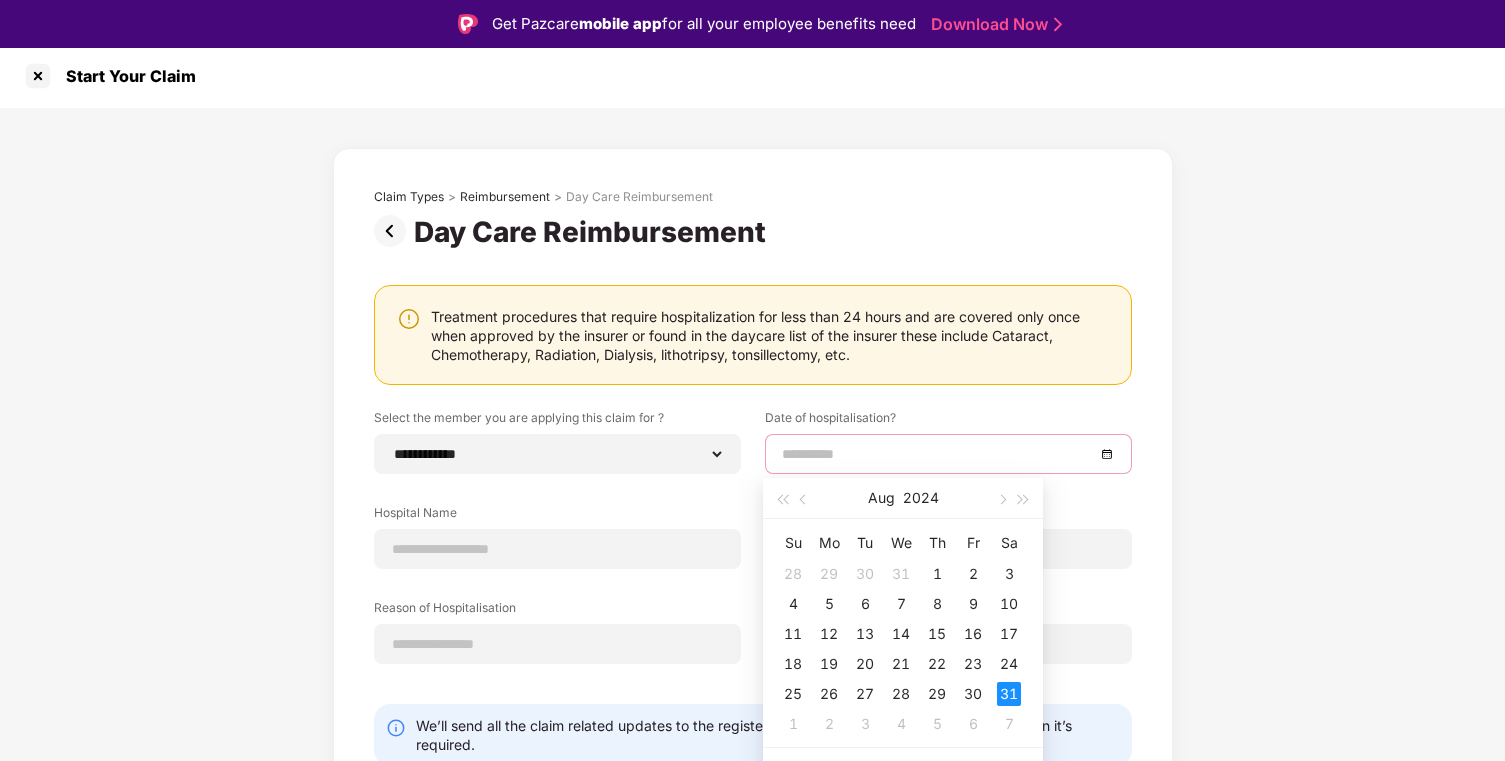 click on "31" at bounding box center (1009, 694) 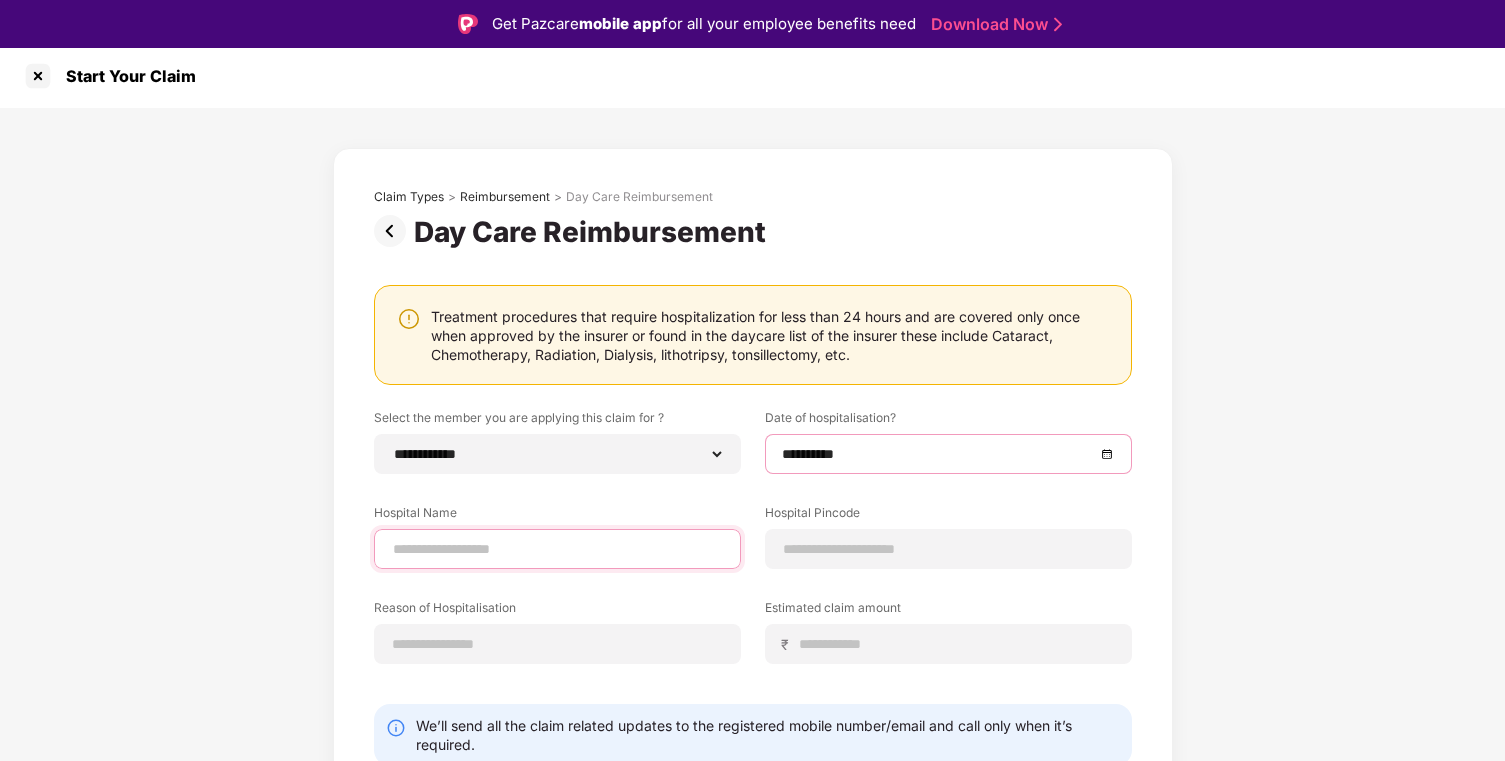 click at bounding box center [557, 549] 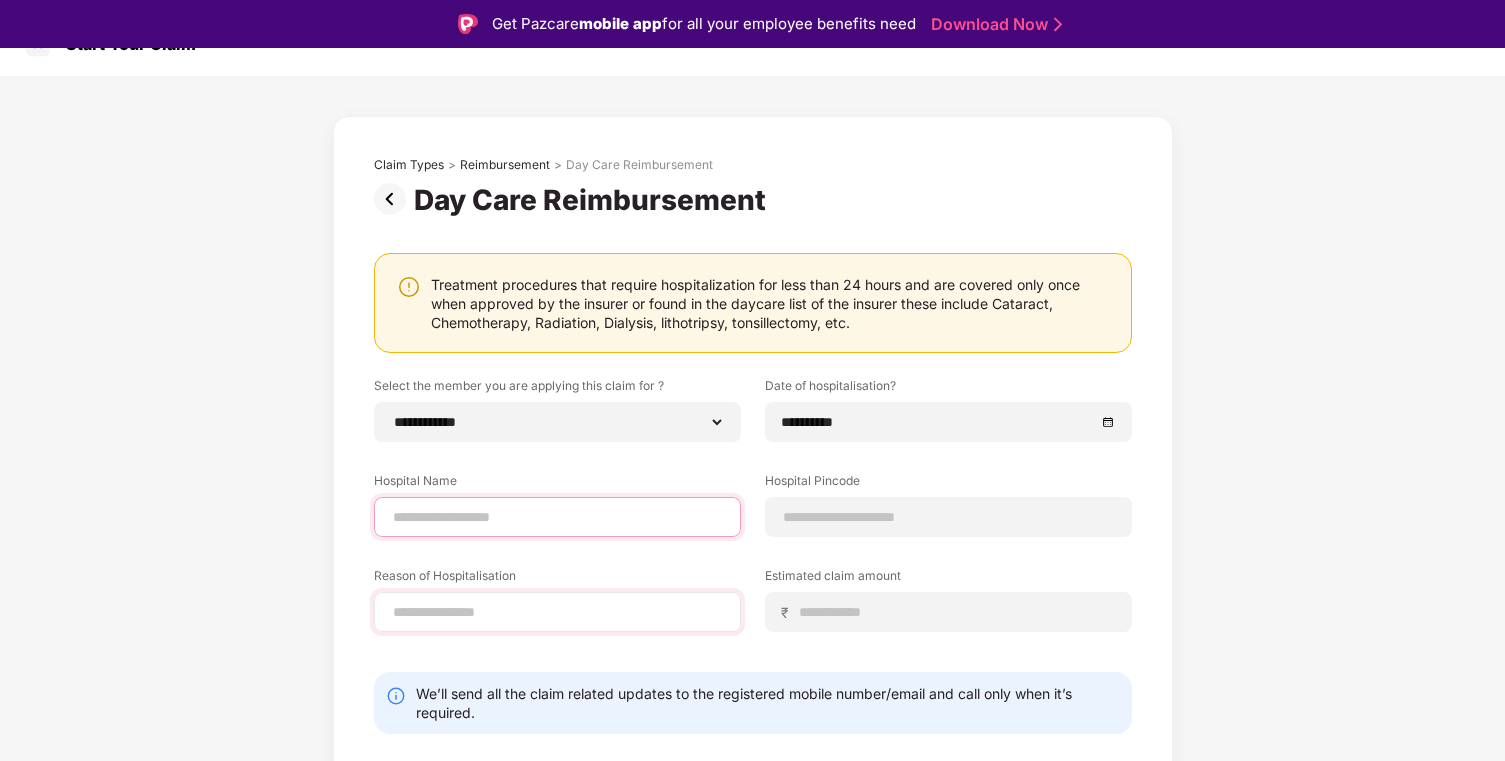 scroll, scrollTop: 84, scrollLeft: 0, axis: vertical 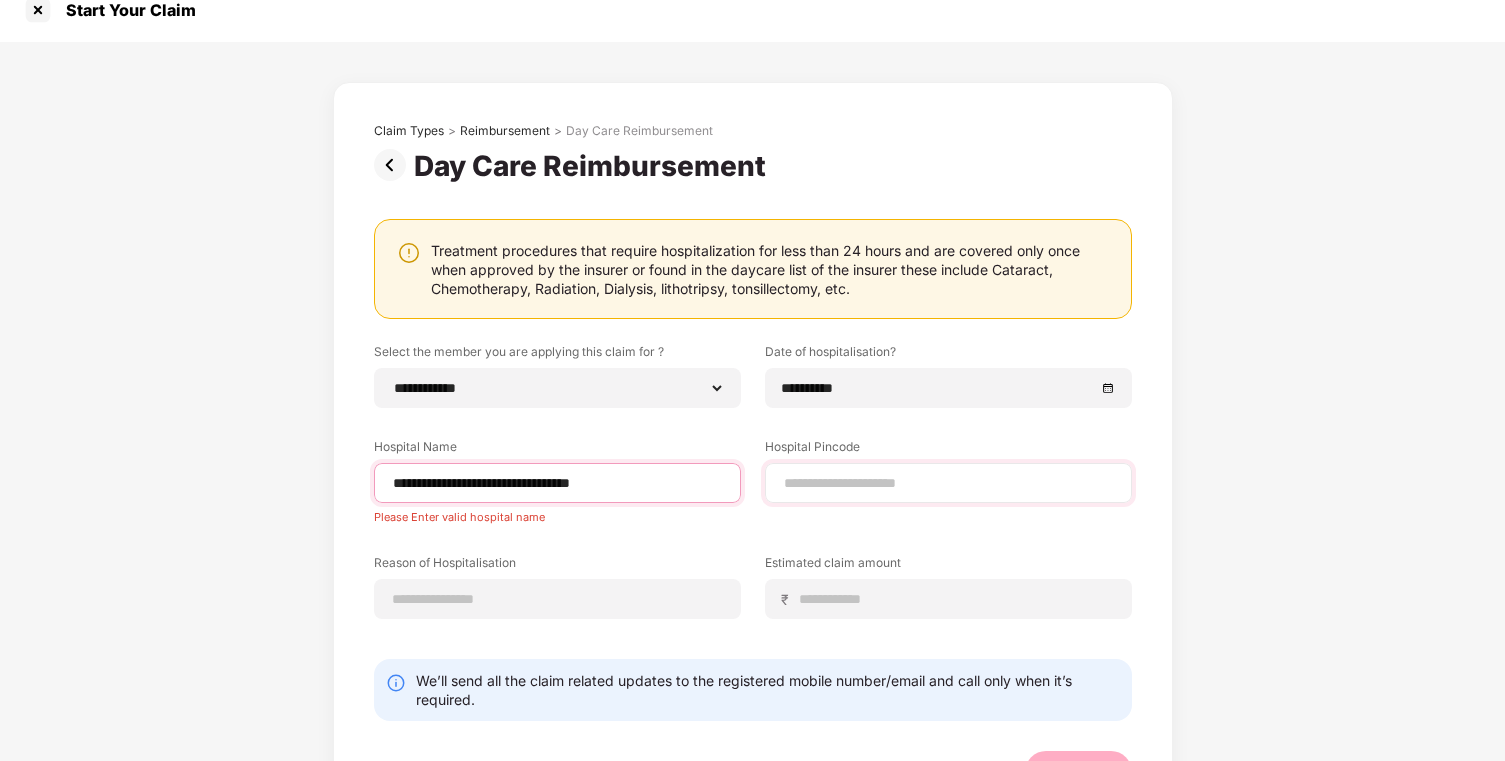 type on "**********" 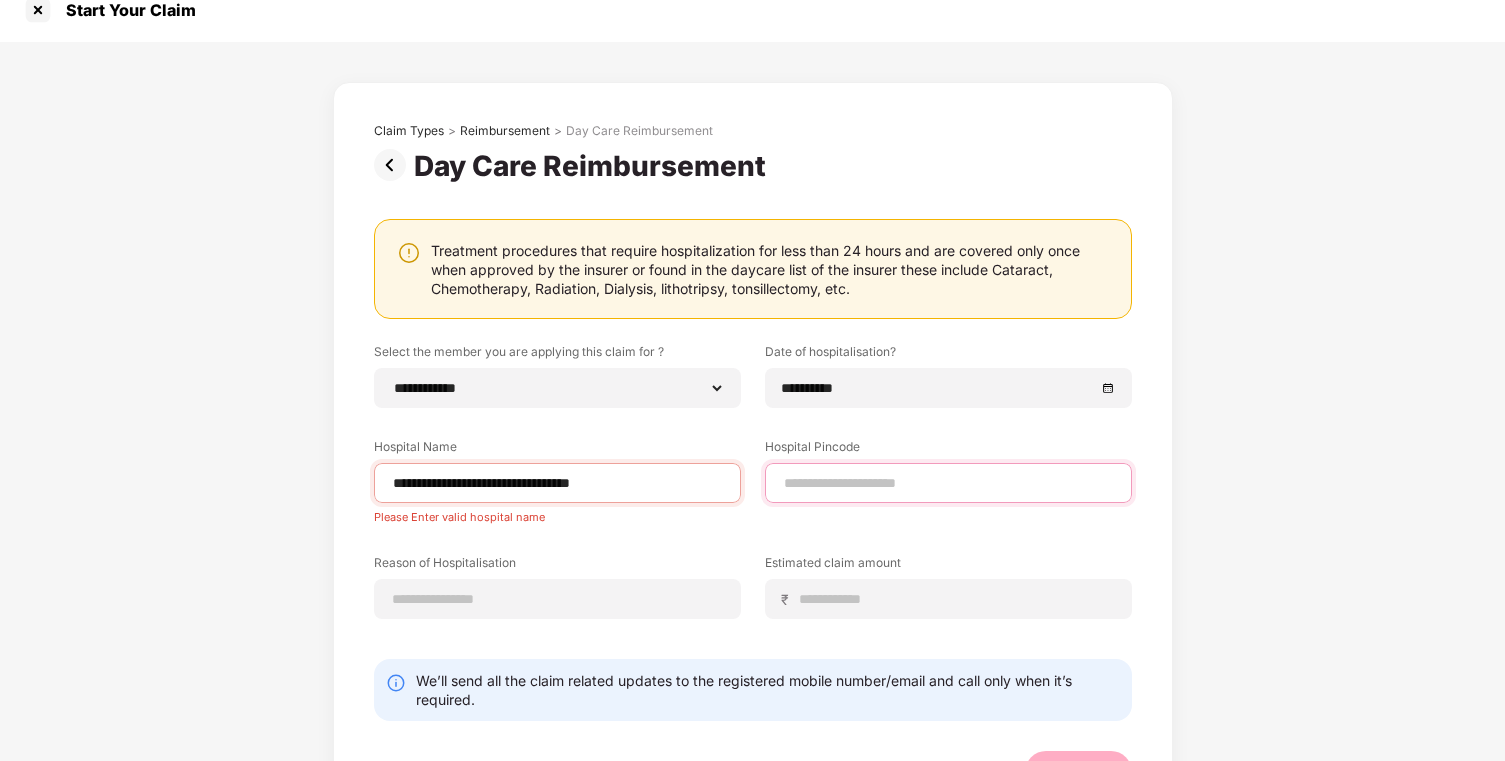 click at bounding box center (948, 483) 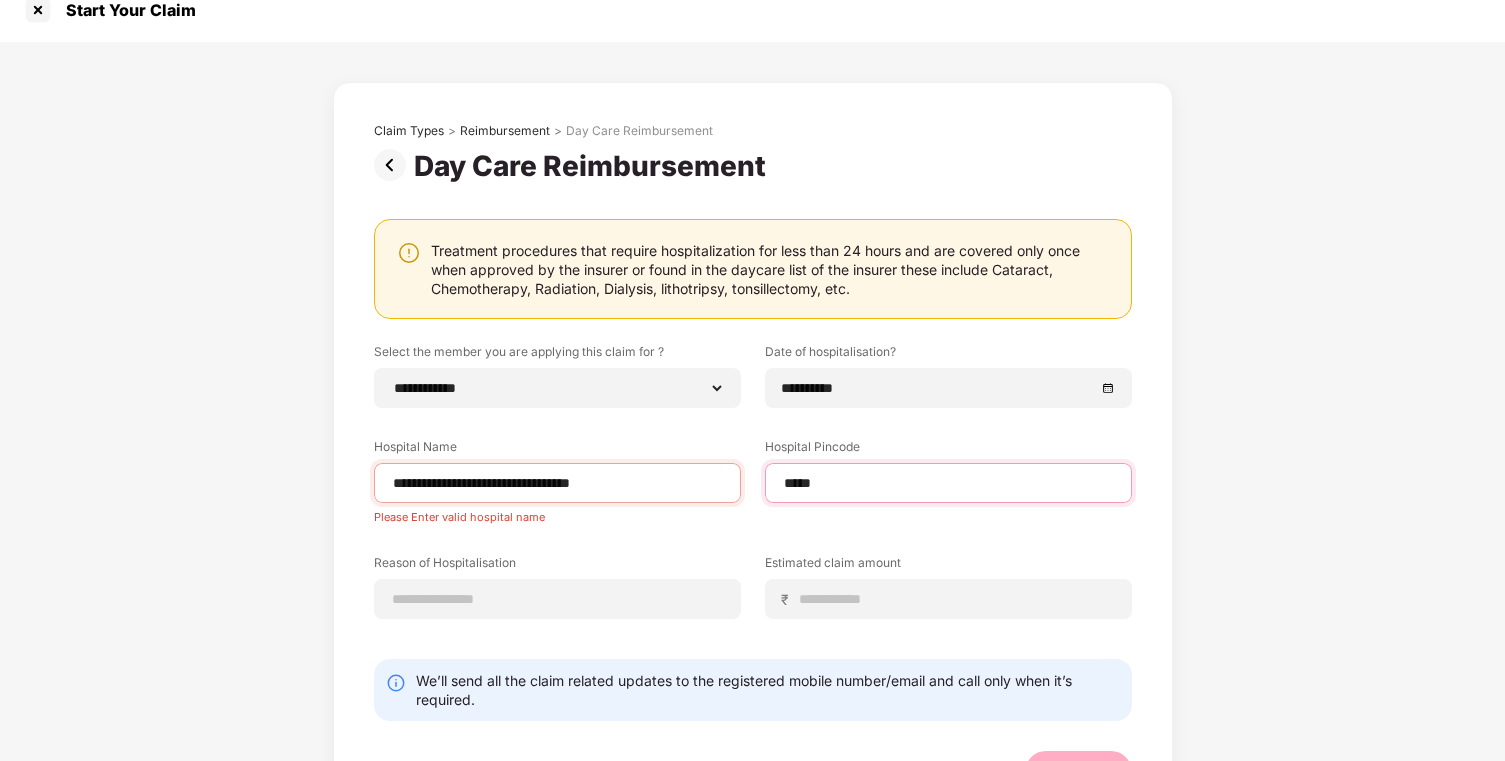 type on "******" 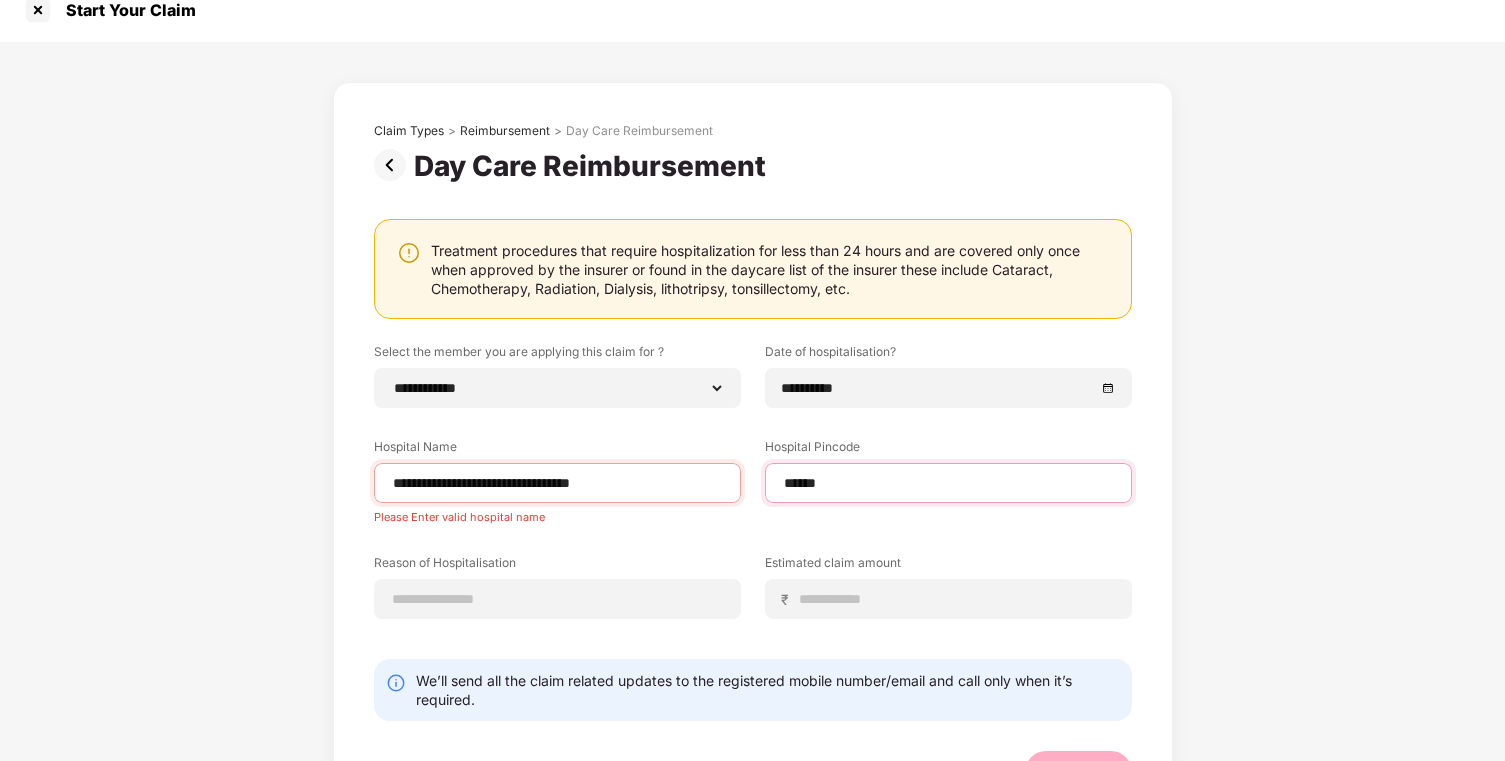select on "******" 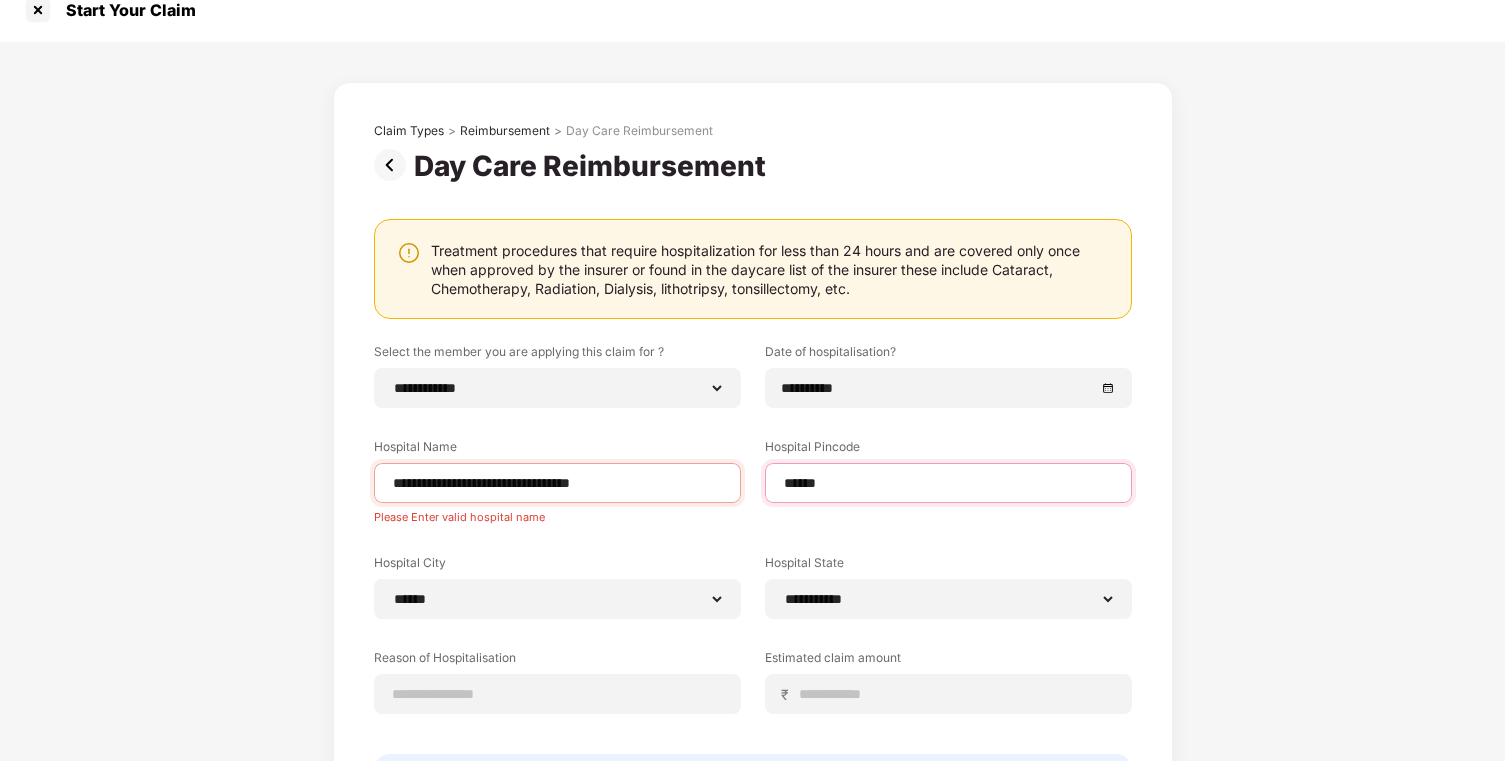 scroll, scrollTop: 200, scrollLeft: 0, axis: vertical 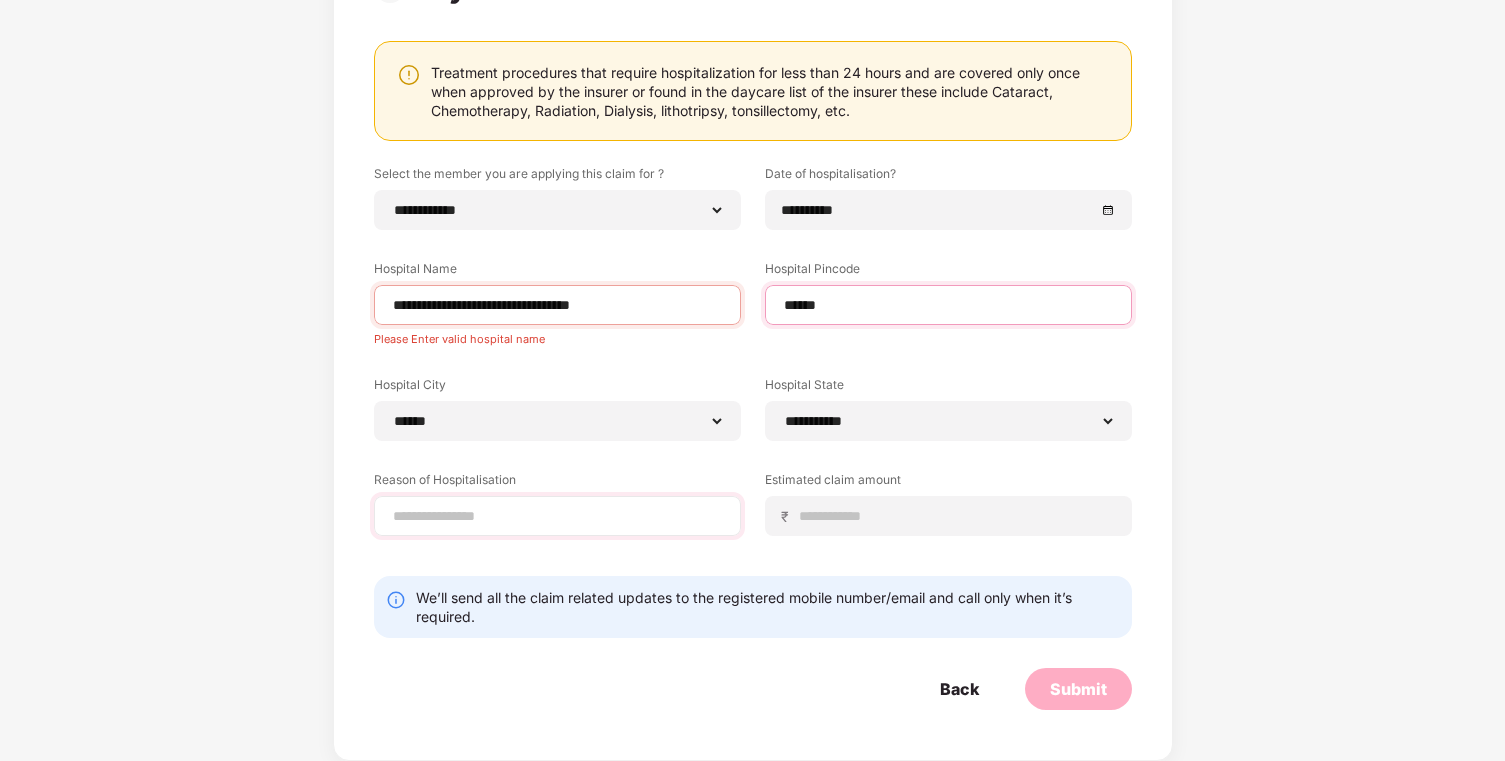 type on "******" 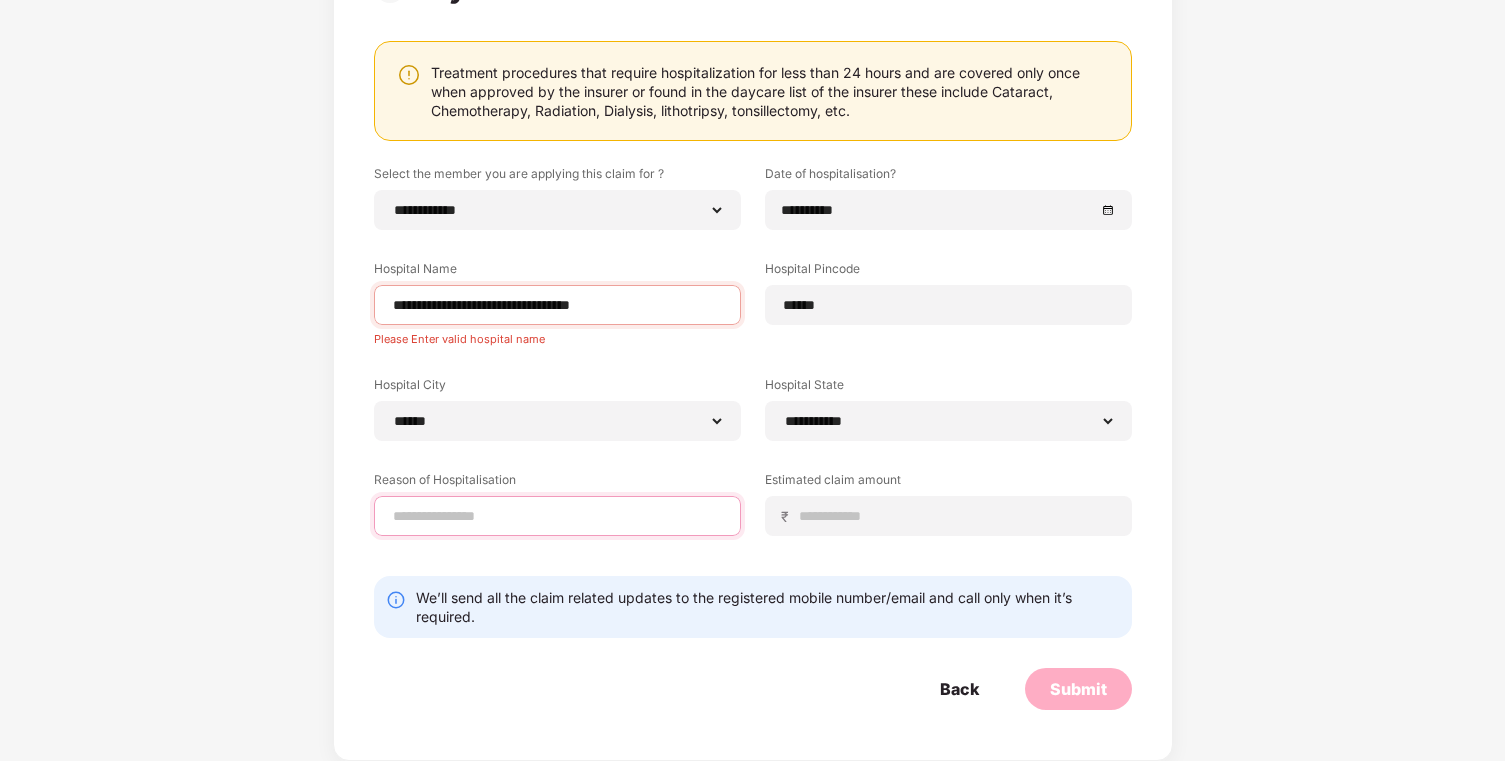 click at bounding box center [557, 516] 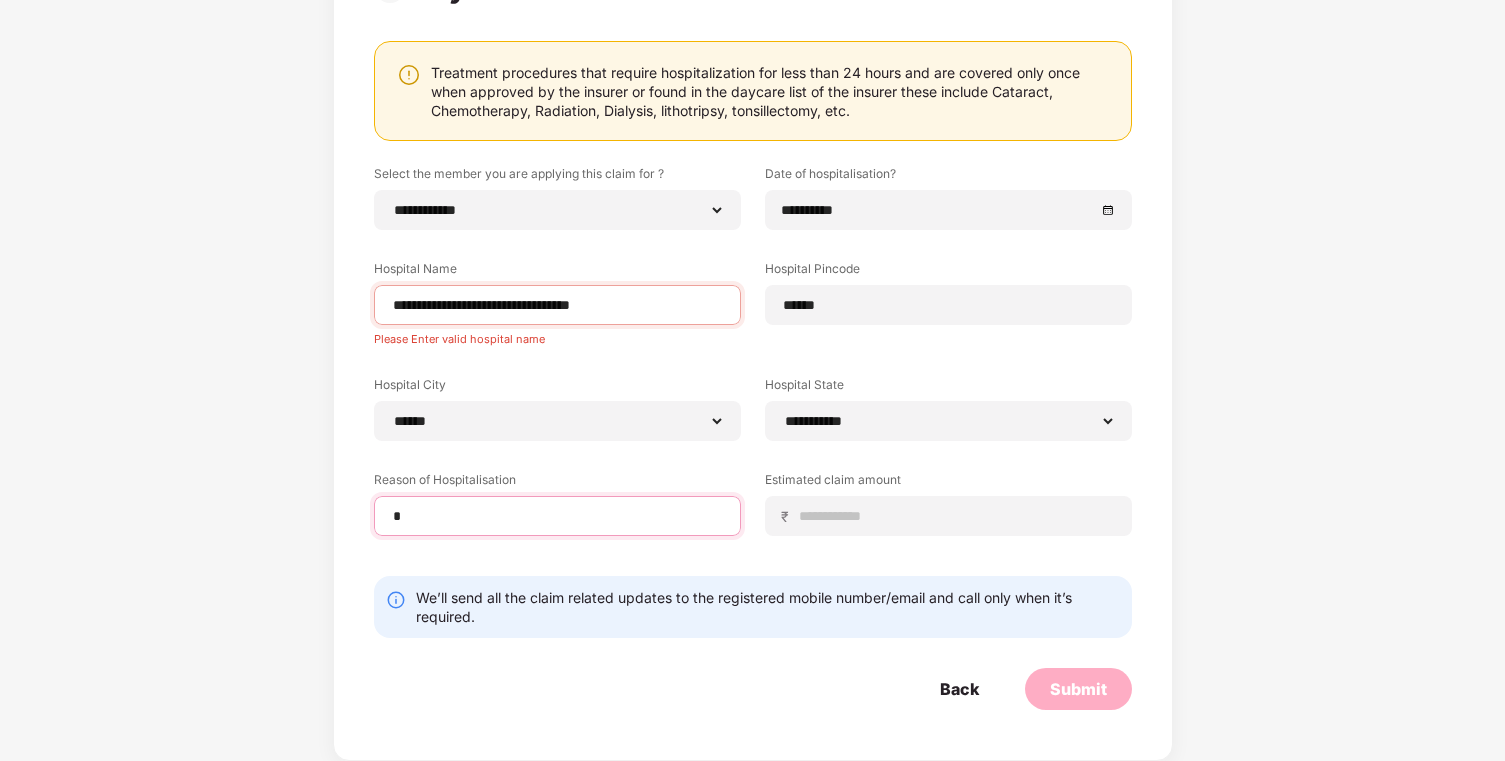 drag, startPoint x: 410, startPoint y: 513, endPoint x: 343, endPoint y: 508, distance: 67.18631 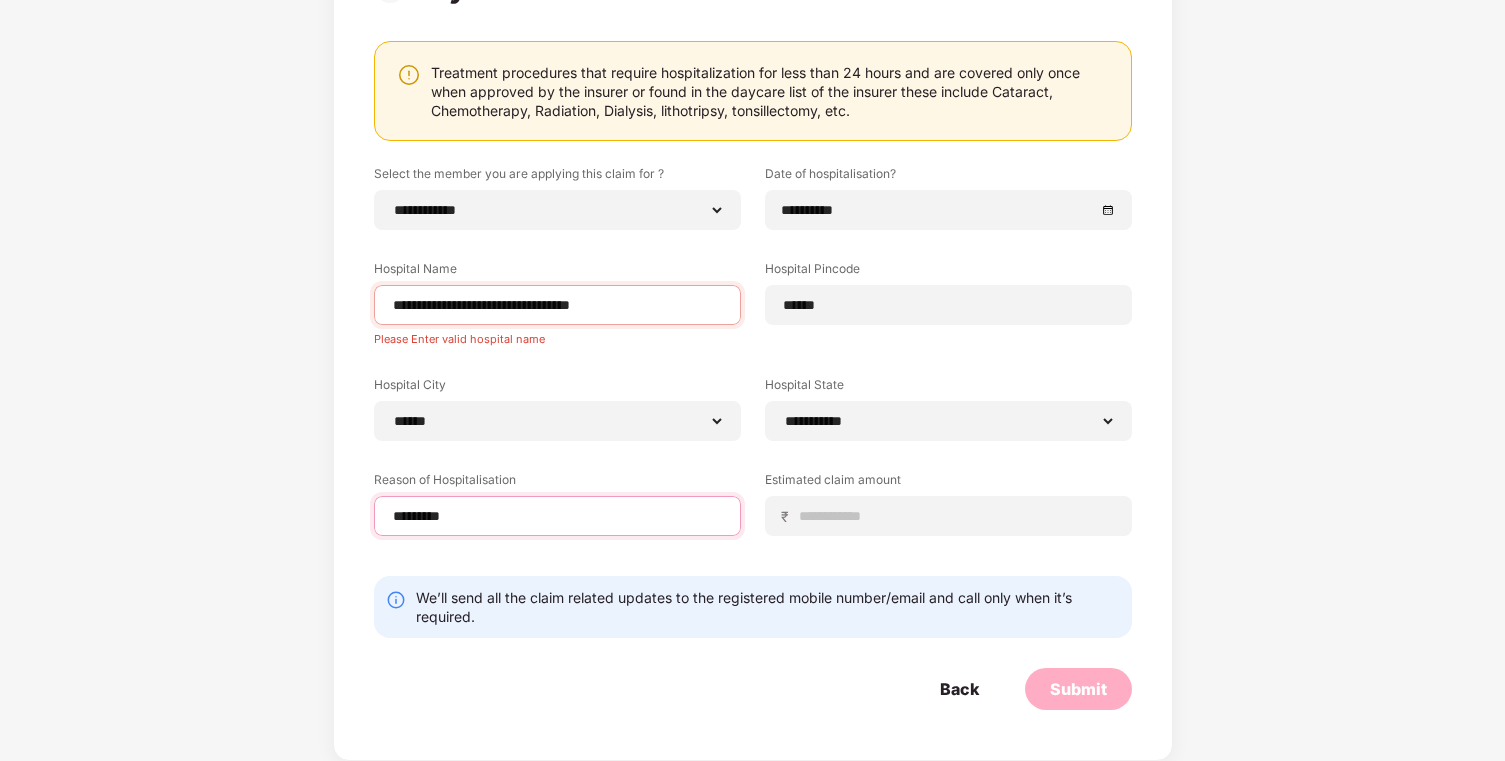 click on "*********" at bounding box center (557, 516) 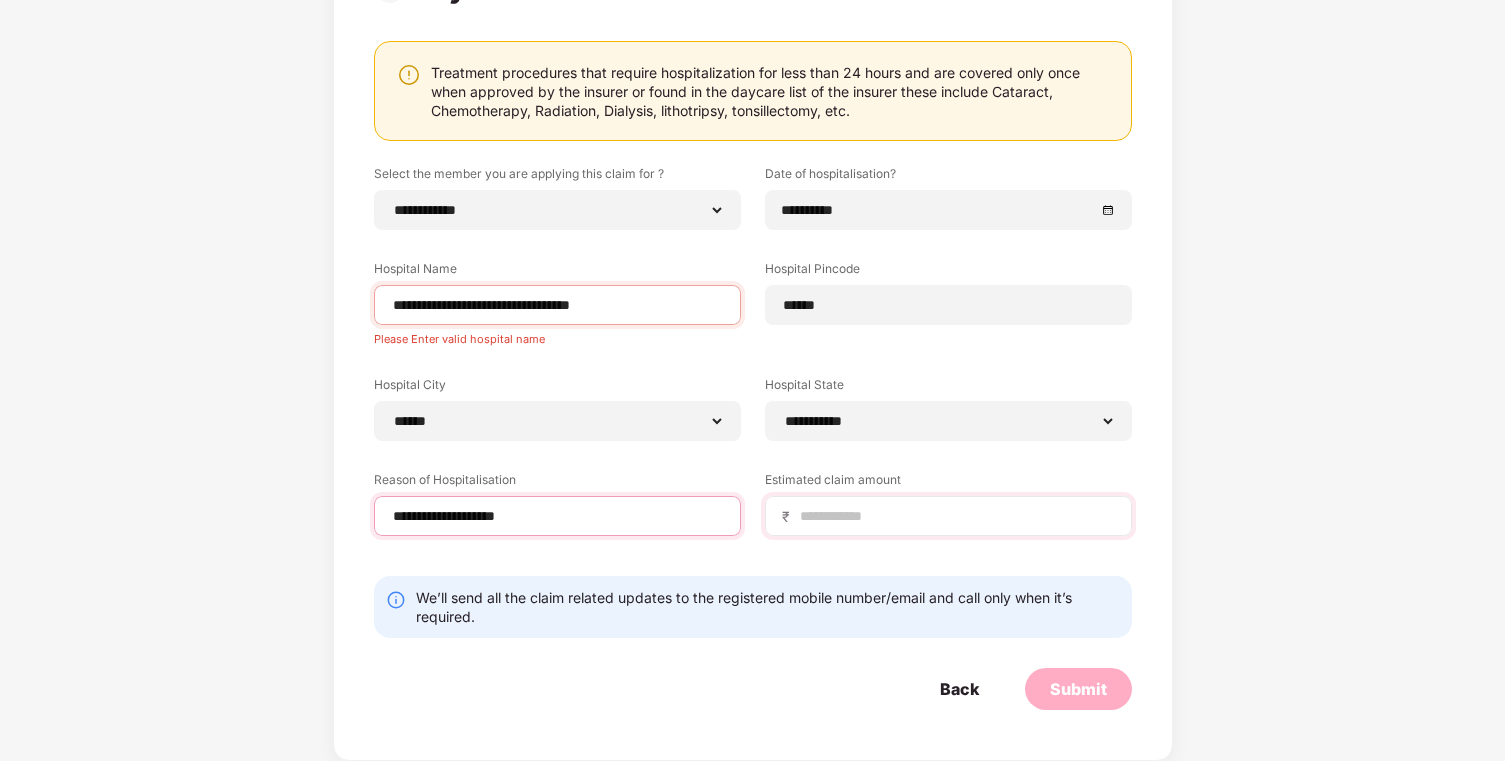 type on "**********" 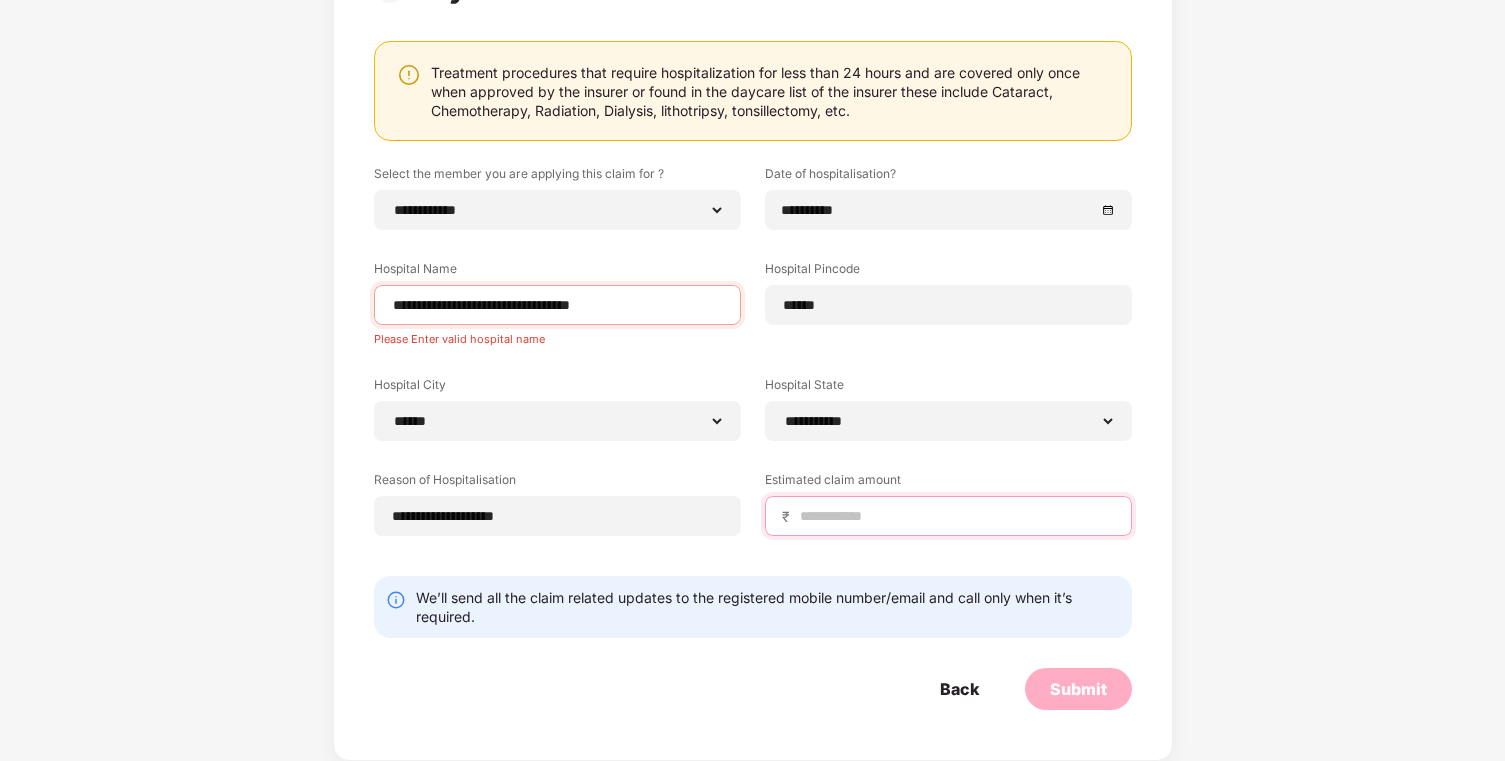 click at bounding box center [956, 516] 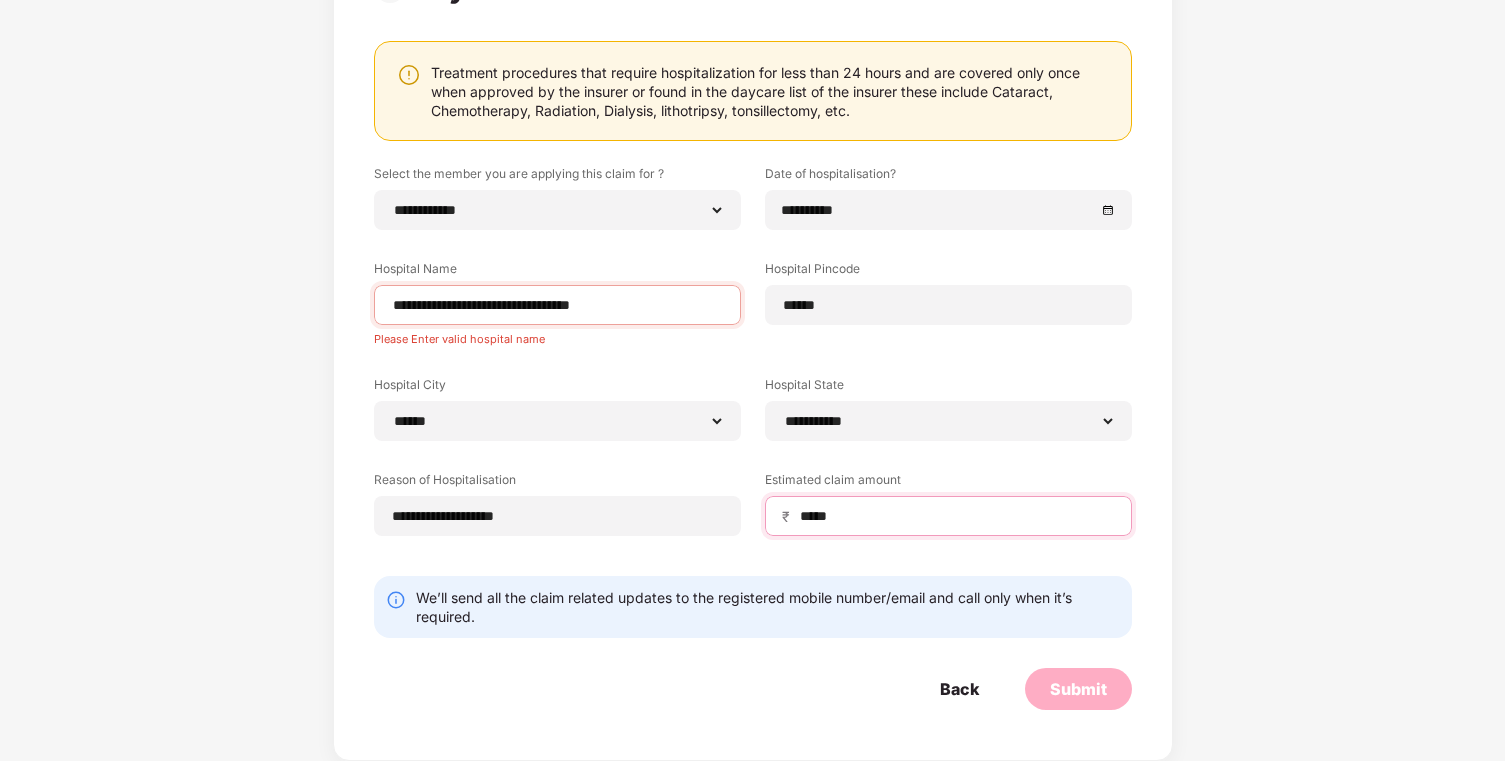 type on "*****" 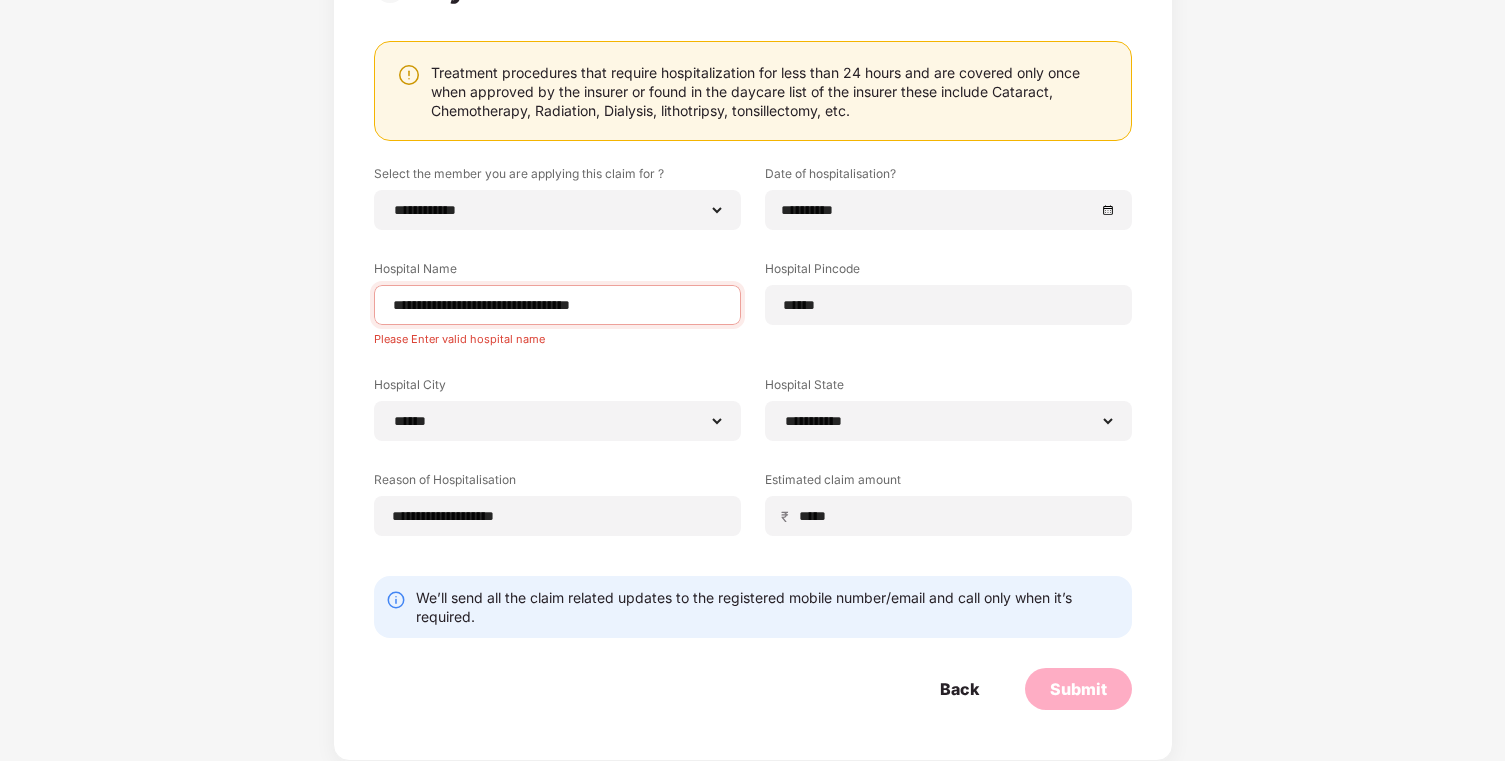 click on "**********" at bounding box center [753, 365] 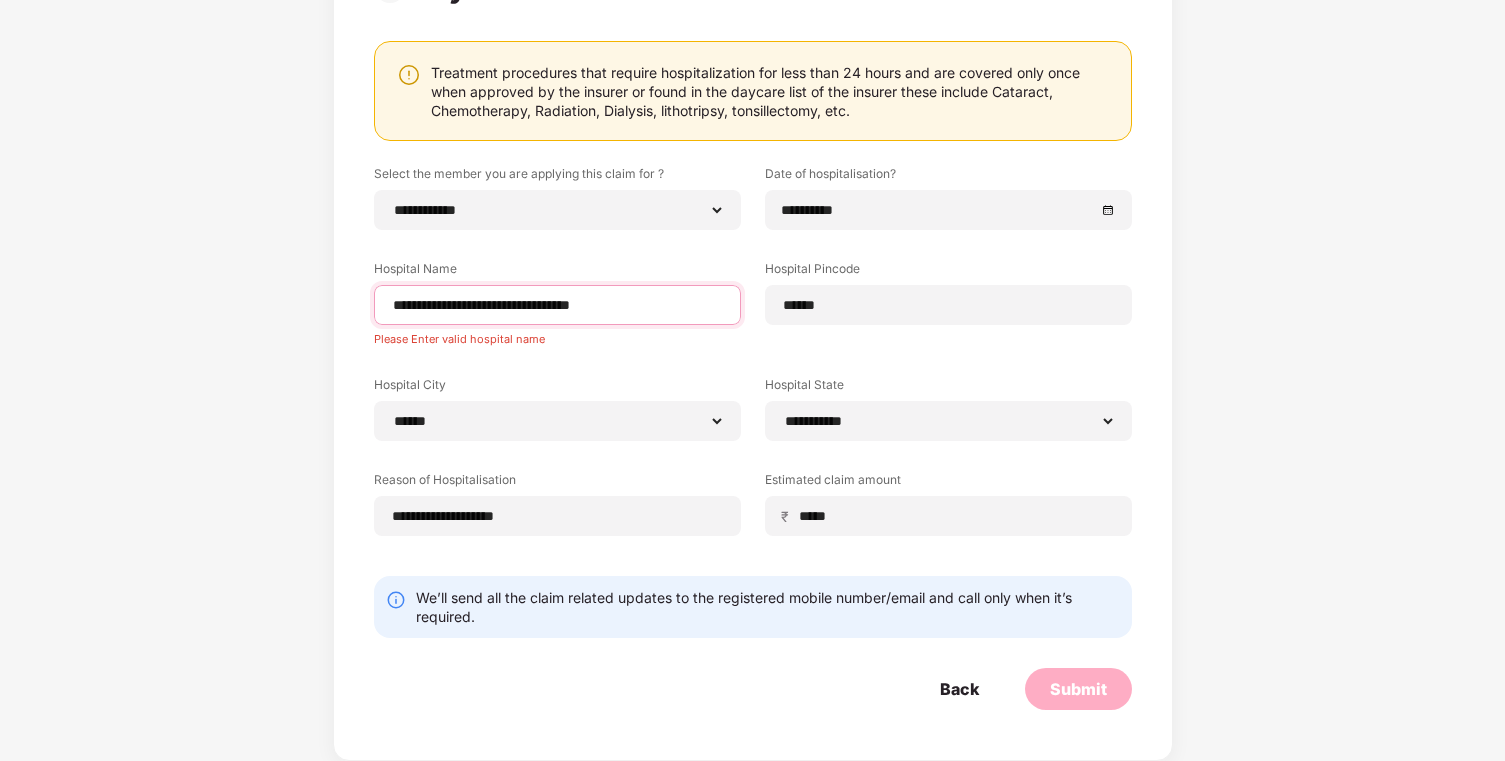 click on "**********" at bounding box center [557, 305] 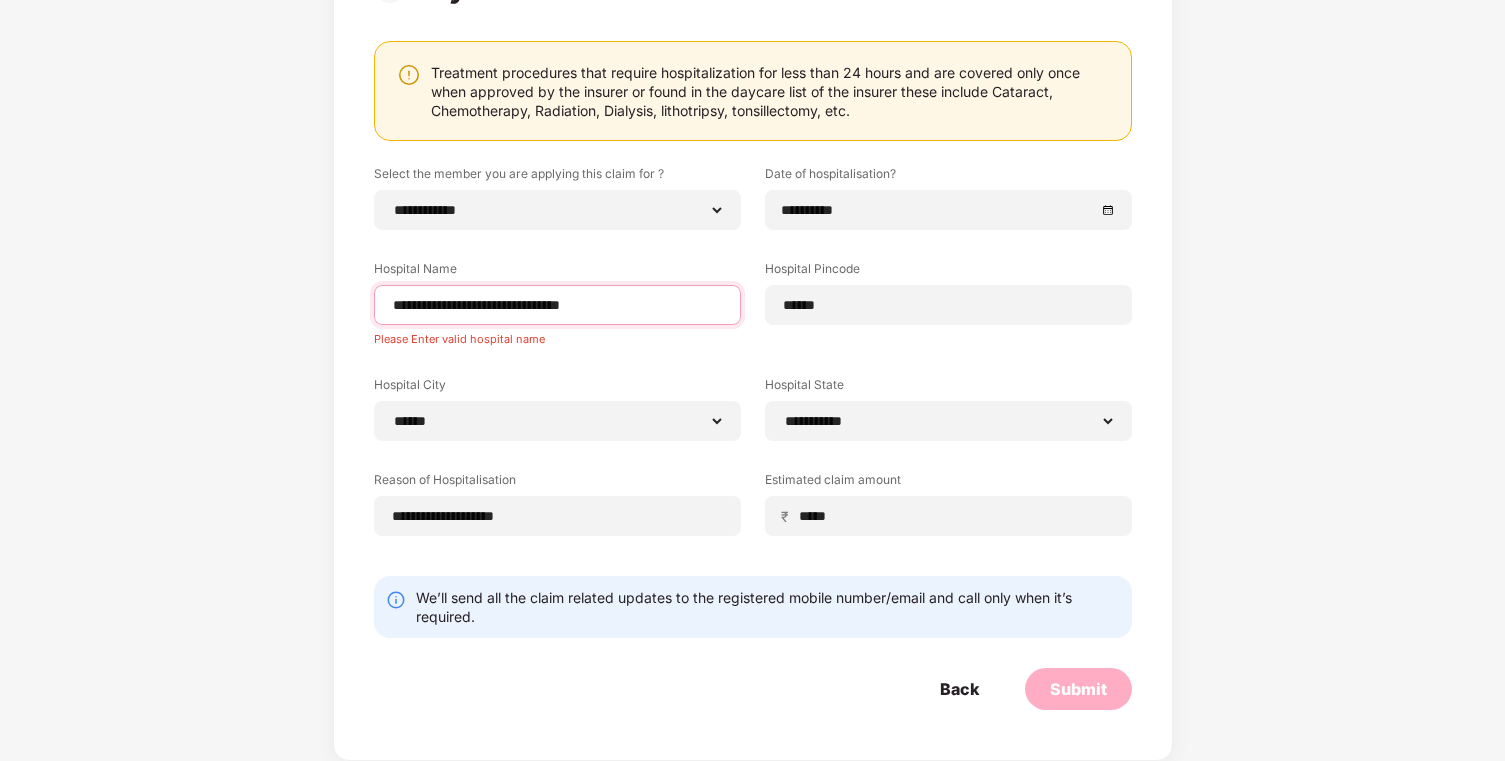 scroll, scrollTop: 179, scrollLeft: 0, axis: vertical 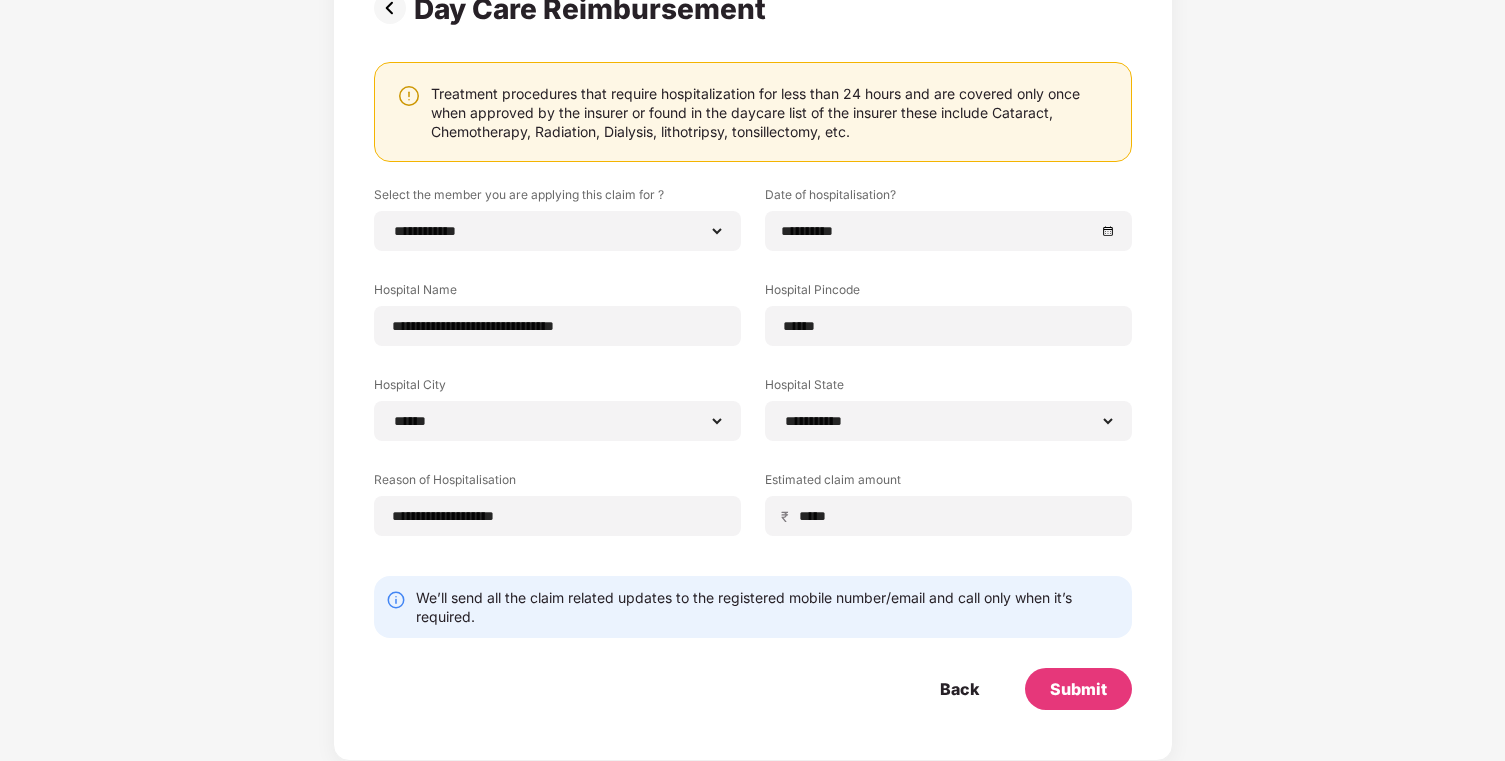 click on "**********" at bounding box center [753, 376] 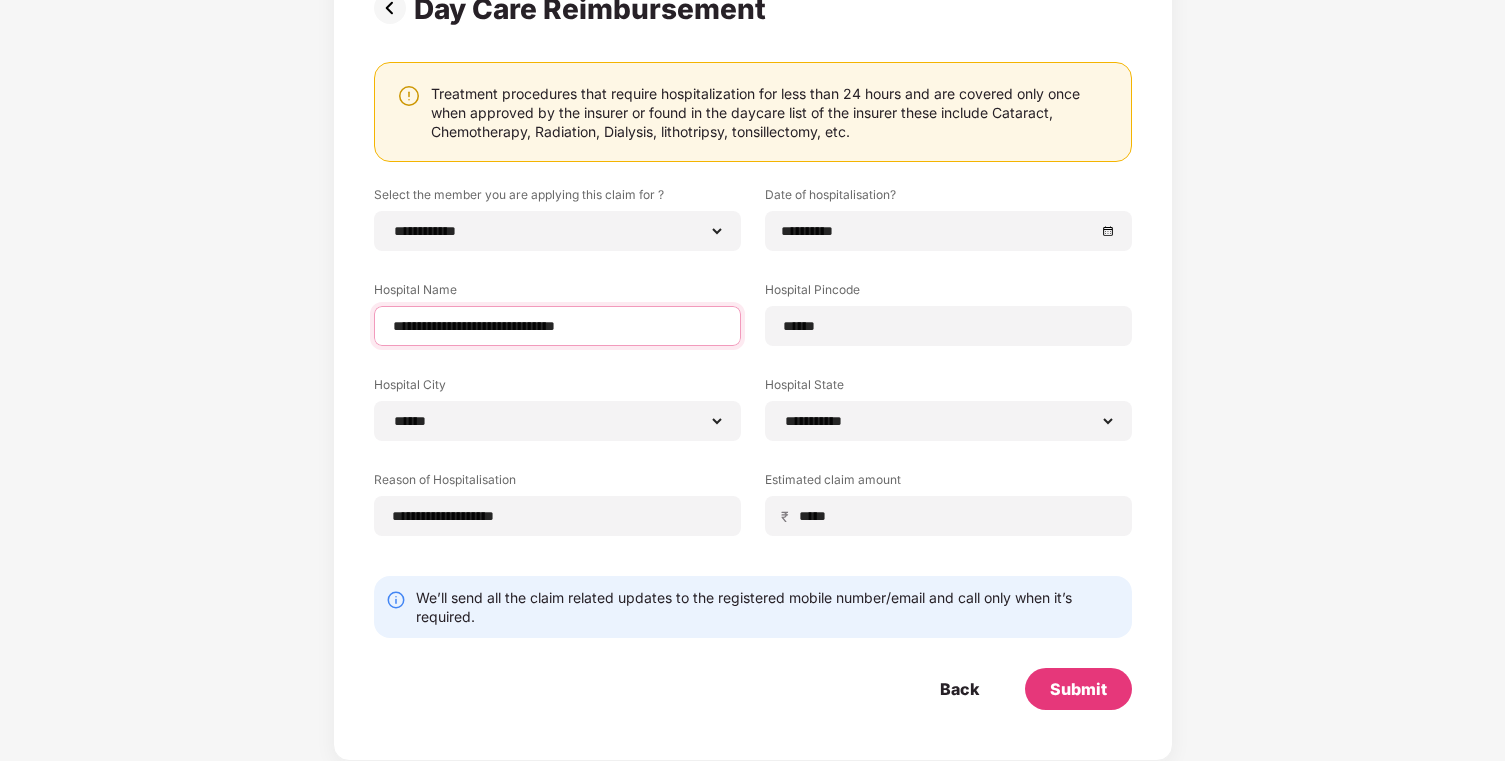 click on "**********" at bounding box center (557, 326) 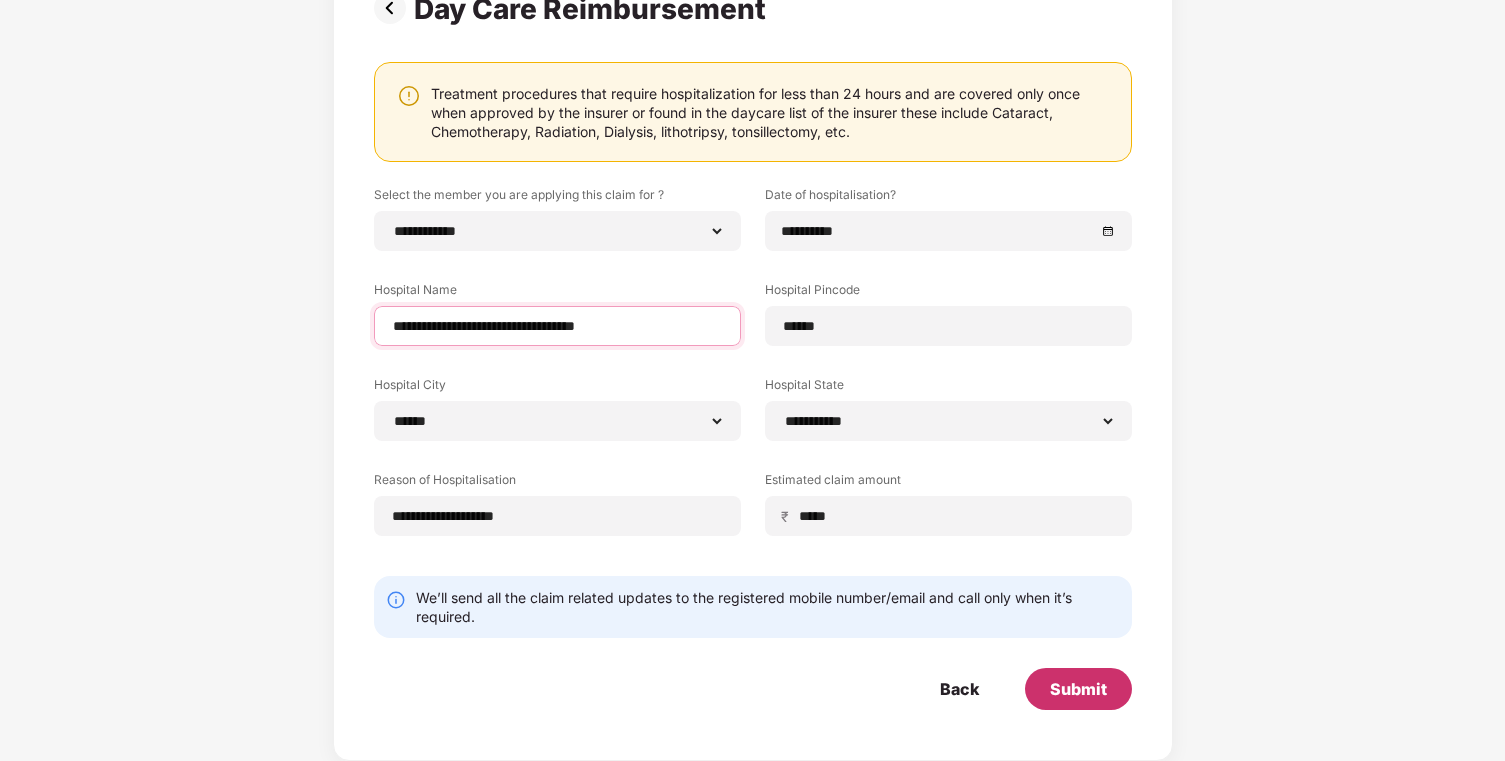 type on "**********" 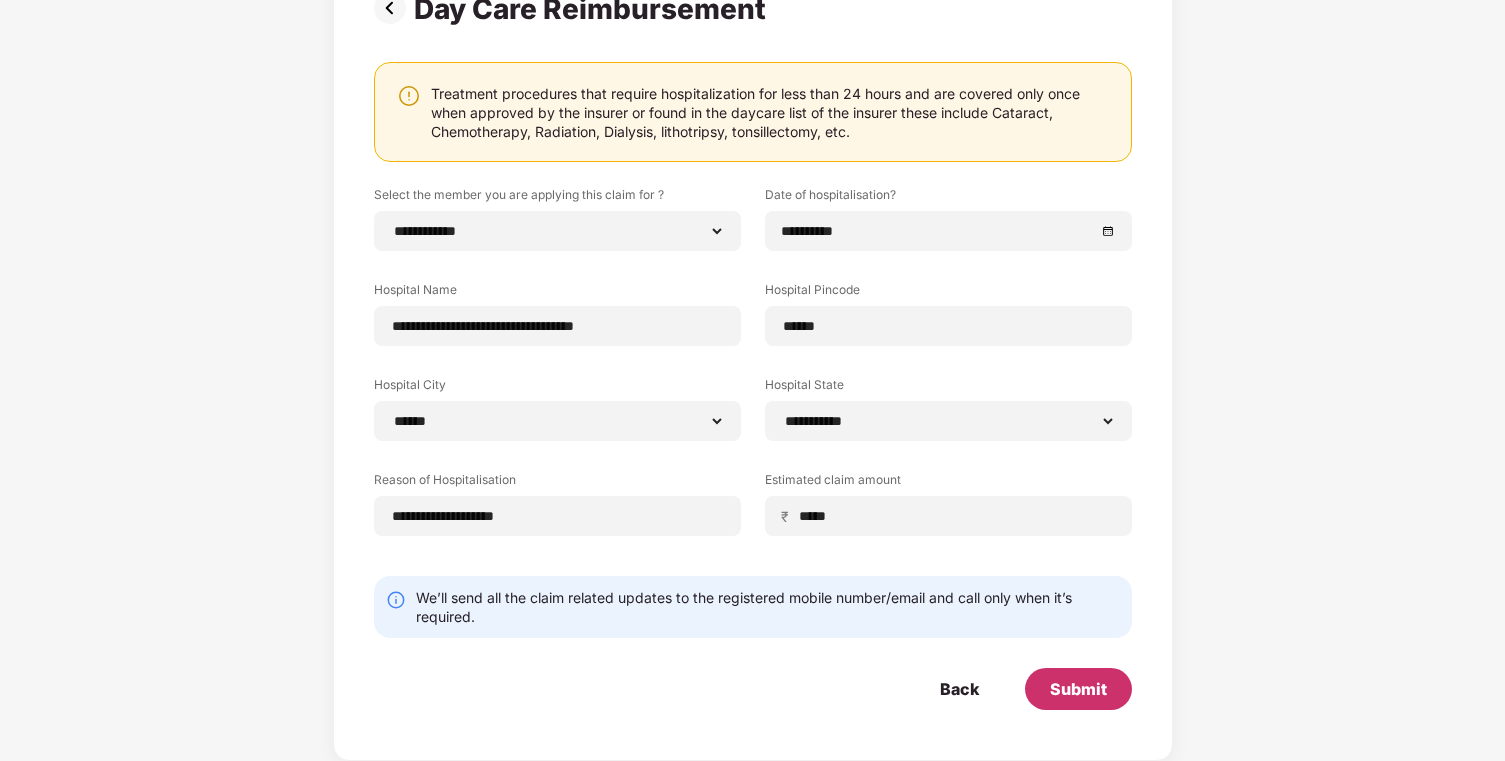 click on "Submit" at bounding box center [1078, 689] 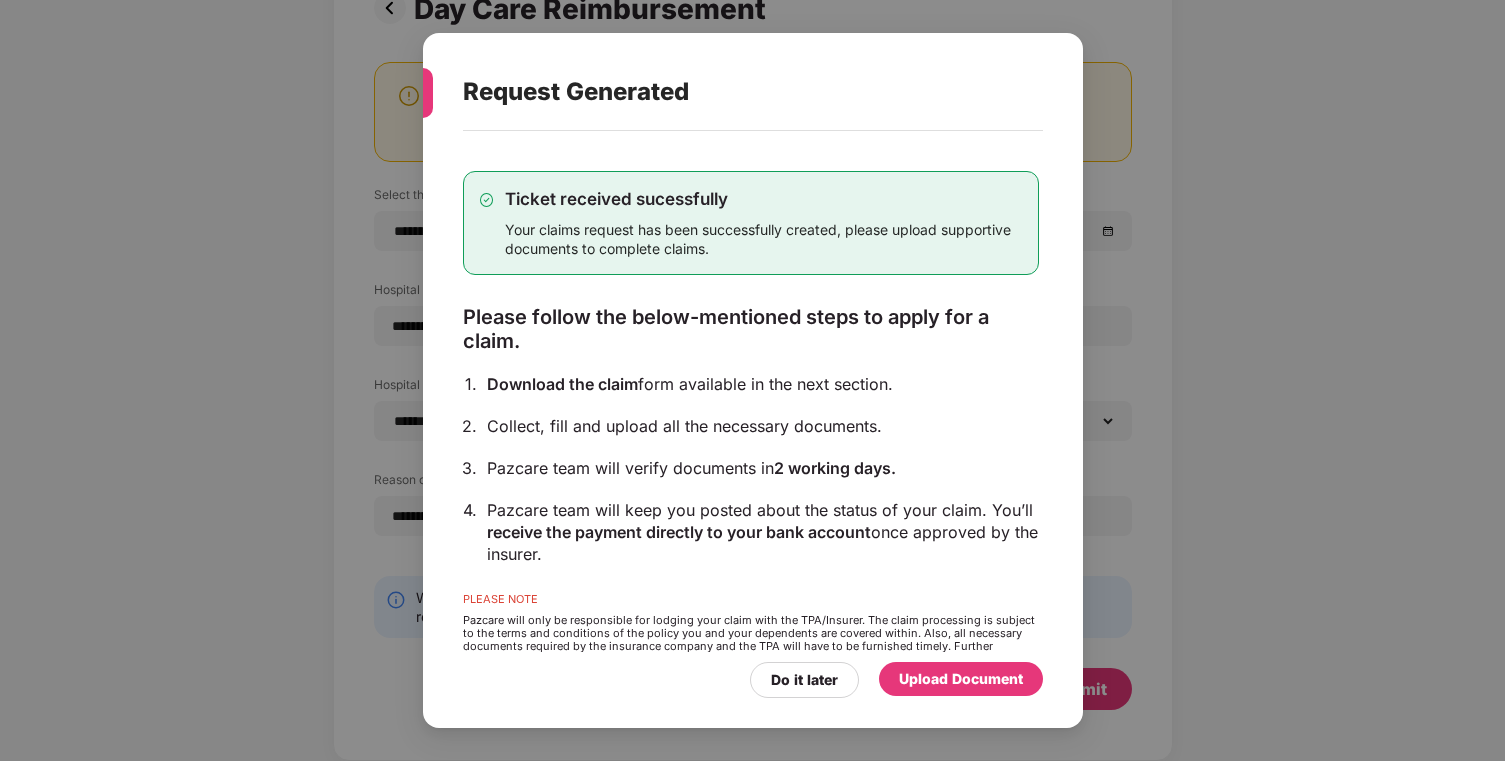click on "Pazcare team will verify documents in  2 working days." at bounding box center [763, 468] 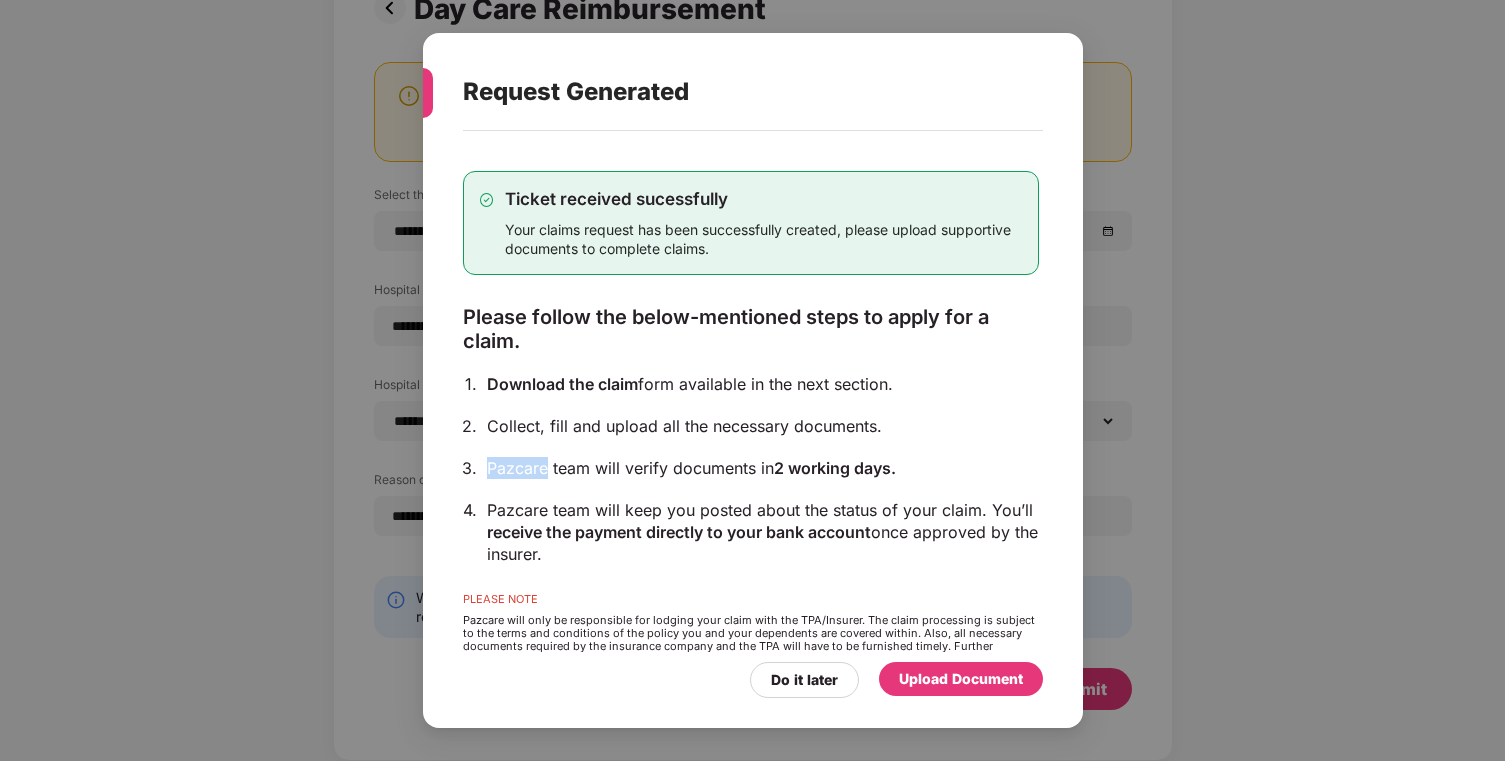 click on "Pazcare team will verify documents in  2 working days." at bounding box center [763, 468] 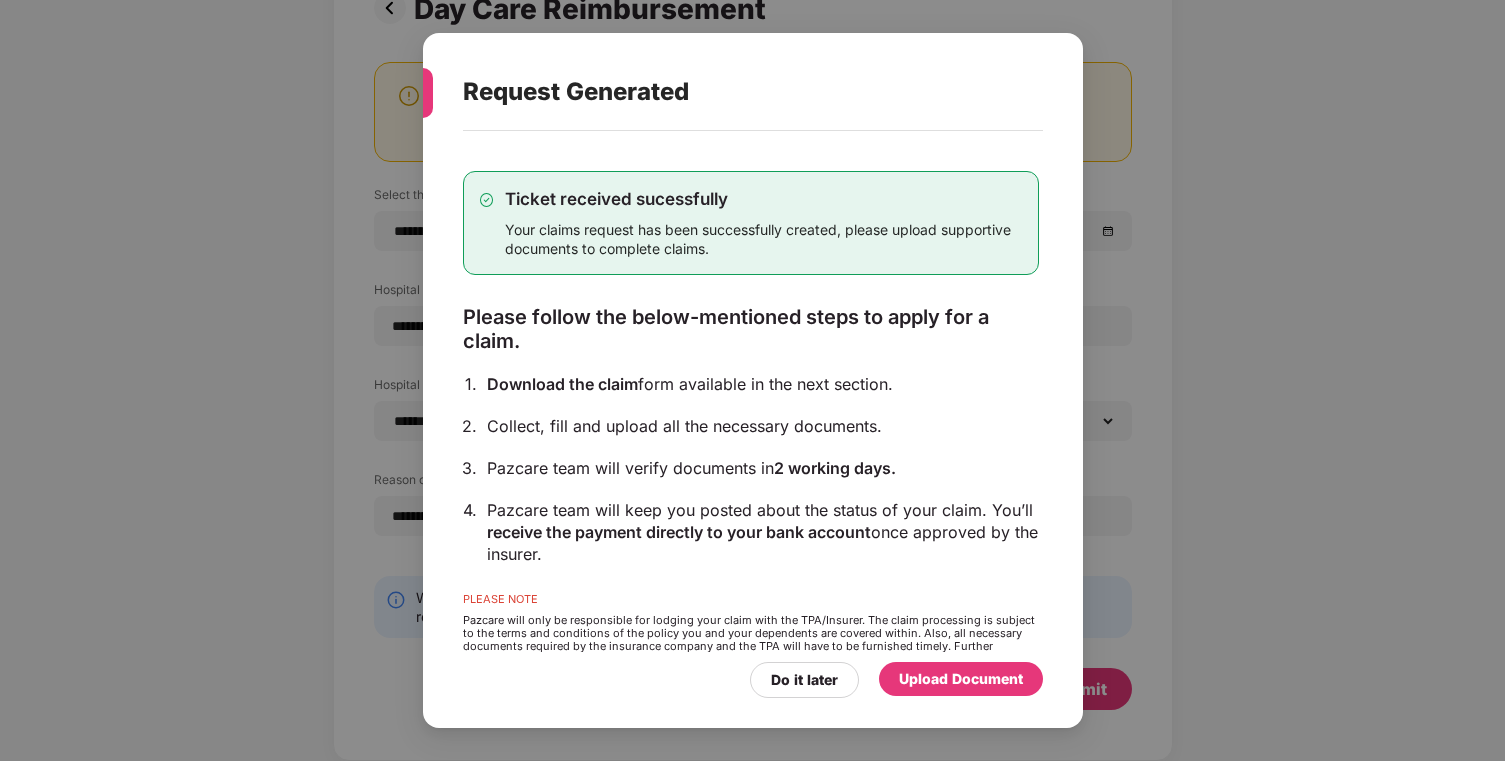 click on "Pazcare team will verify documents in  2 working days." at bounding box center (763, 468) 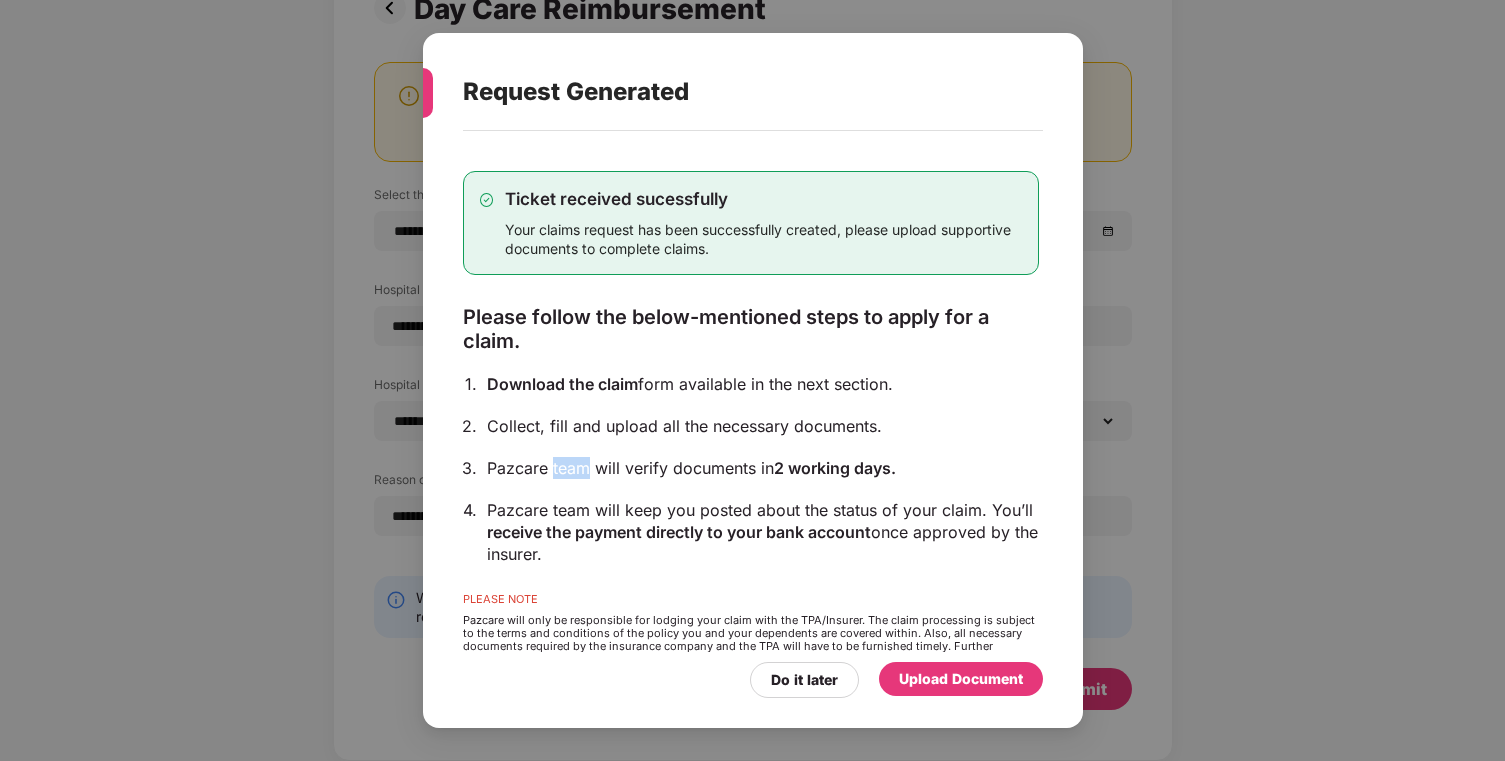 click on "Pazcare team will verify documents in  2 working days." at bounding box center [763, 468] 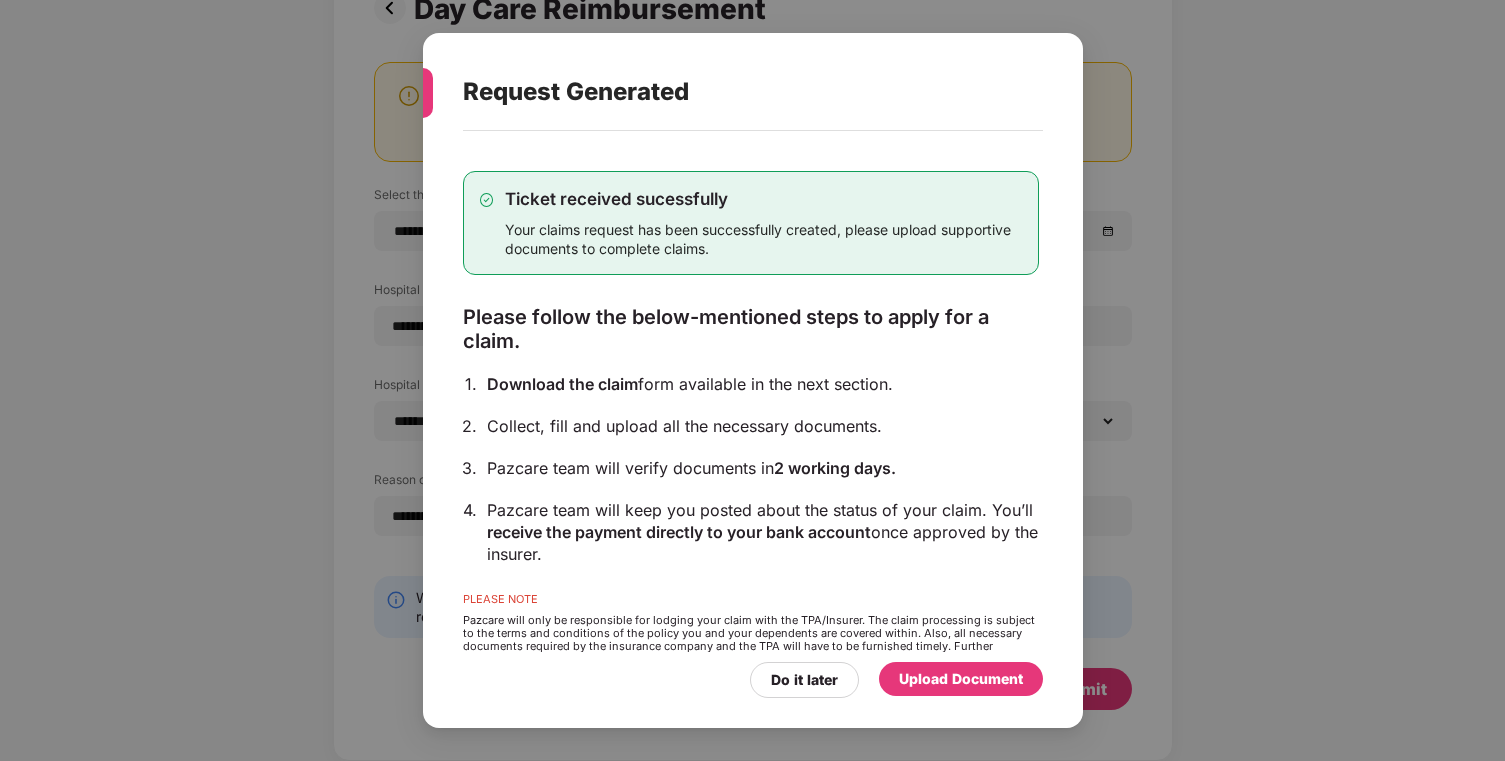 click on "Upload Document" at bounding box center (961, 679) 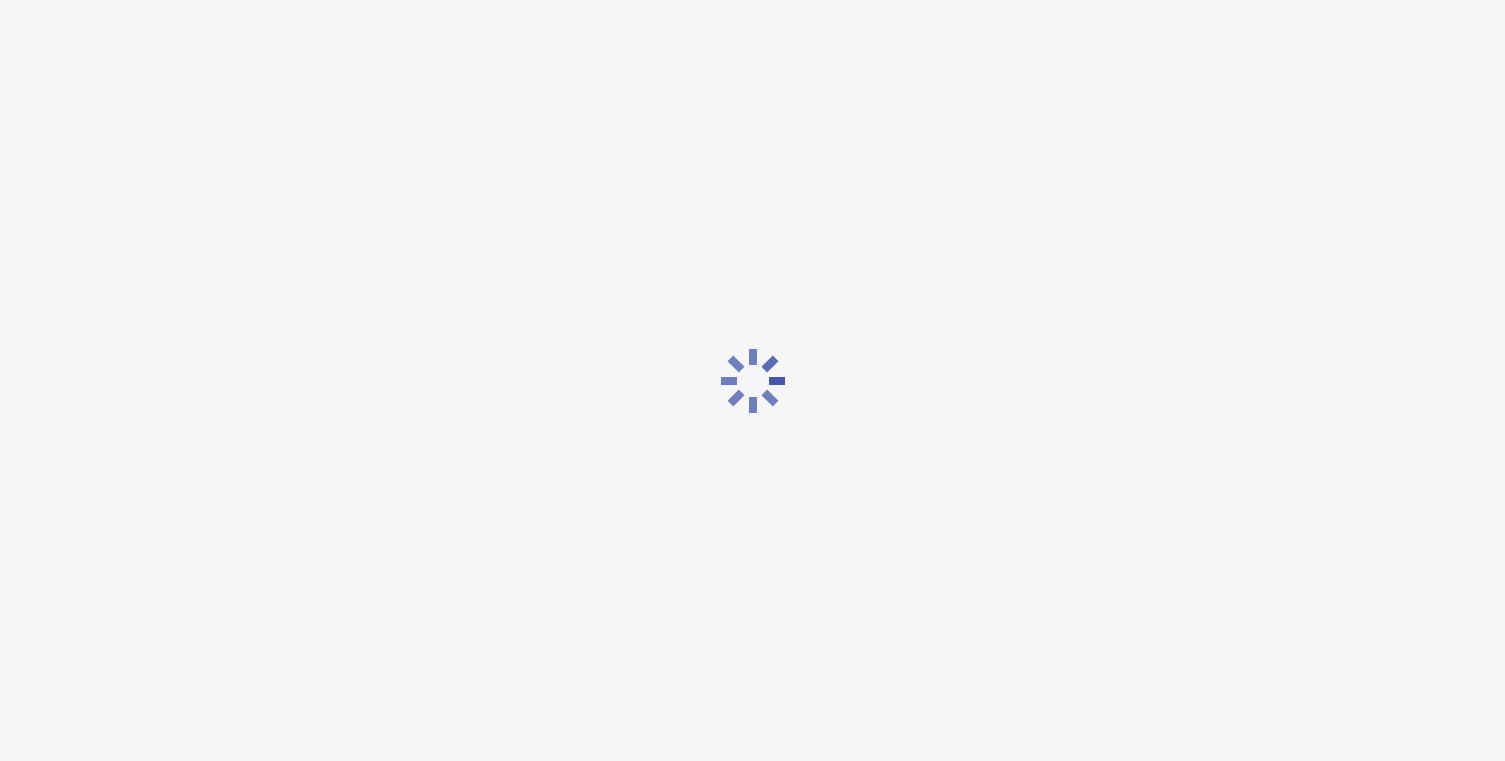 scroll, scrollTop: 0, scrollLeft: 0, axis: both 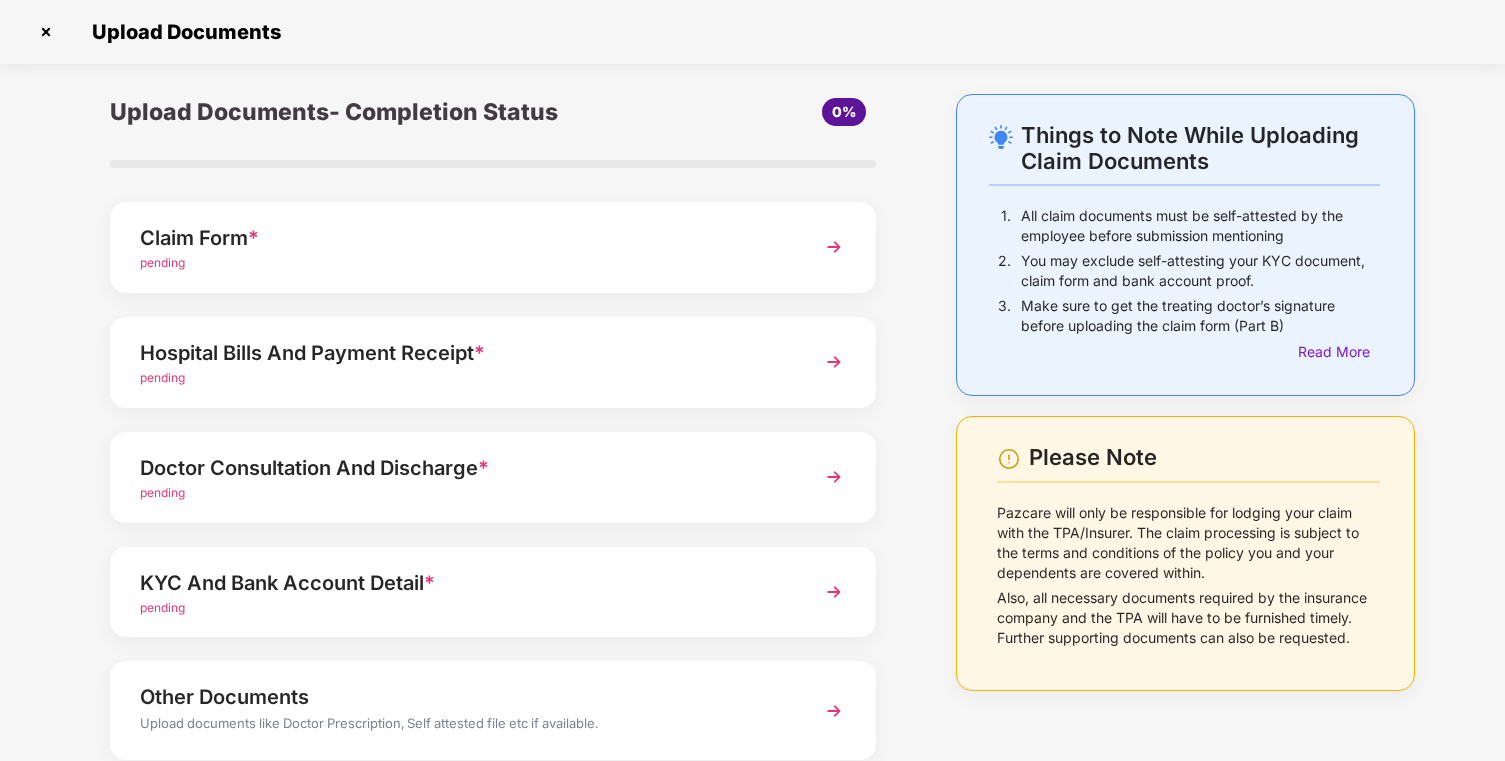 click on "Claim Form *" at bounding box center (463, 238) 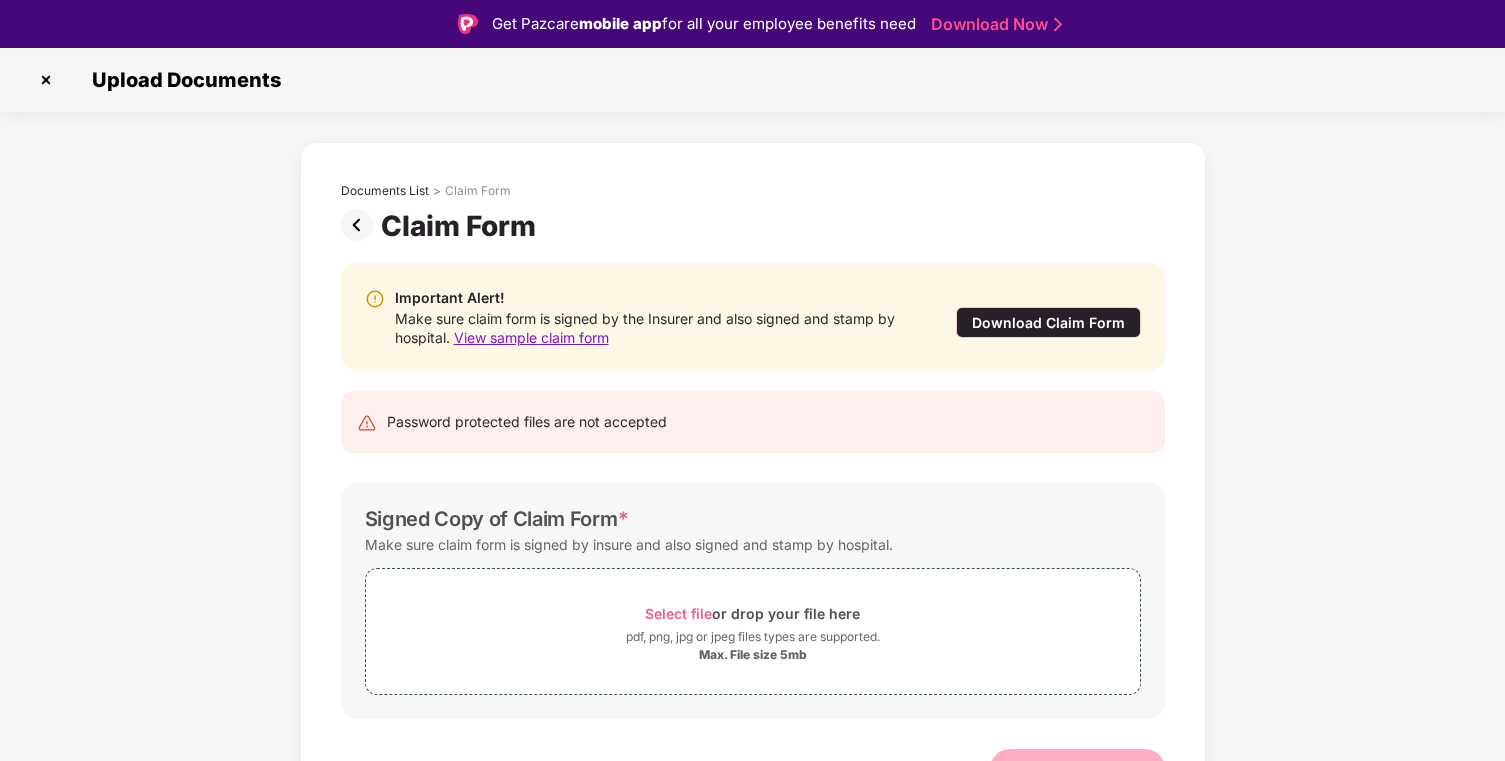 click on "Download Claim Form" at bounding box center (1048, 322) 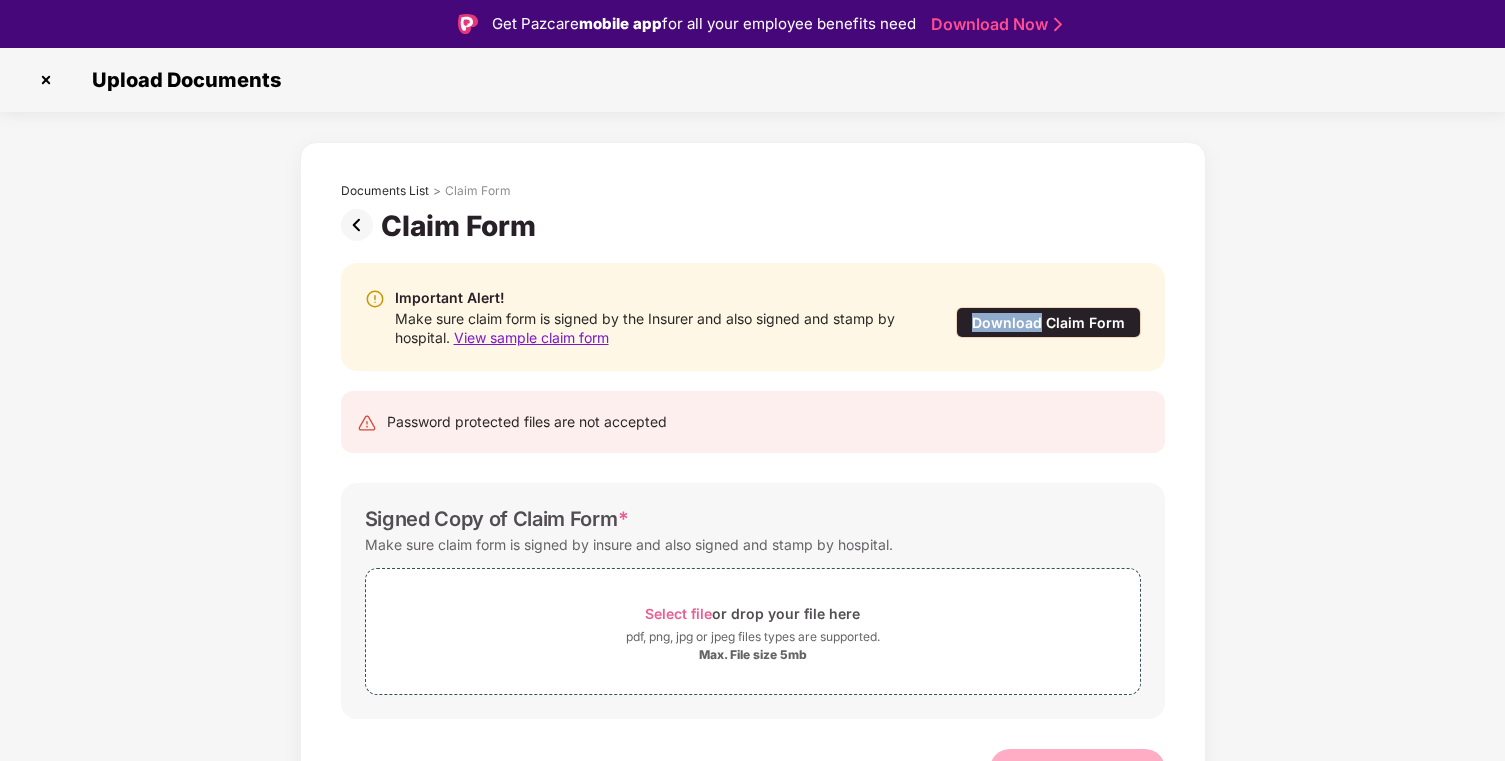 click on "Download Claim Form" at bounding box center (1048, 322) 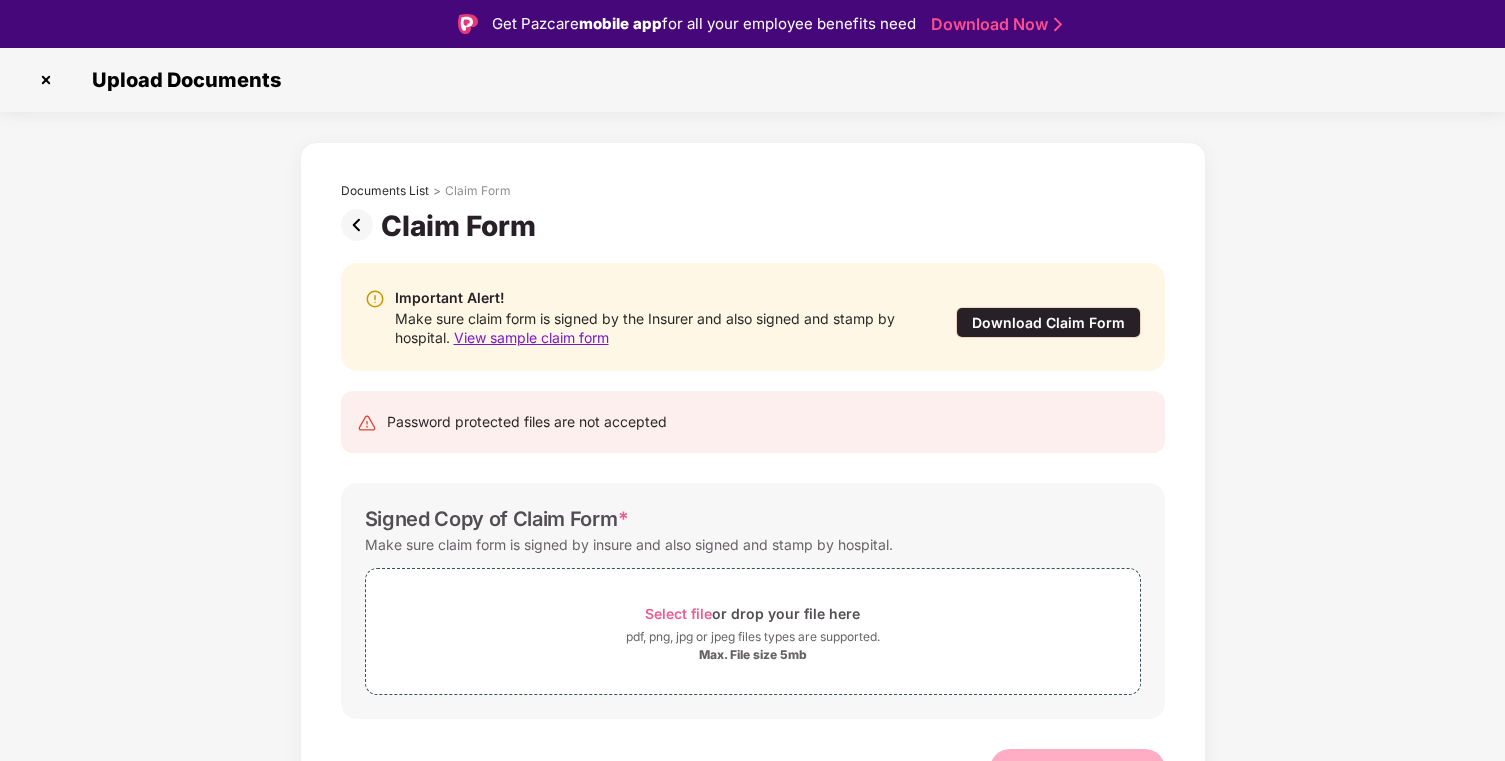click at bounding box center [46, 80] 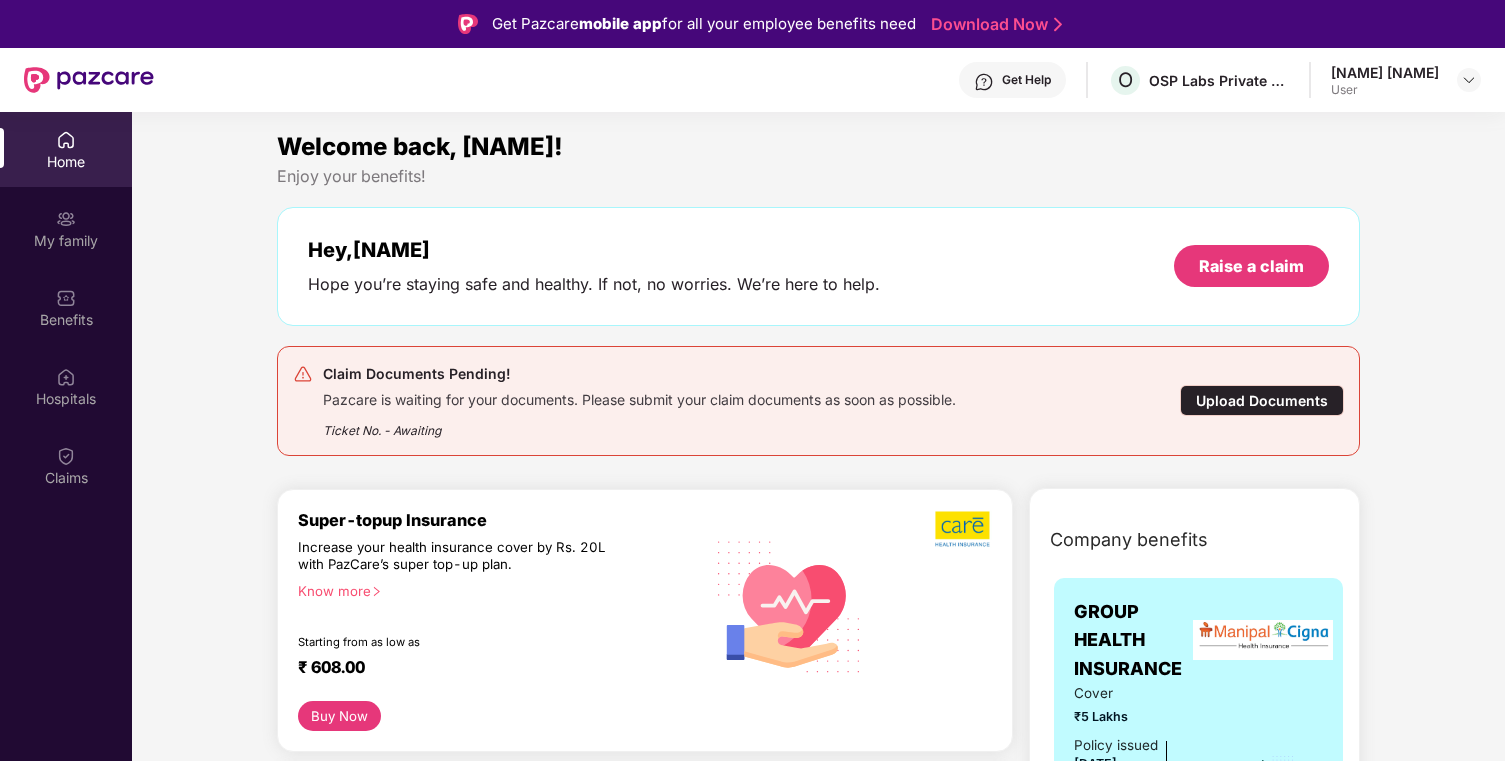 scroll, scrollTop: 0, scrollLeft: 0, axis: both 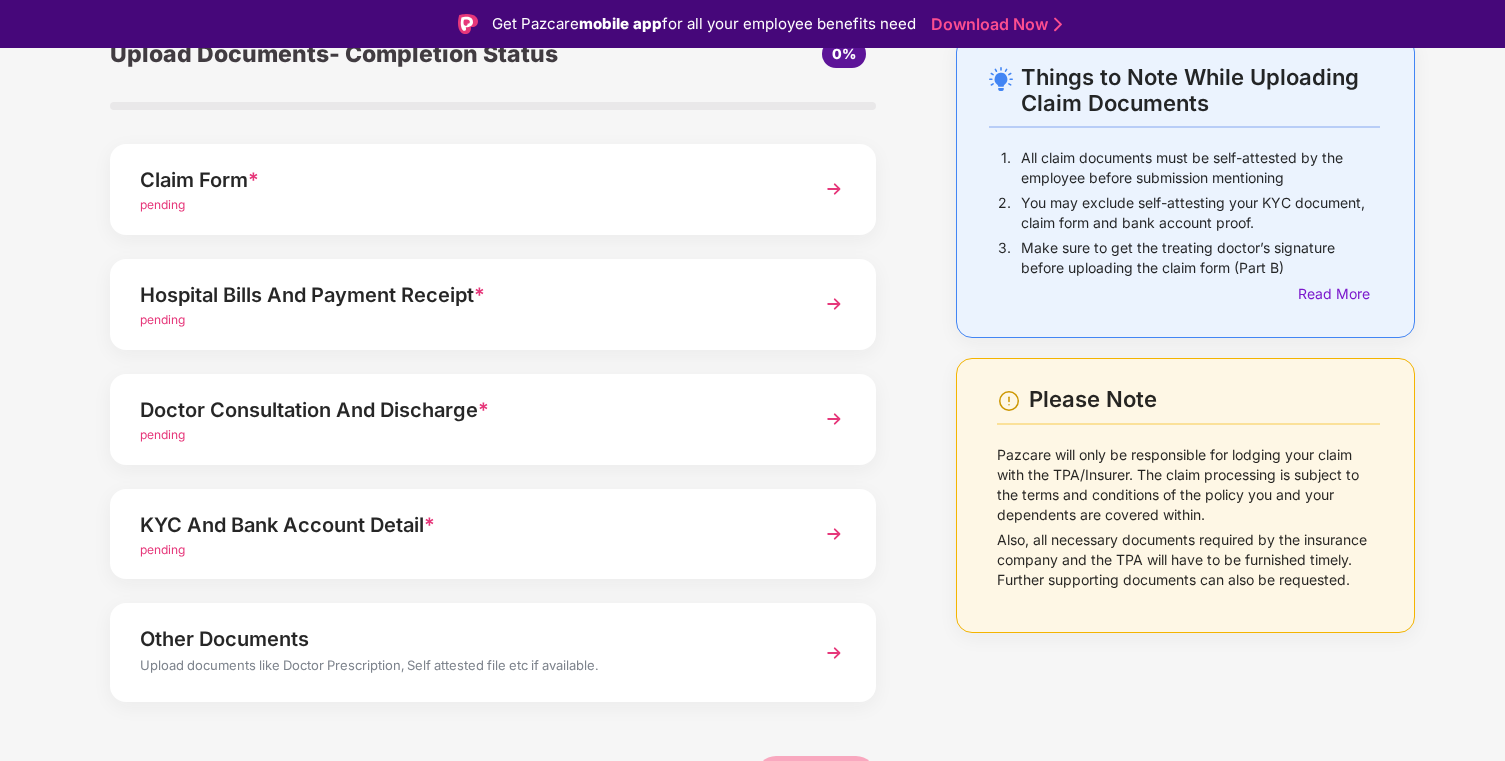 click at bounding box center (834, 189) 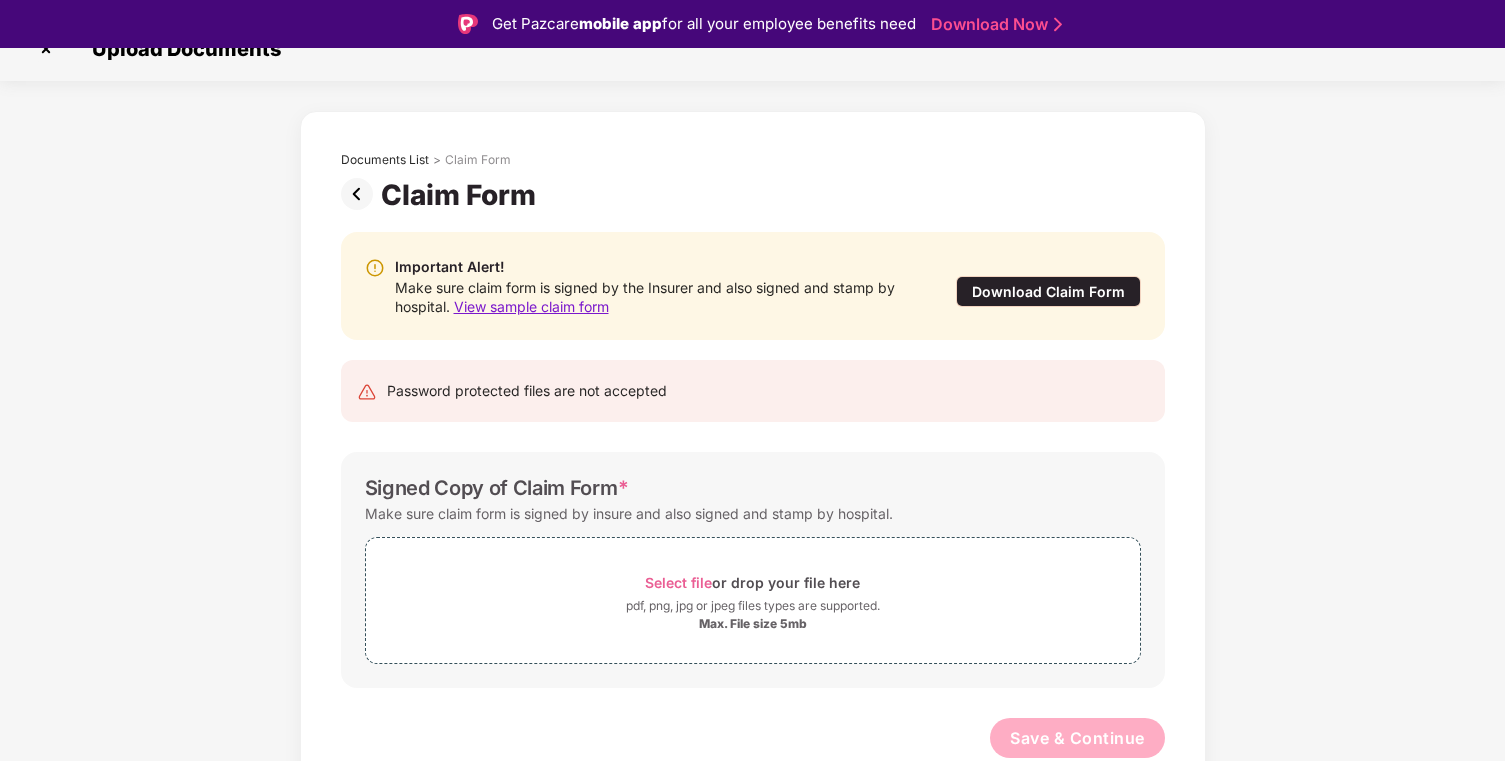 scroll, scrollTop: 31, scrollLeft: 0, axis: vertical 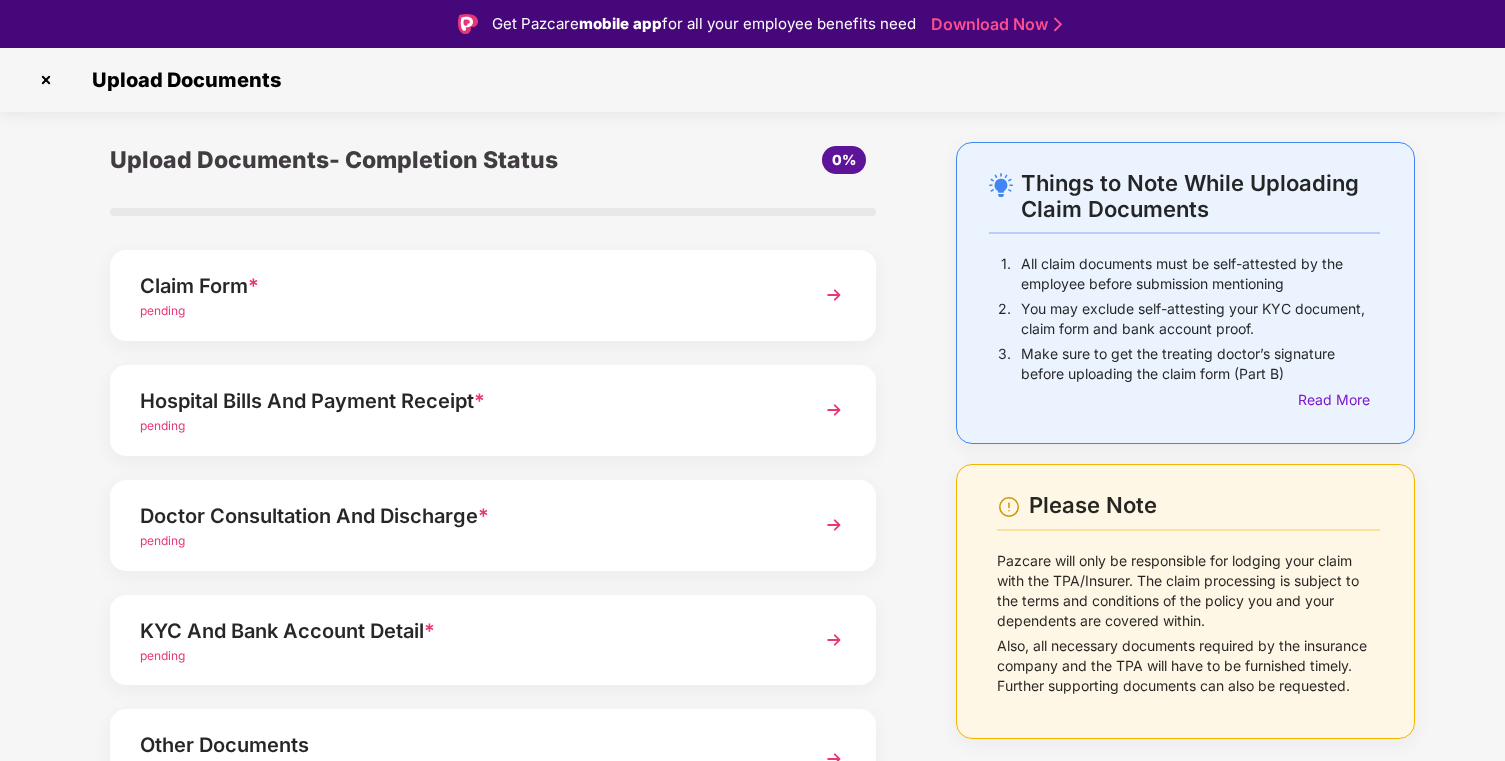 click at bounding box center [834, 525] 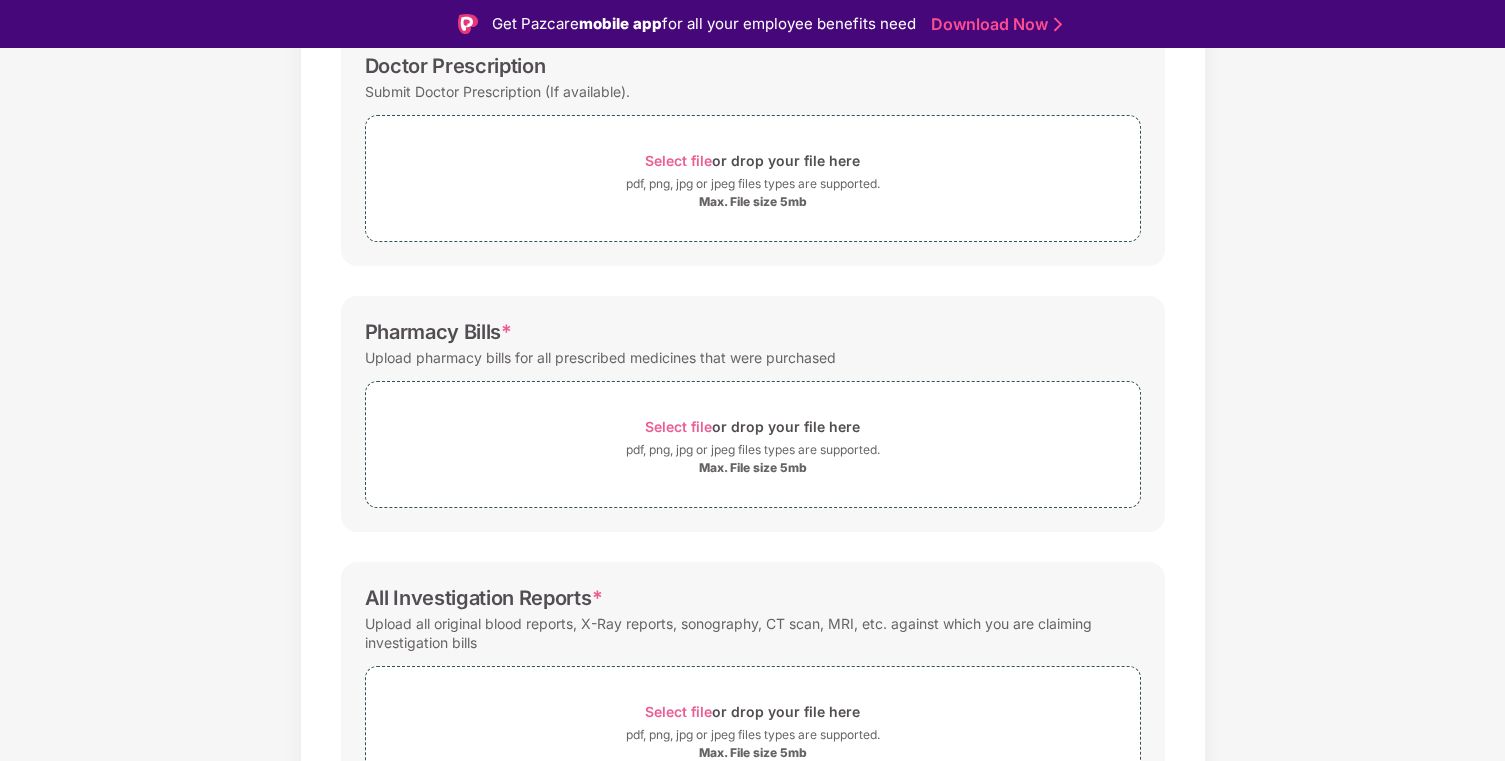 scroll, scrollTop: 454, scrollLeft: 0, axis: vertical 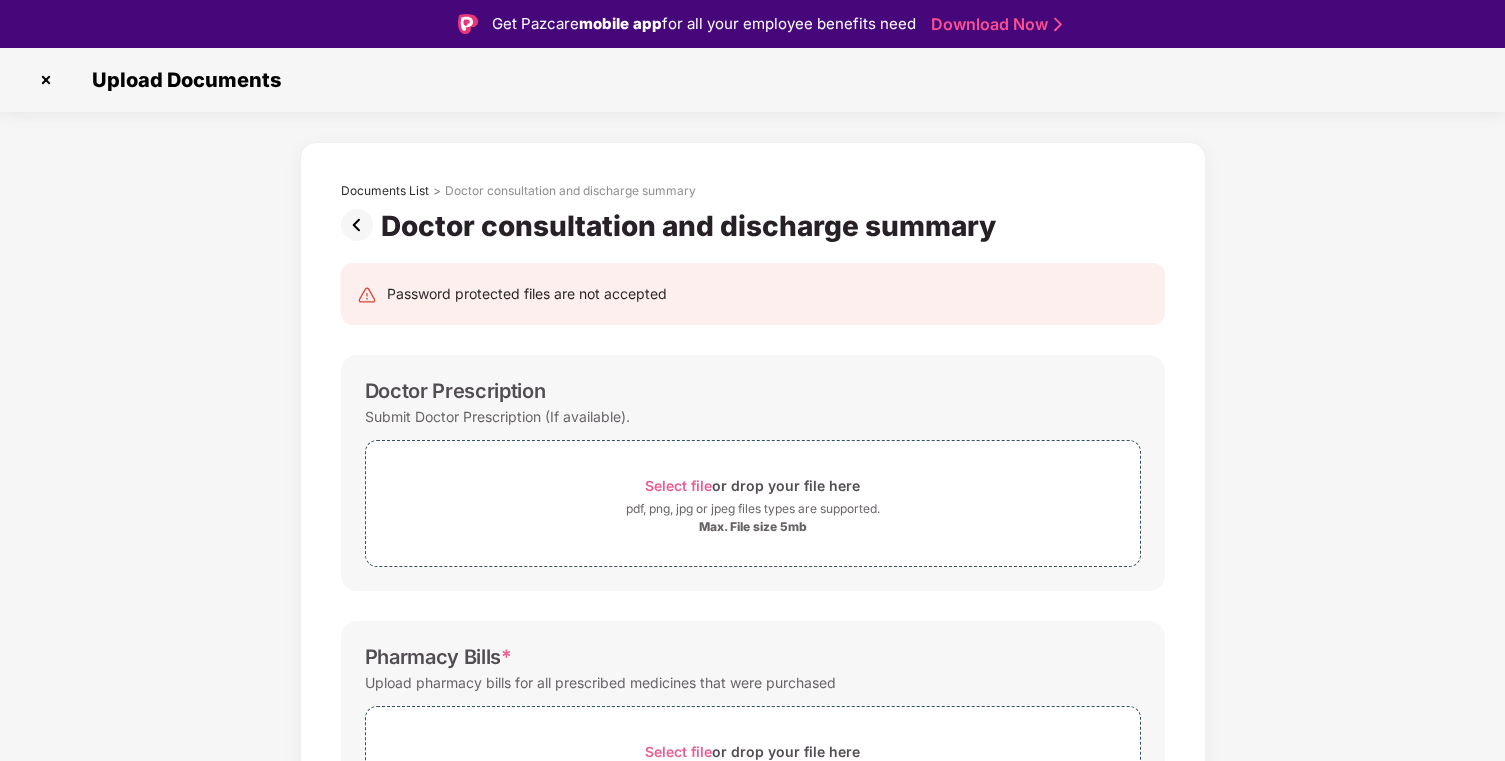 click at bounding box center (46, 80) 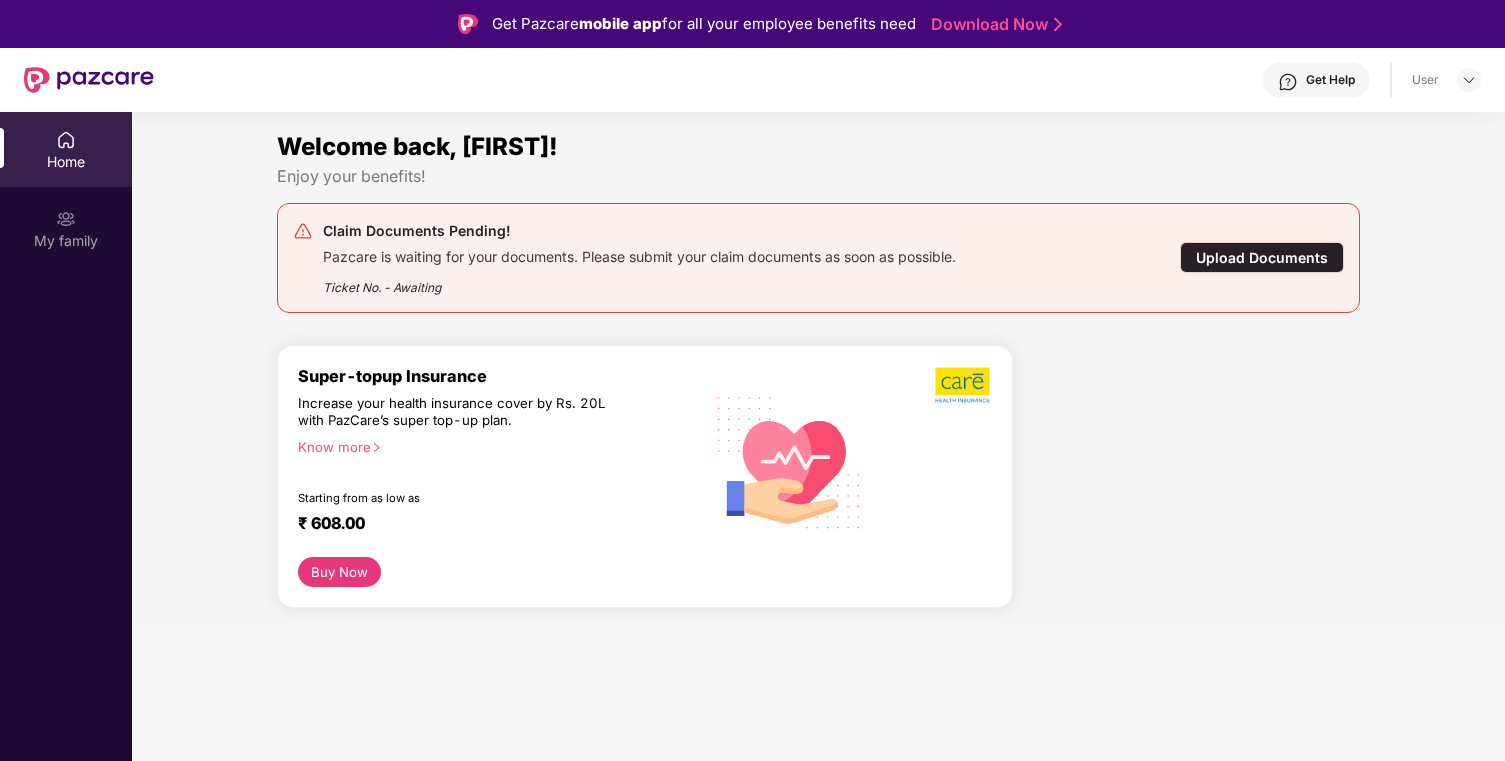 scroll, scrollTop: 0, scrollLeft: 0, axis: both 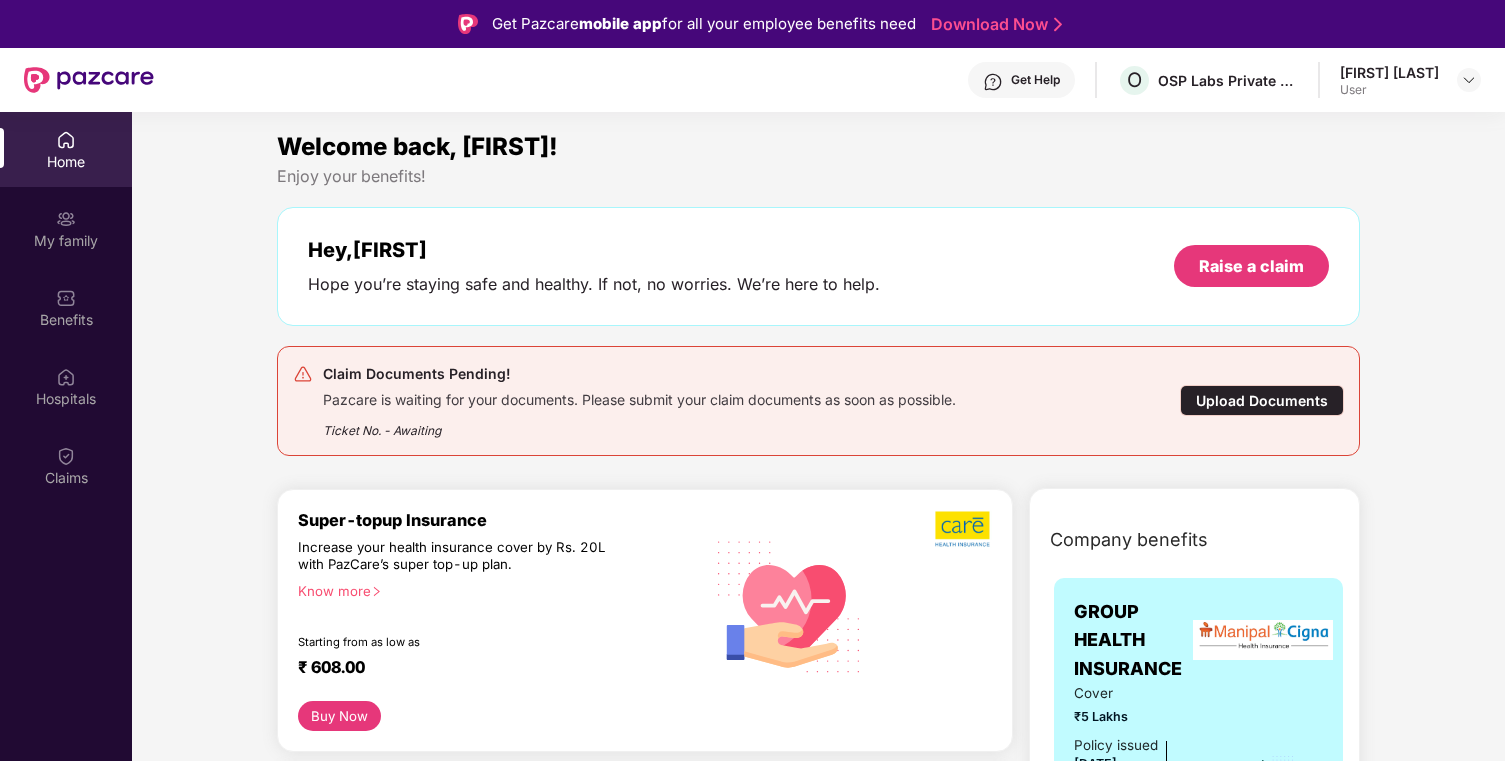 click on "Upload Documents" at bounding box center (1262, 400) 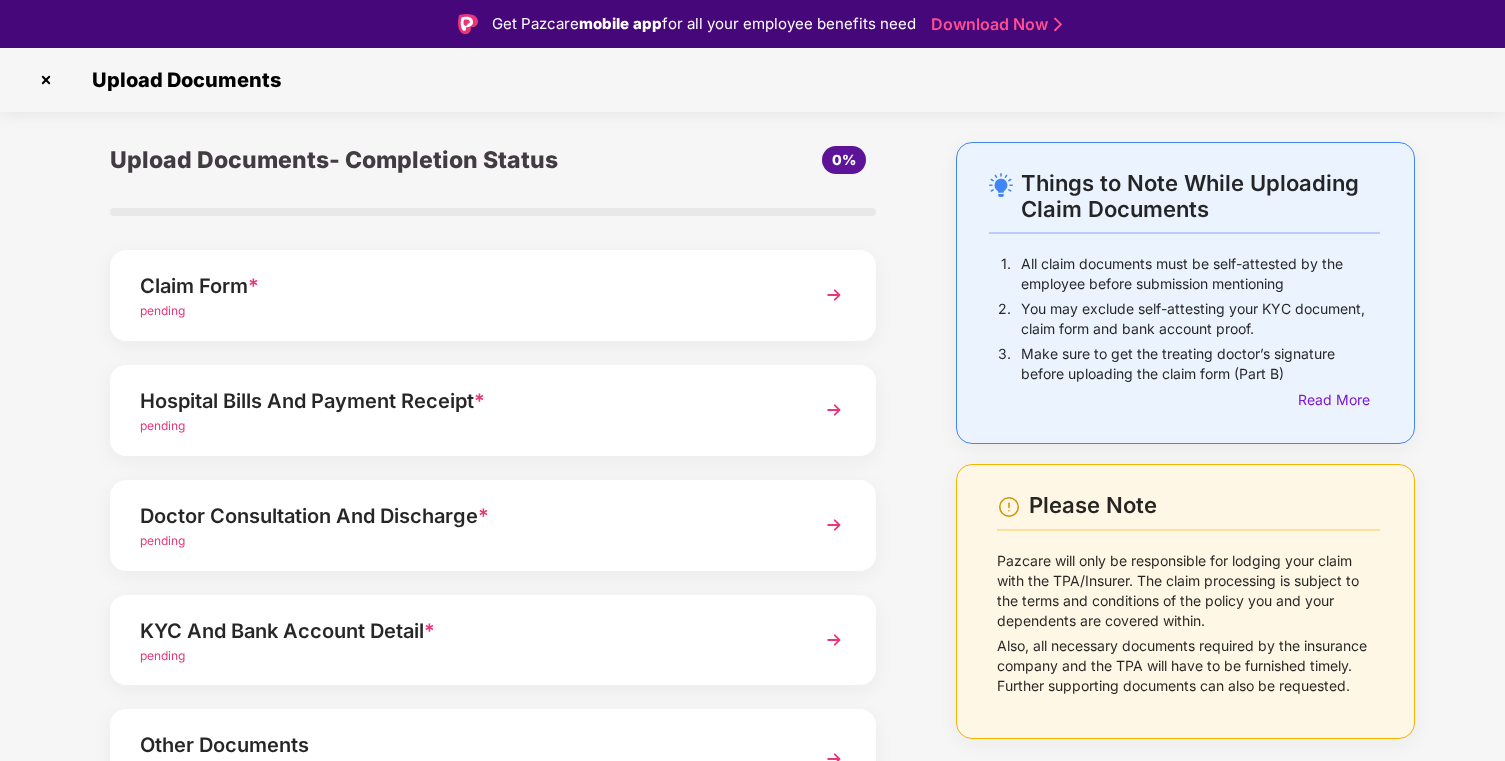 scroll, scrollTop: 4, scrollLeft: 0, axis: vertical 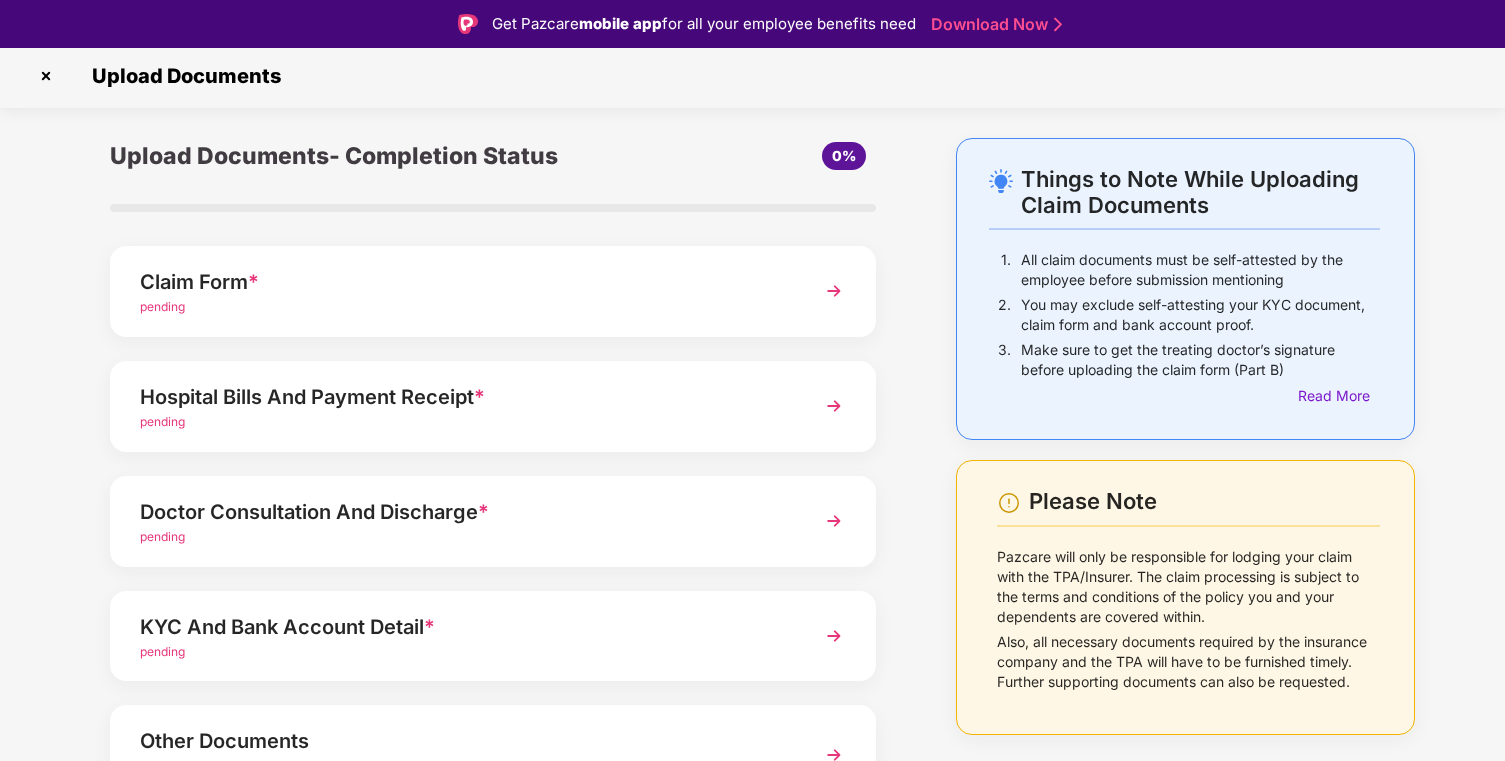 click at bounding box center [834, 406] 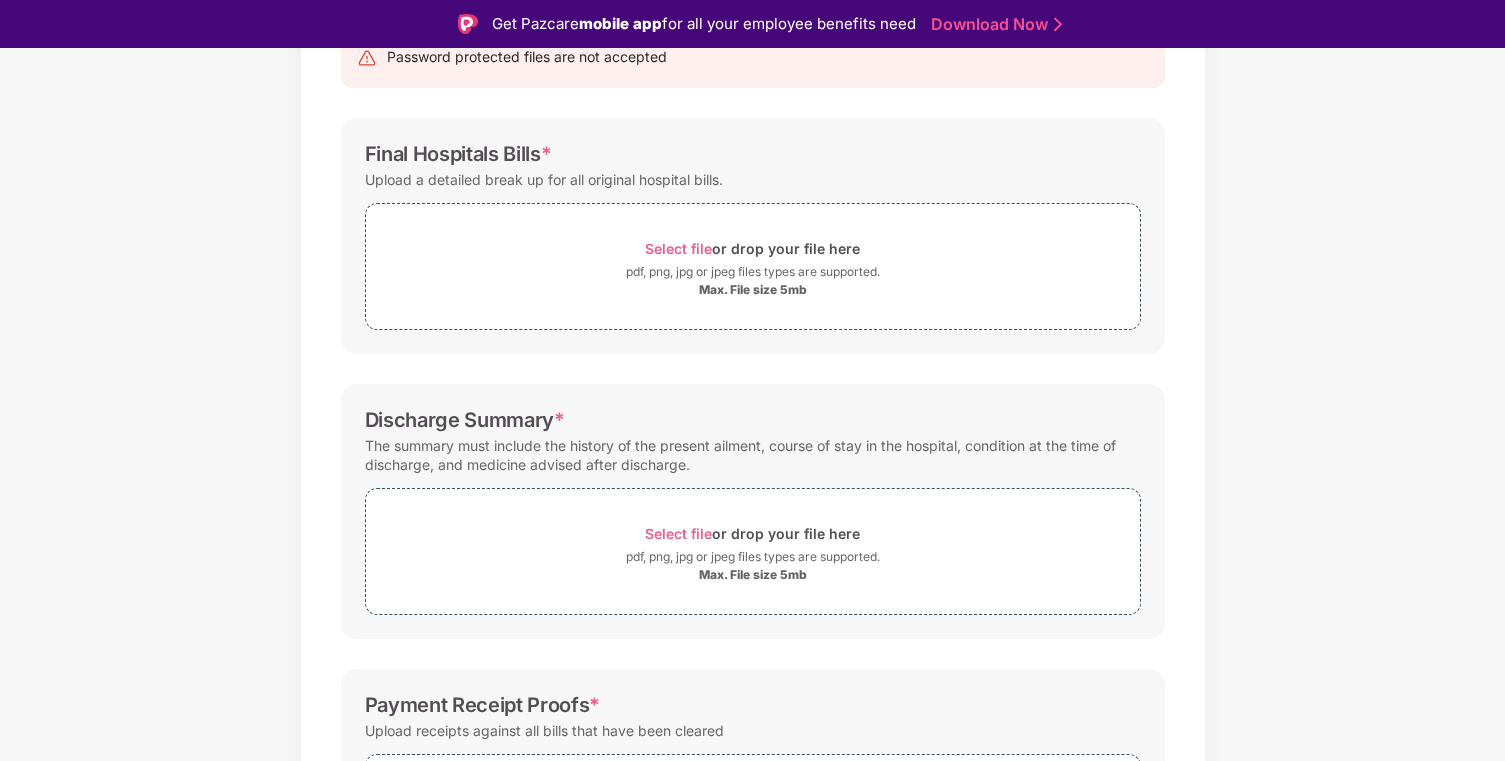 scroll, scrollTop: 405, scrollLeft: 0, axis: vertical 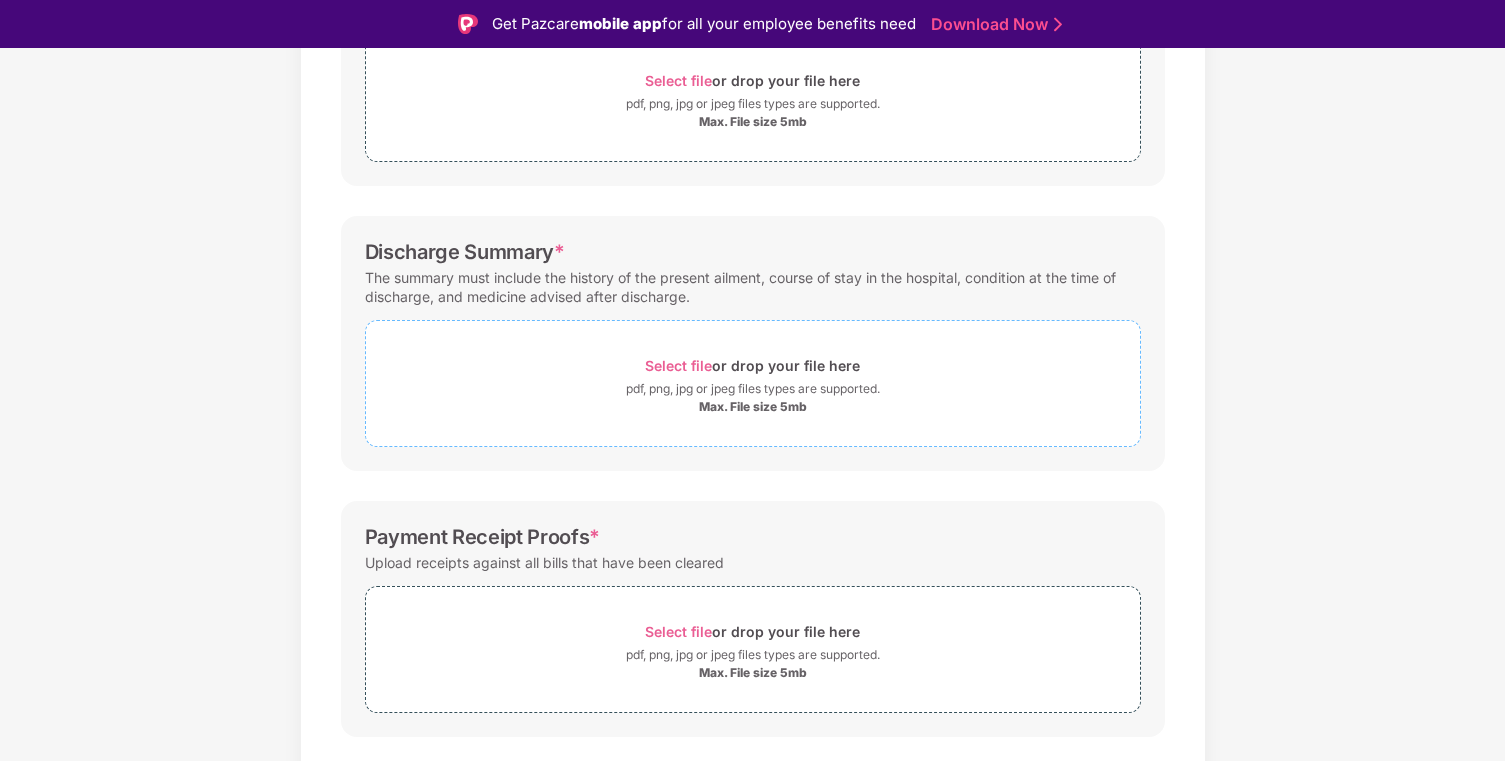 click on "Select file" at bounding box center (678, 365) 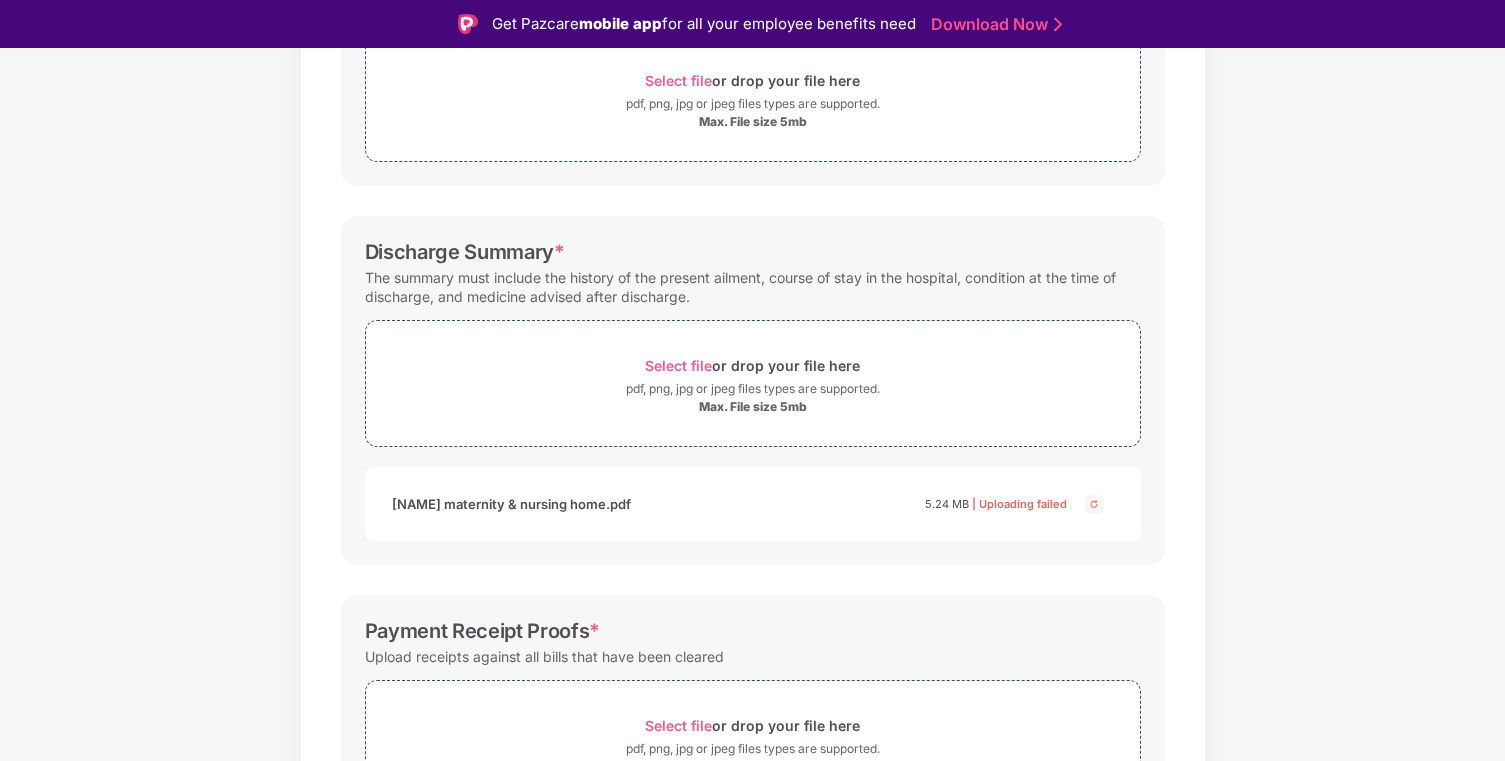 click at bounding box center [1094, 504] 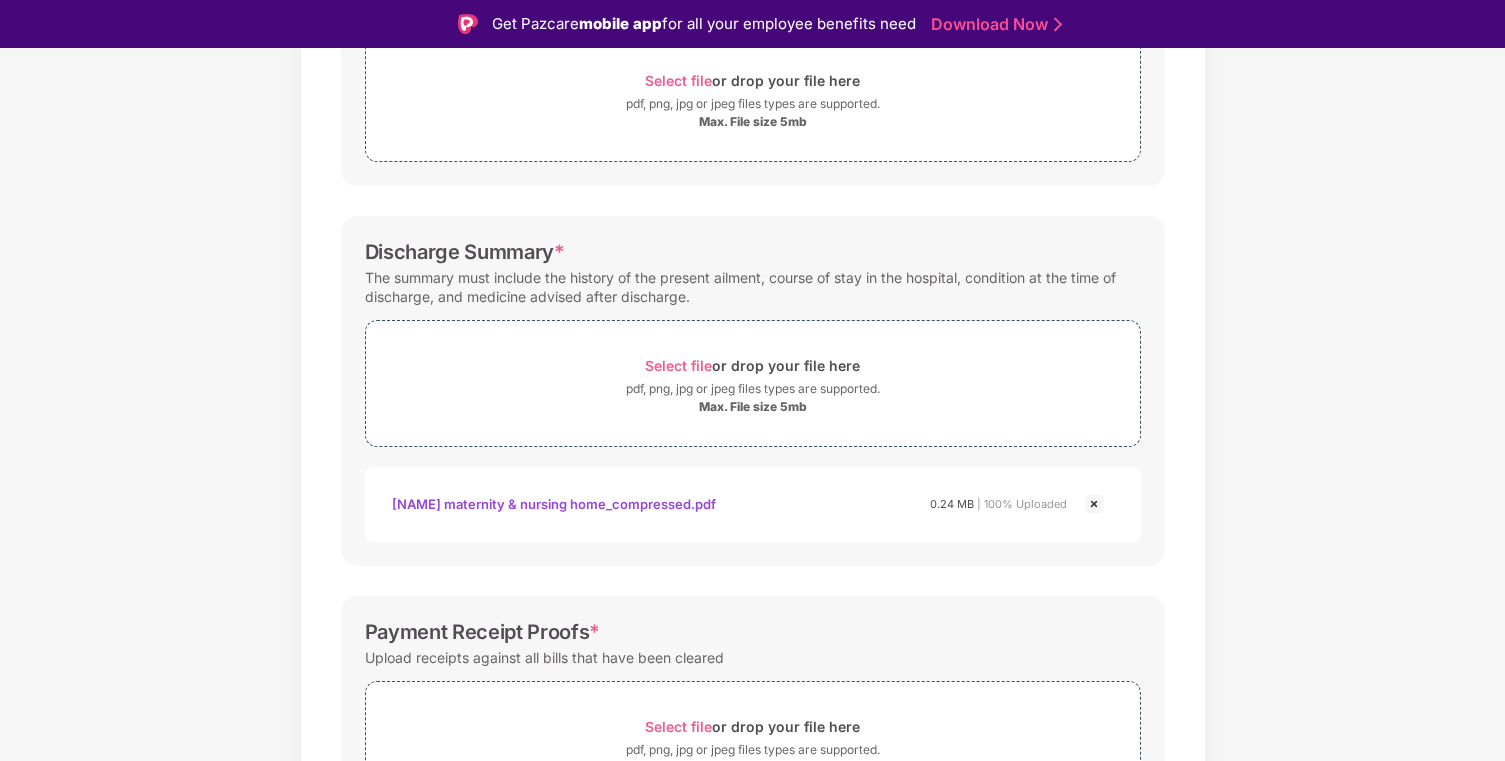 scroll, scrollTop: 549, scrollLeft: 0, axis: vertical 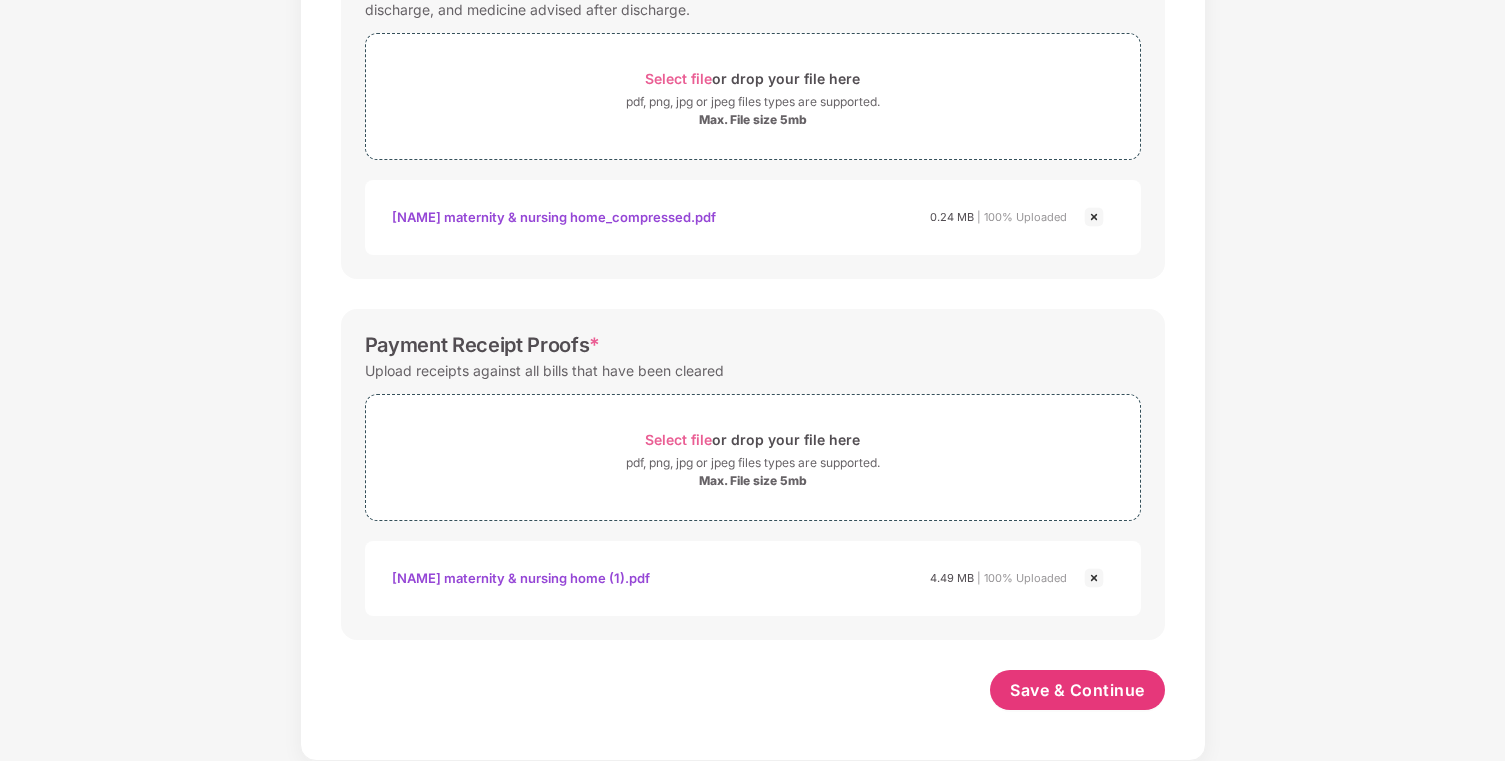 click at bounding box center (1094, 578) 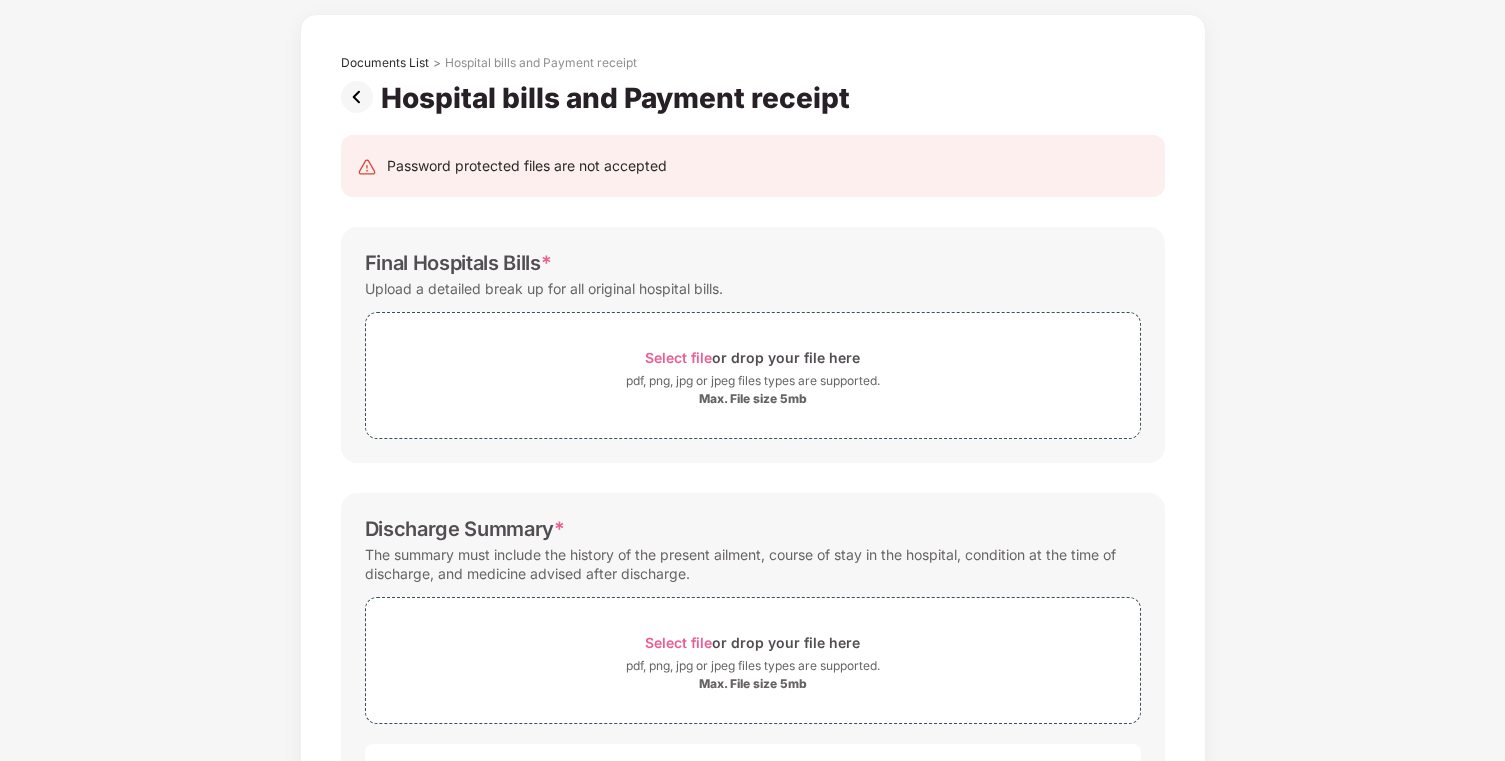 scroll, scrollTop: 0, scrollLeft: 0, axis: both 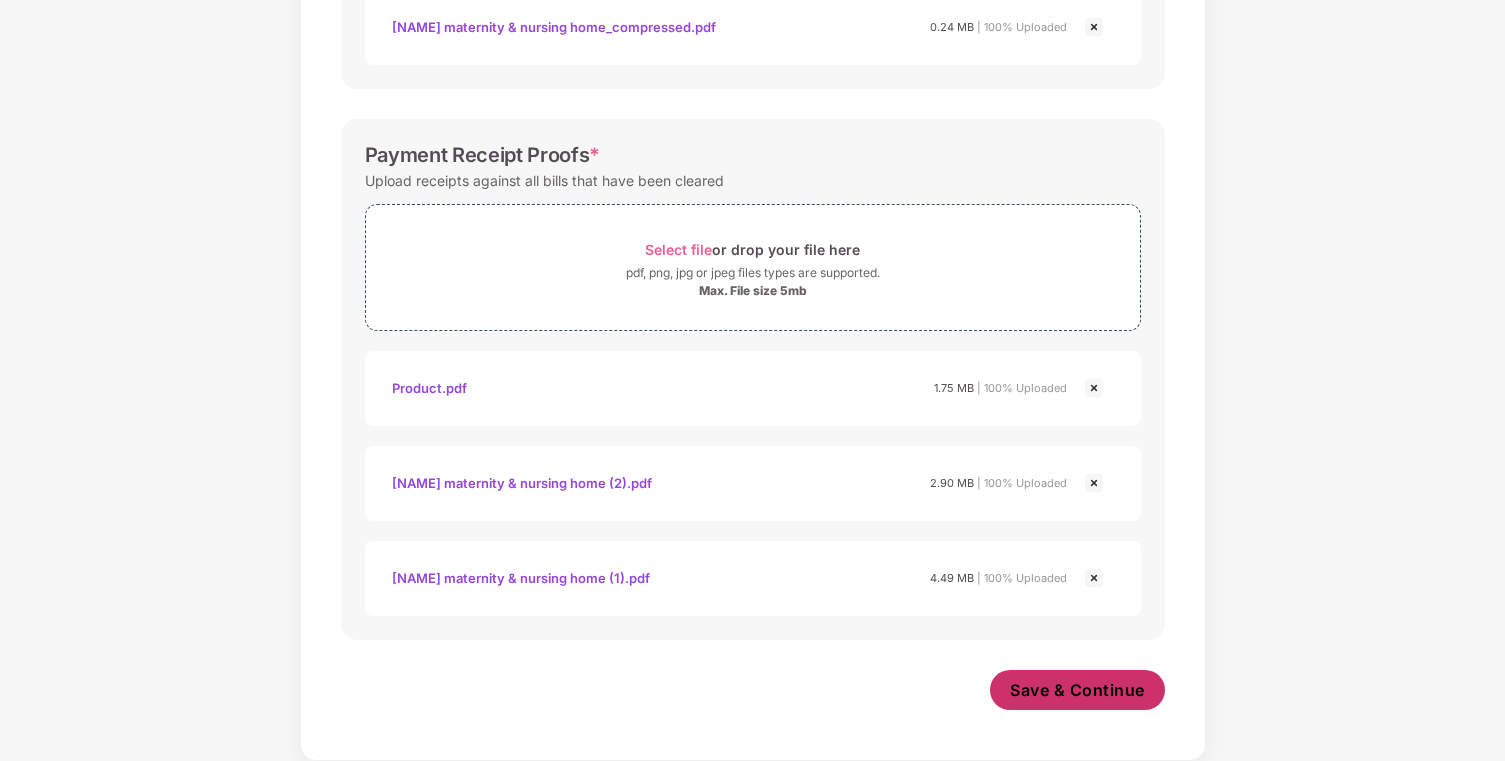 click on "Save & Continue" at bounding box center [1077, 690] 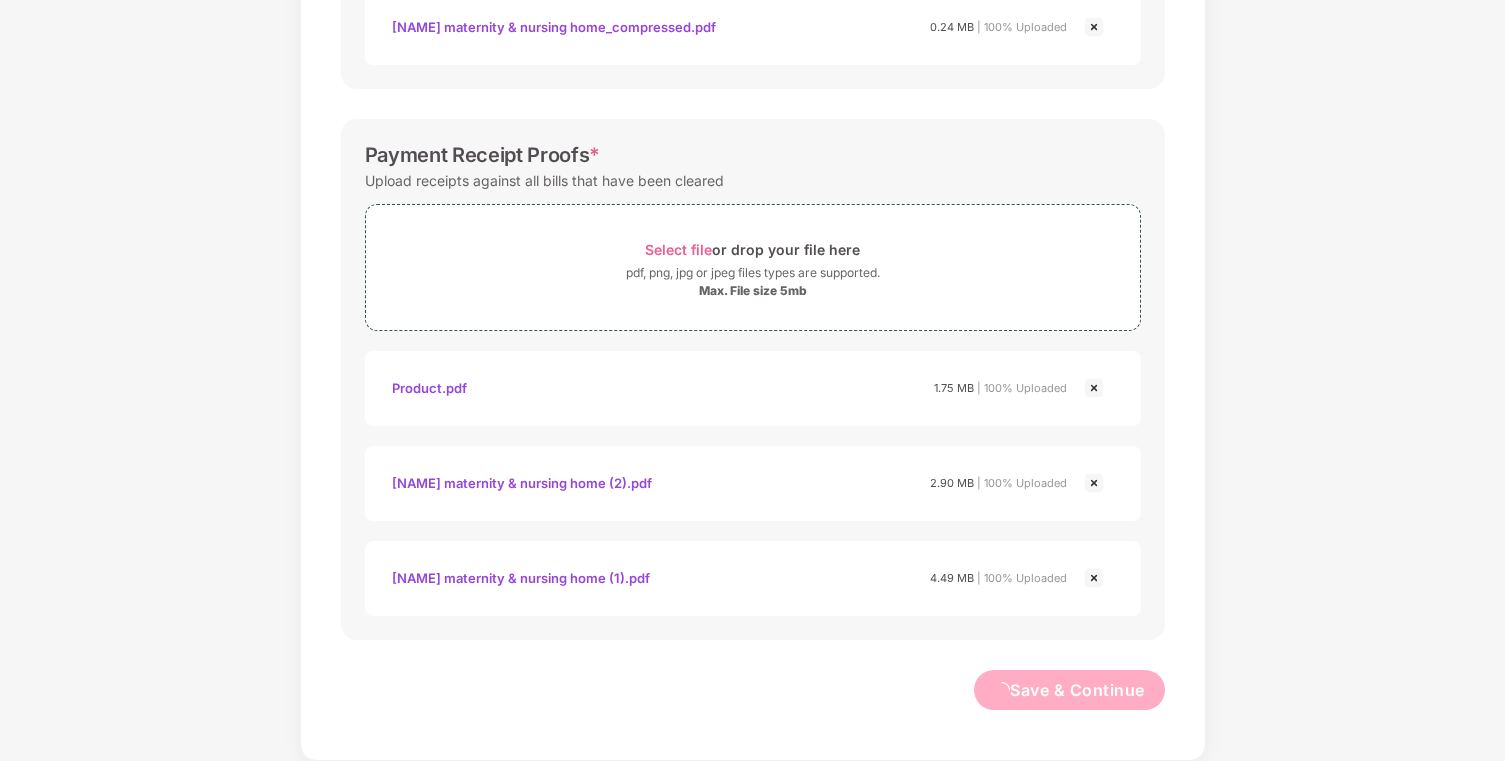 scroll, scrollTop: 0, scrollLeft: 0, axis: both 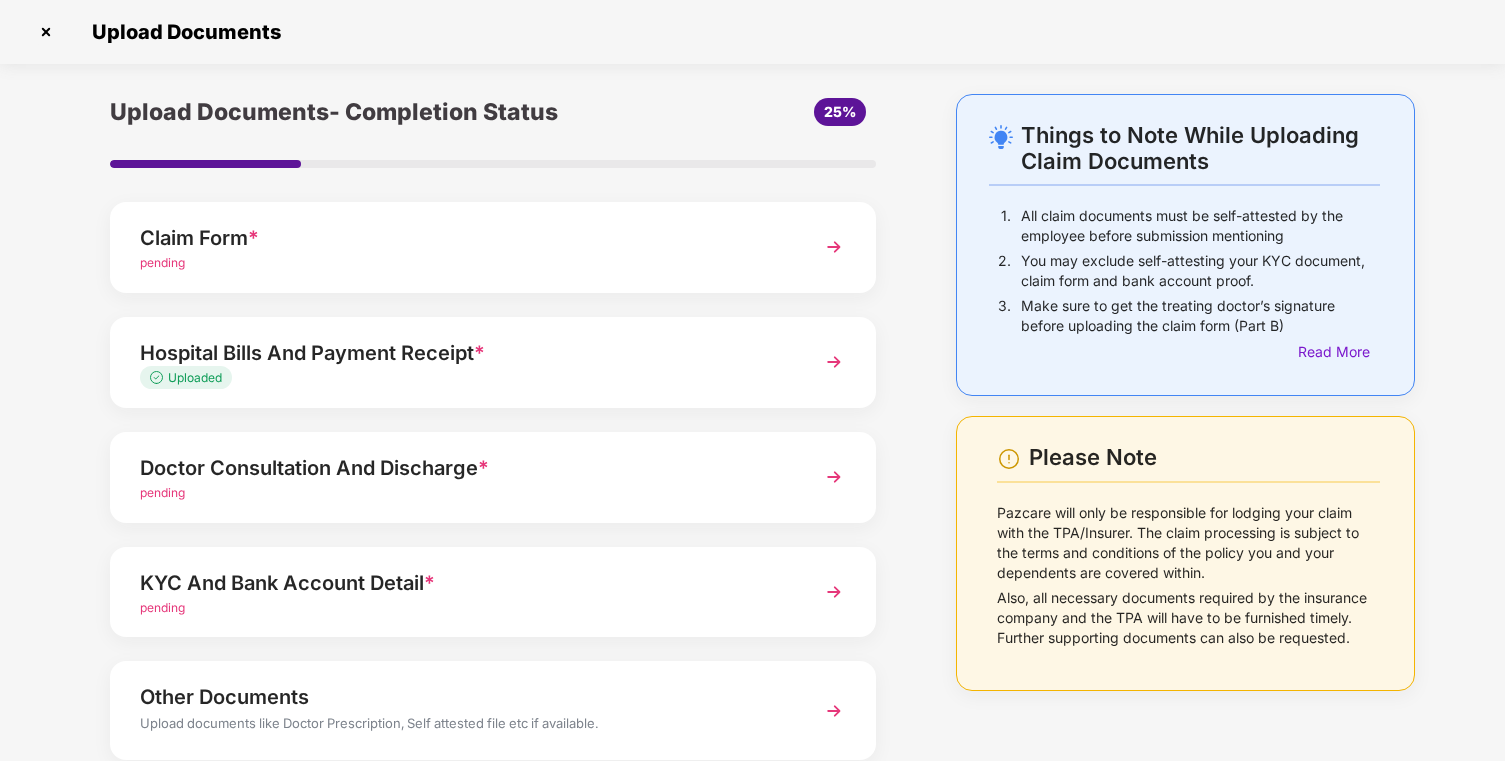click at bounding box center (834, 477) 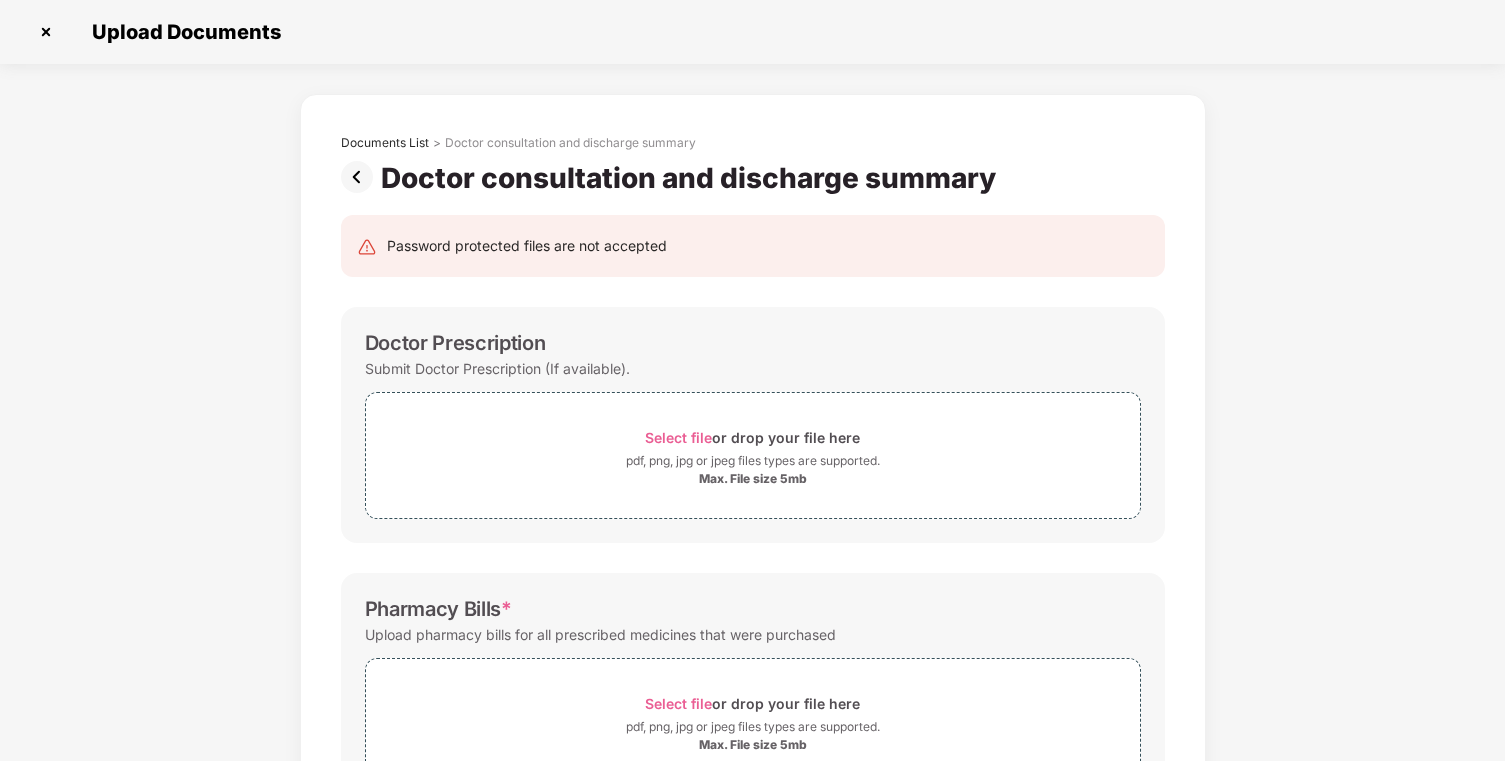 scroll, scrollTop: 0, scrollLeft: 0, axis: both 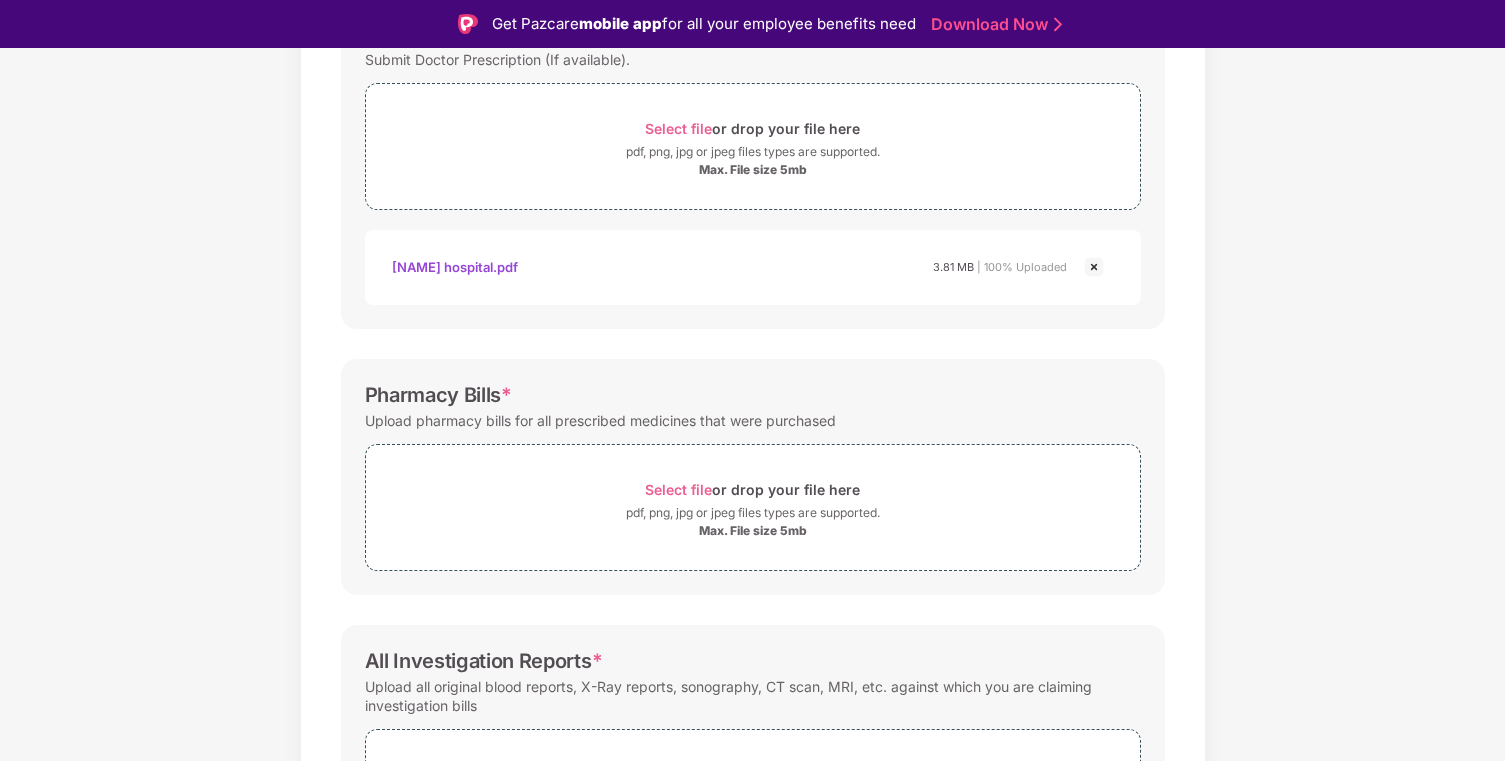 click at bounding box center (1094, 267) 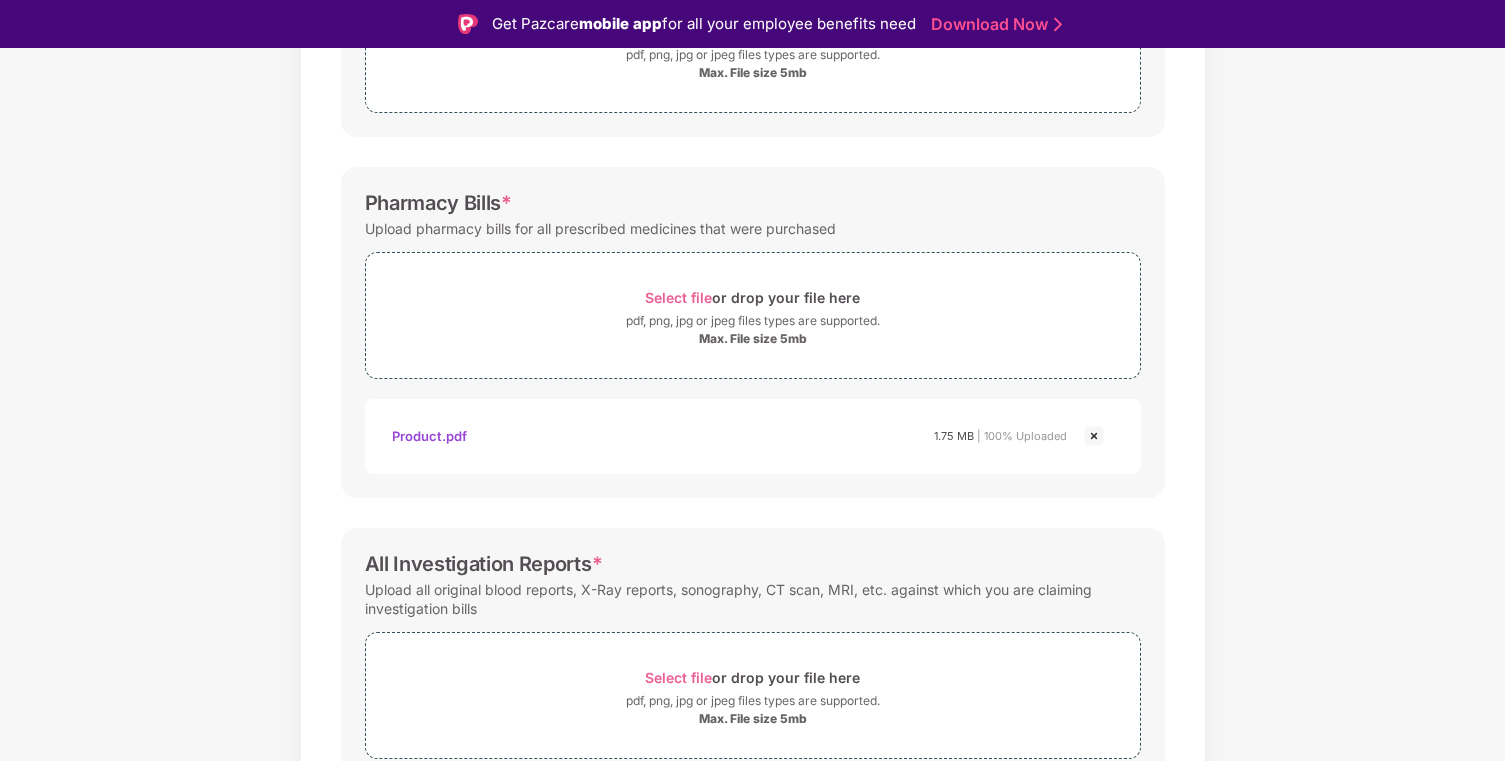 scroll, scrollTop: 556, scrollLeft: 0, axis: vertical 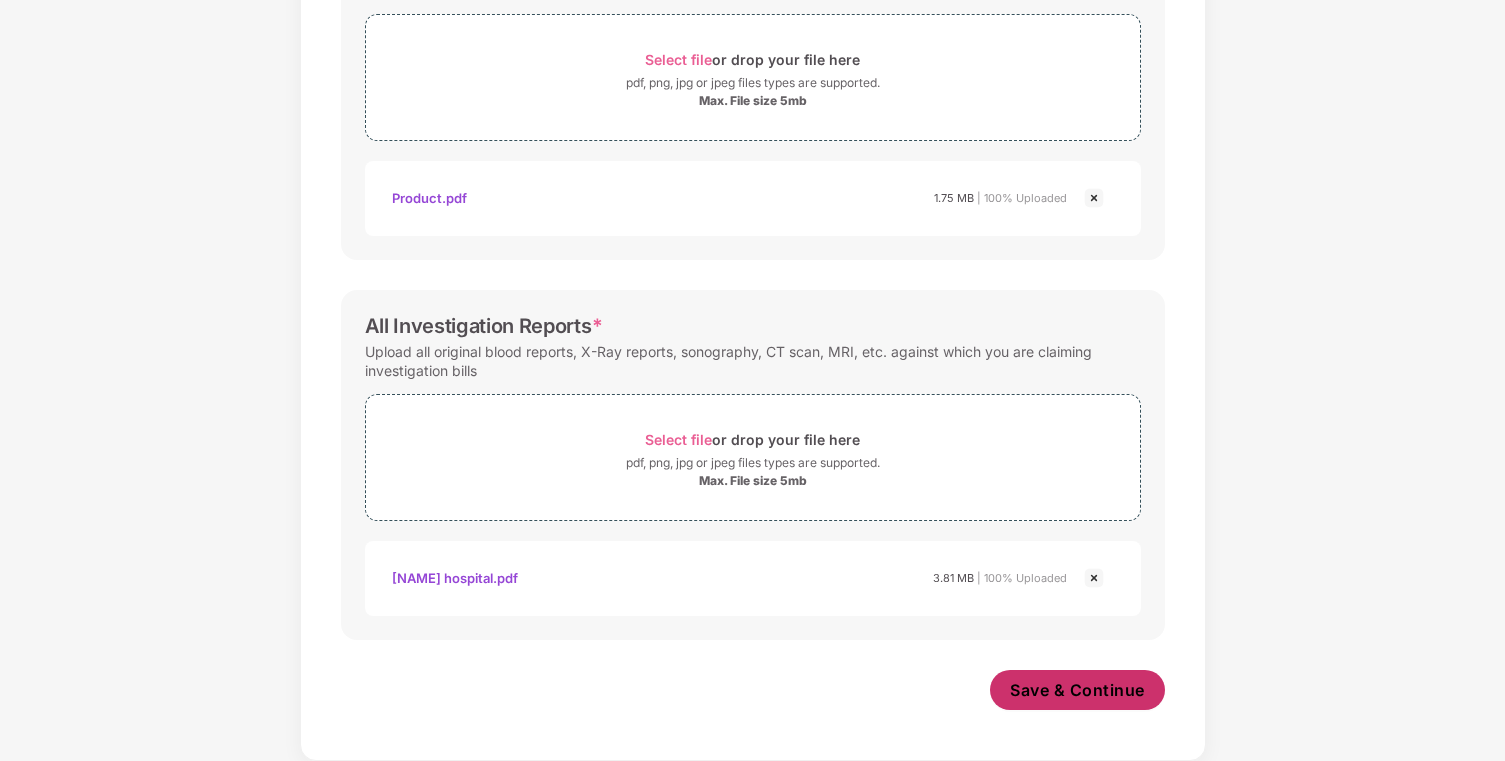 click on "Save & Continue" at bounding box center [1077, 690] 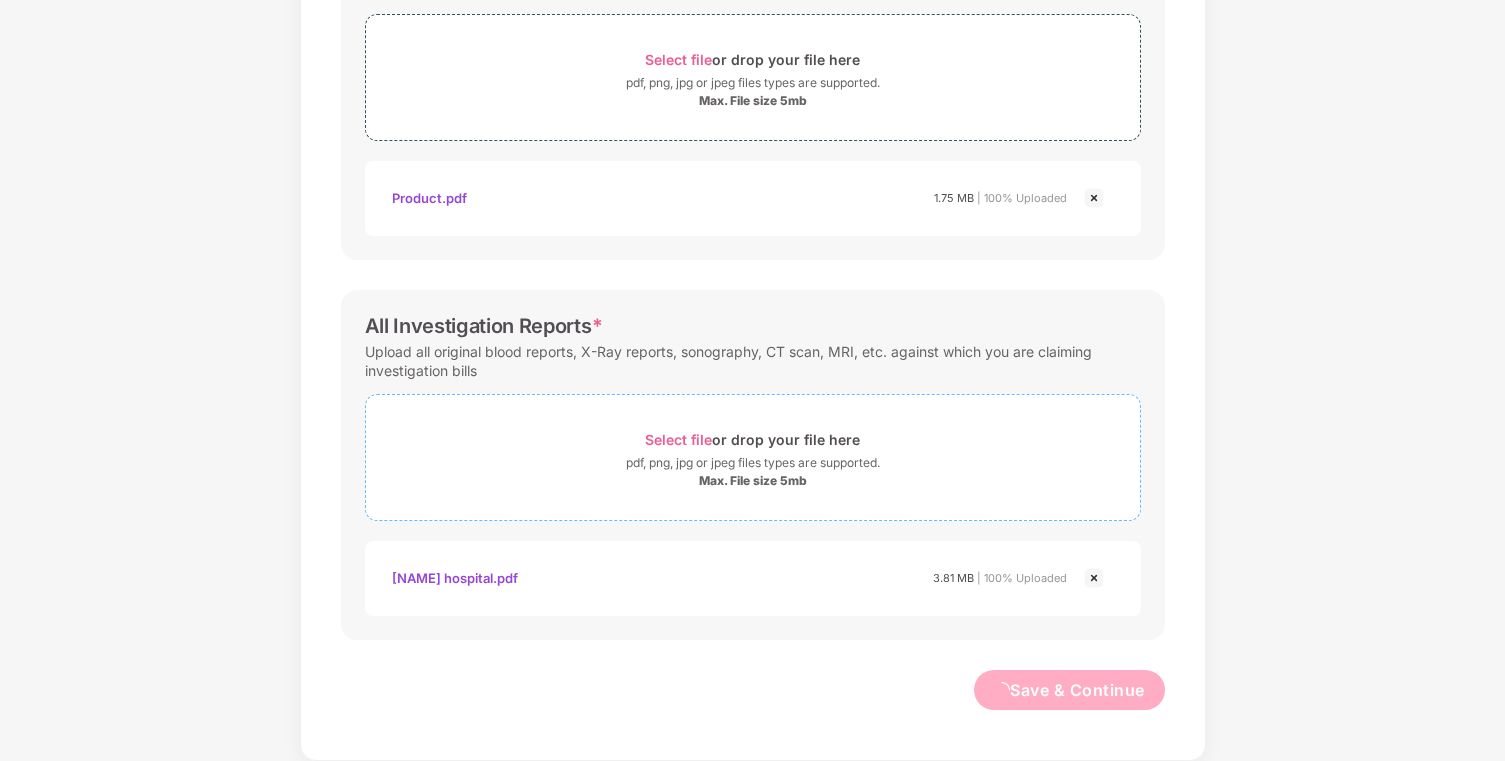scroll, scrollTop: 0, scrollLeft: 0, axis: both 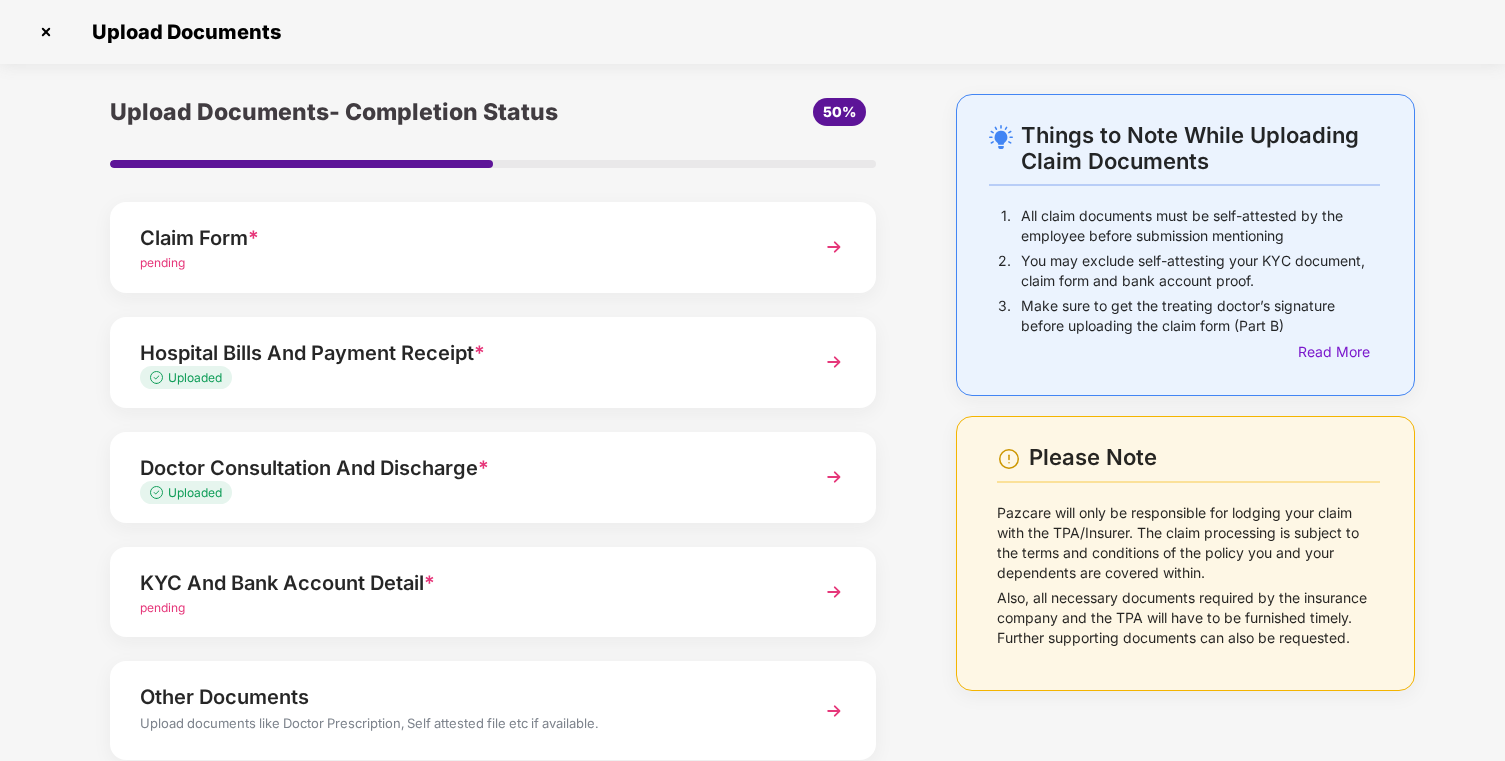 click at bounding box center (834, 592) 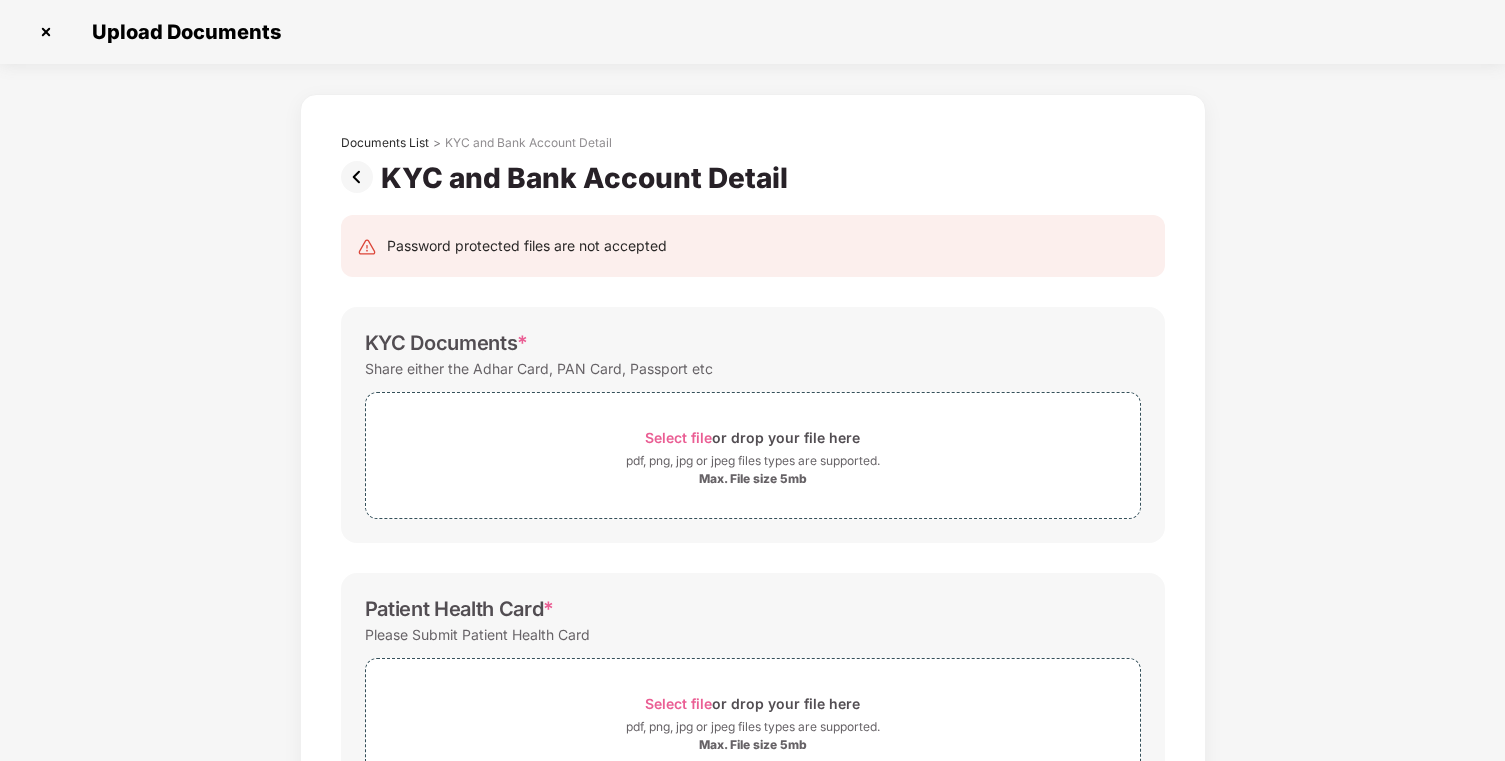 scroll, scrollTop: 0, scrollLeft: 0, axis: both 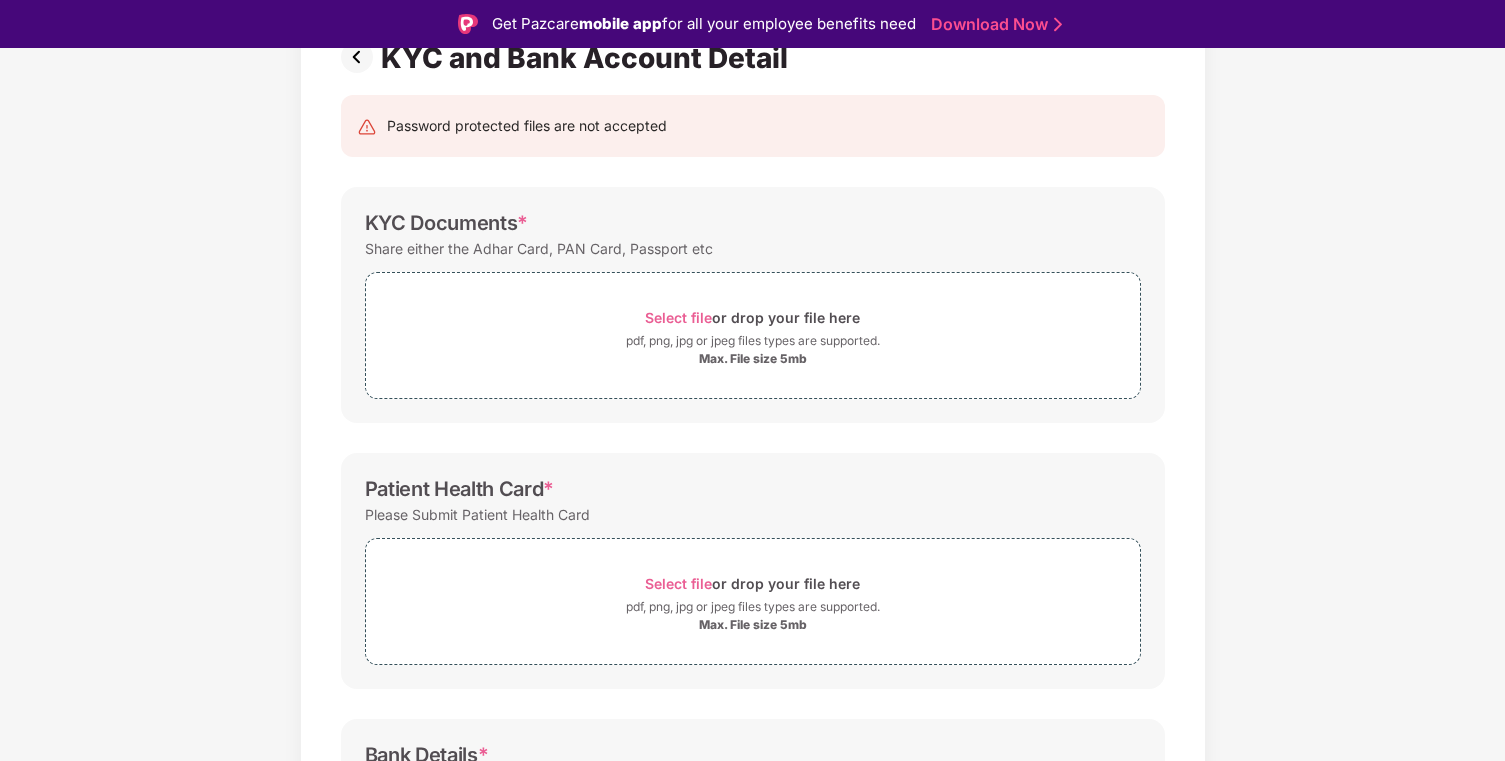 click on "Share either the Adhar Card, PAN Card, Passport etc" at bounding box center (539, 248) 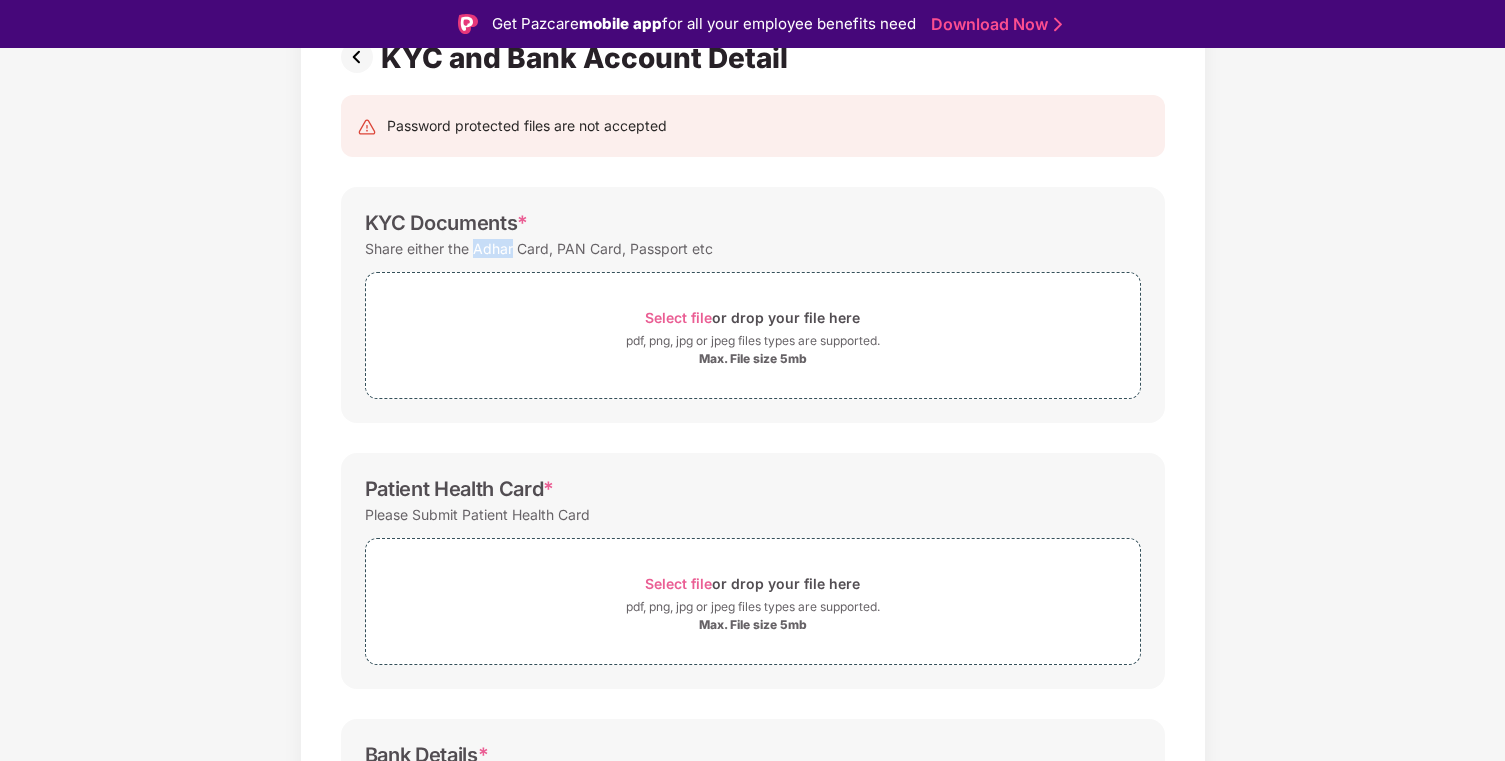 click on "Share either the Adhar Card, PAN Card, Passport etc" at bounding box center (539, 248) 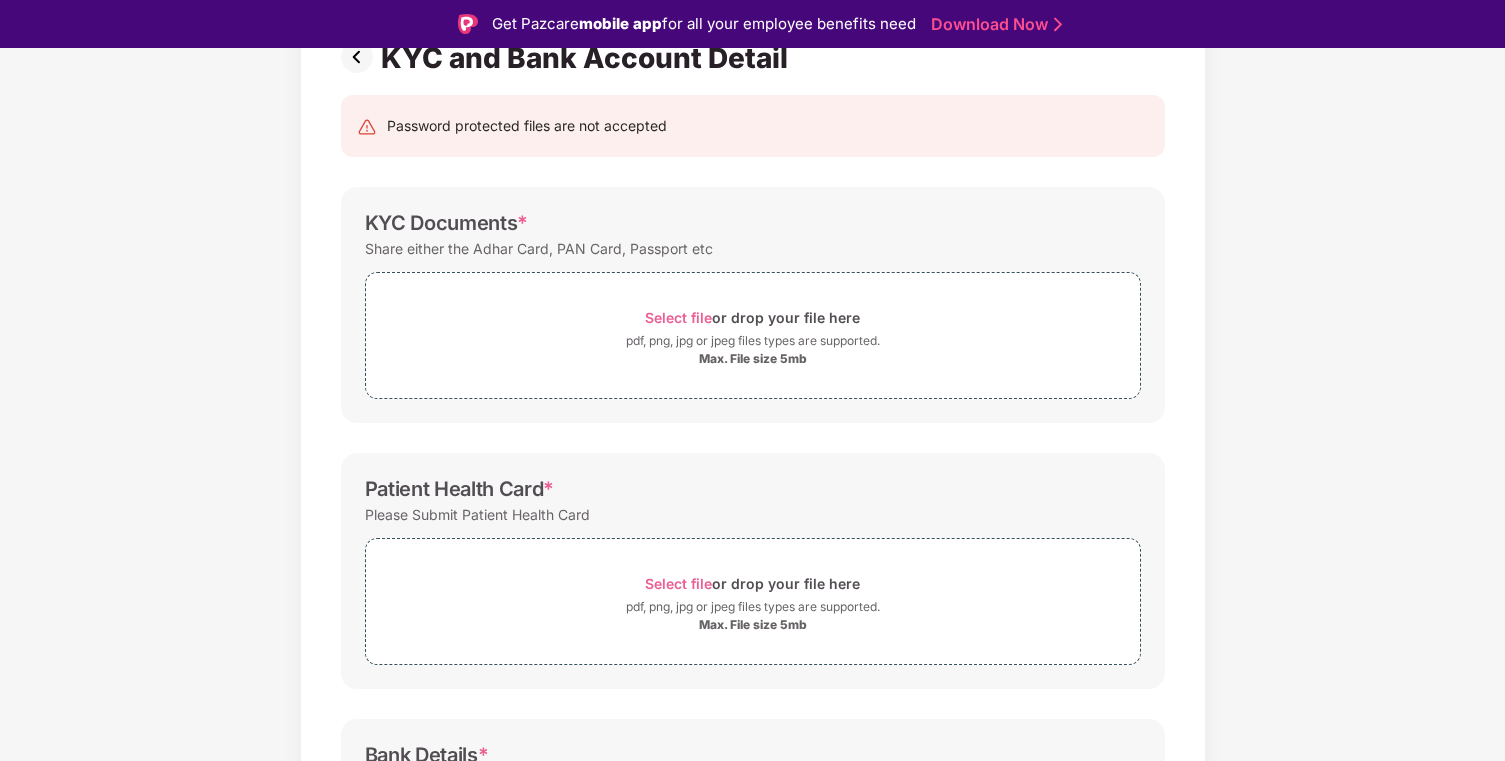 click on "Share either the Adhar Card, PAN Card, Passport etc" at bounding box center [539, 248] 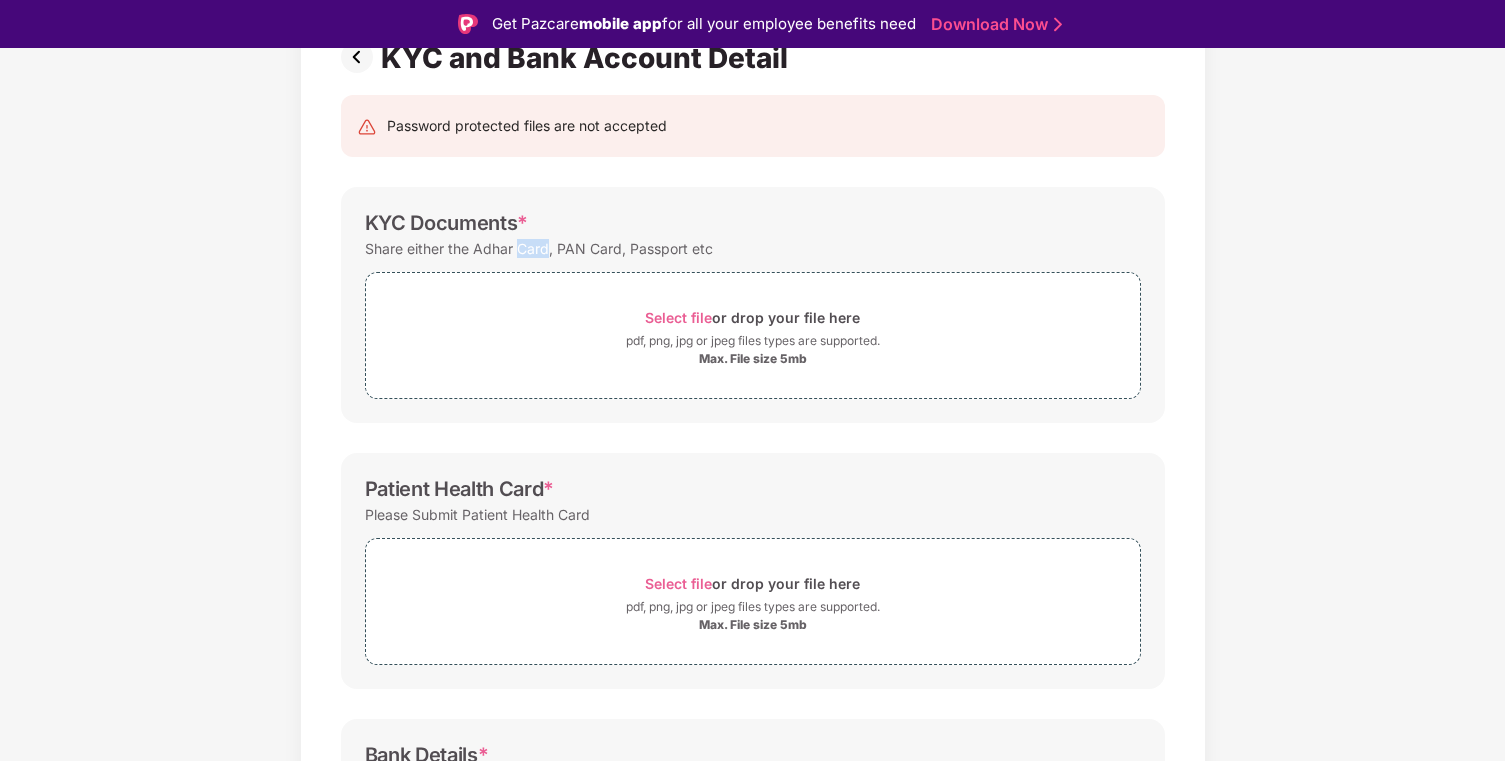click on "Share either the Adhar Card, PAN Card, Passport etc" at bounding box center (539, 248) 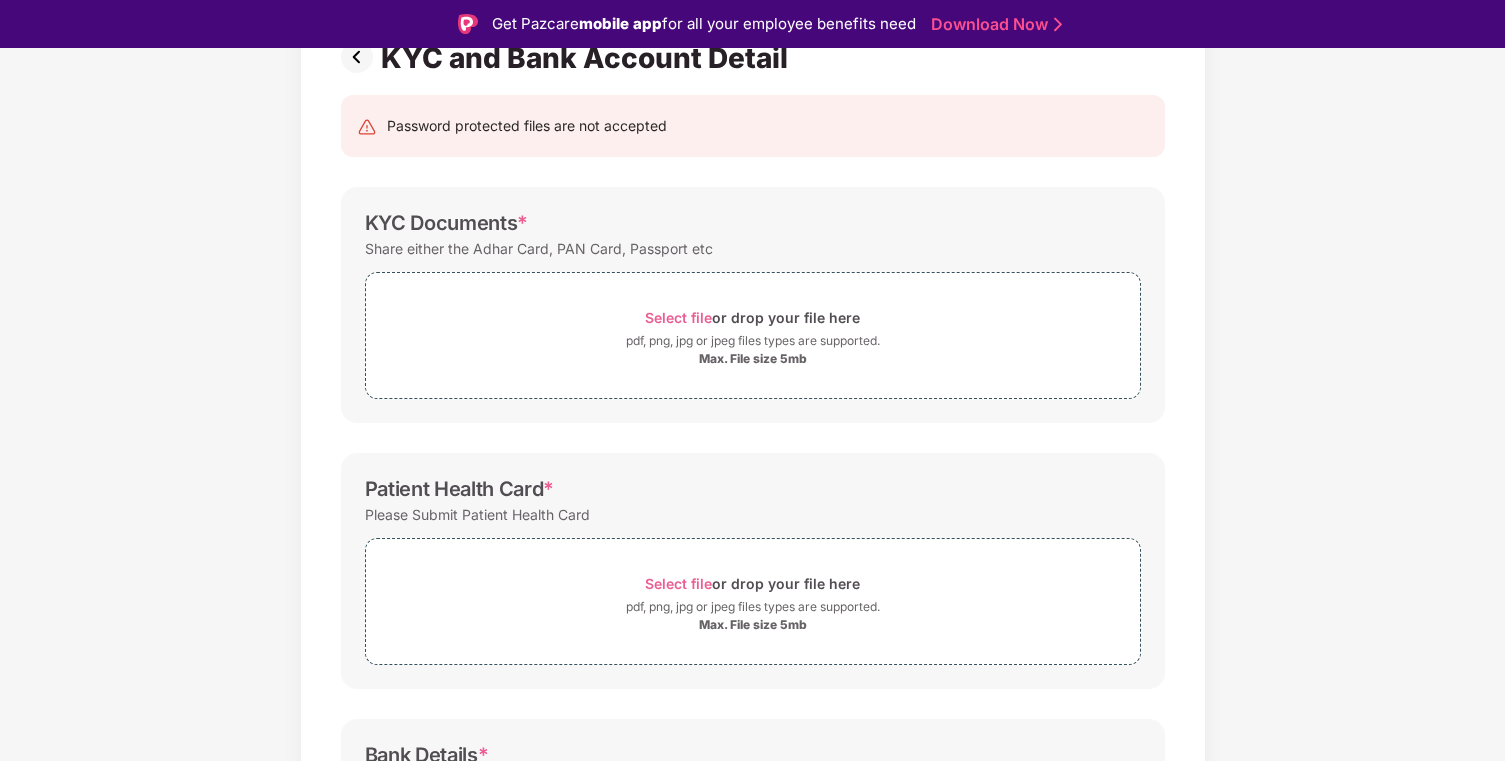 click on "Share either the Adhar Card, PAN Card, Passport etc" at bounding box center (539, 248) 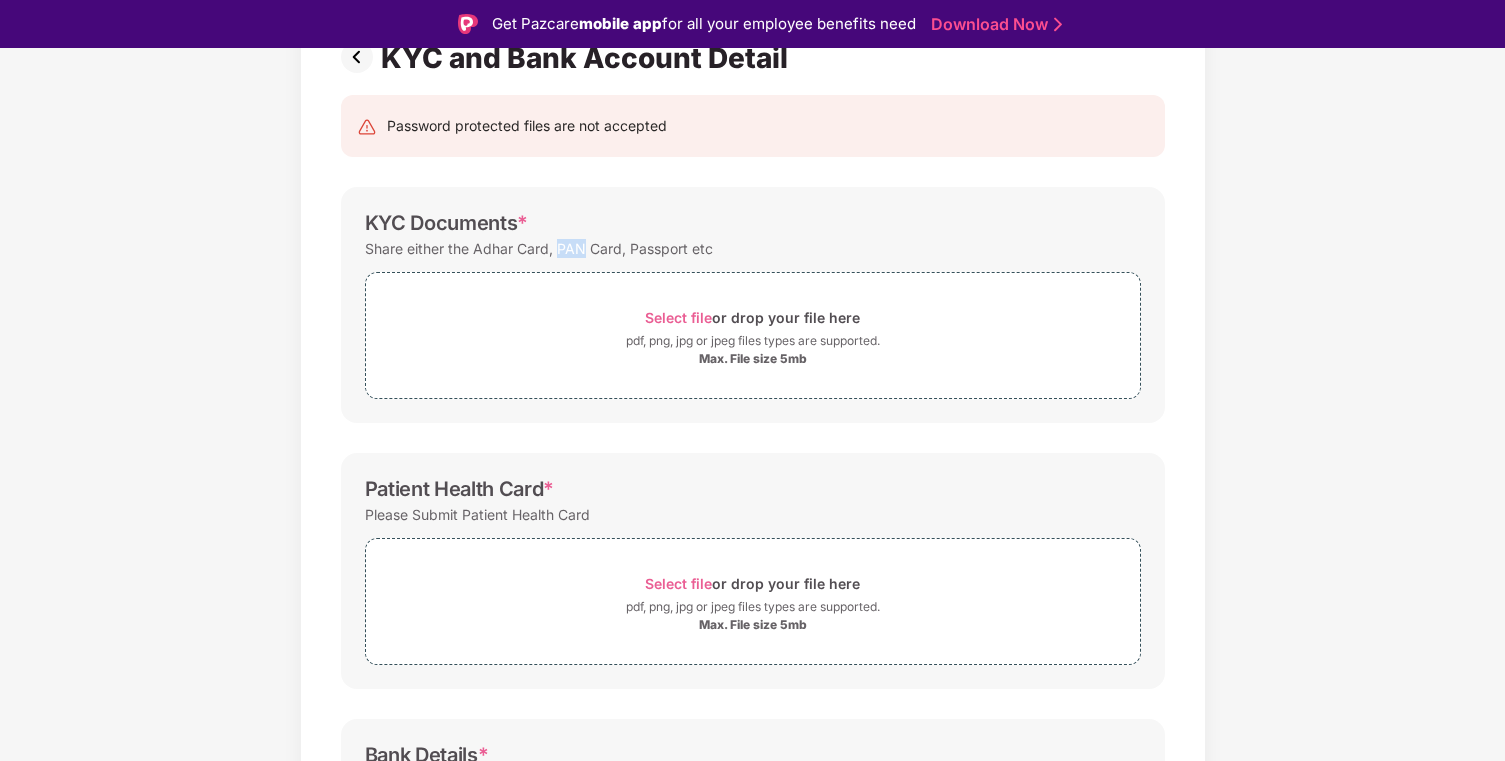 click on "Share either the Adhar Card, PAN Card, Passport etc" at bounding box center [539, 248] 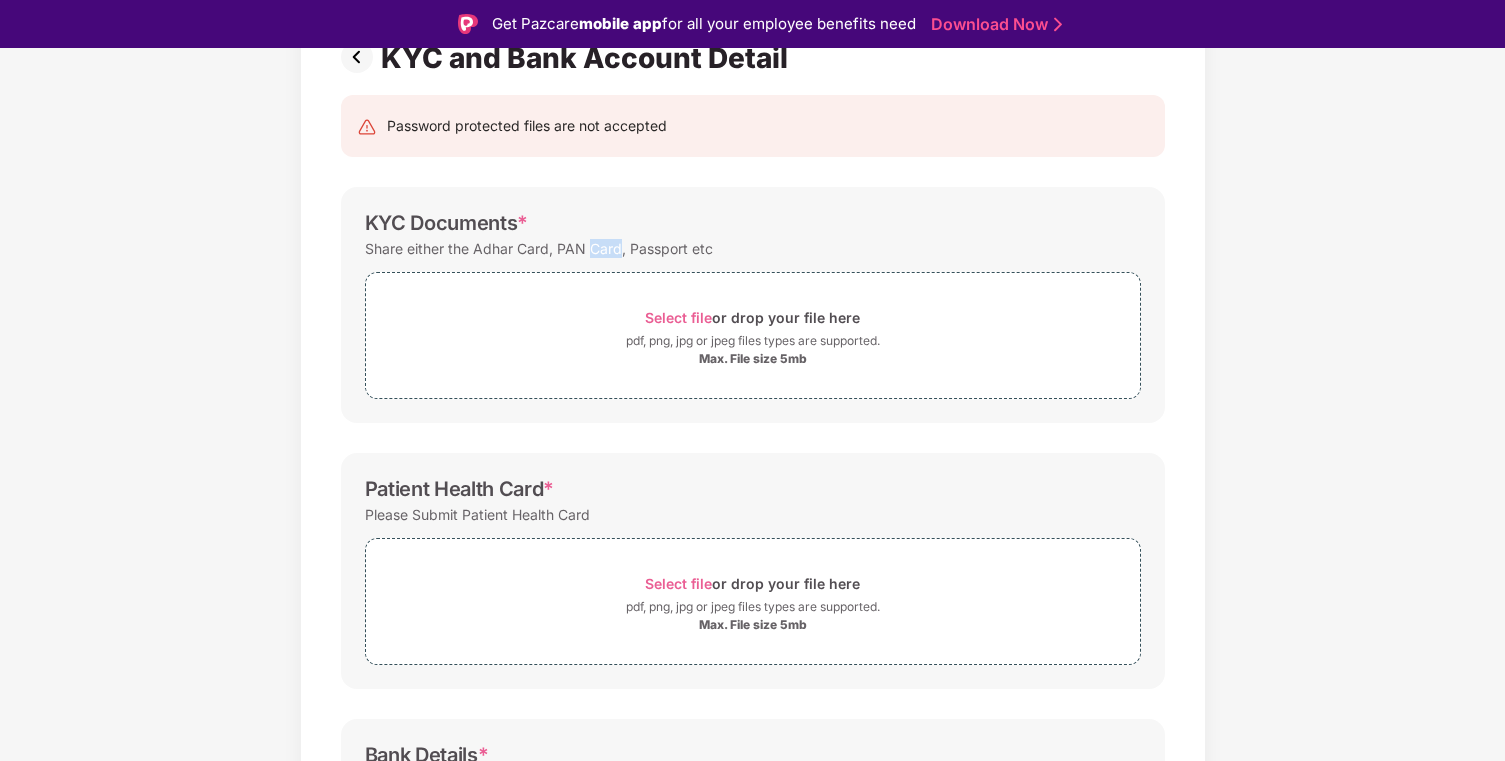 click on "Share either the Adhar Card, PAN Card, Passport etc" at bounding box center [539, 248] 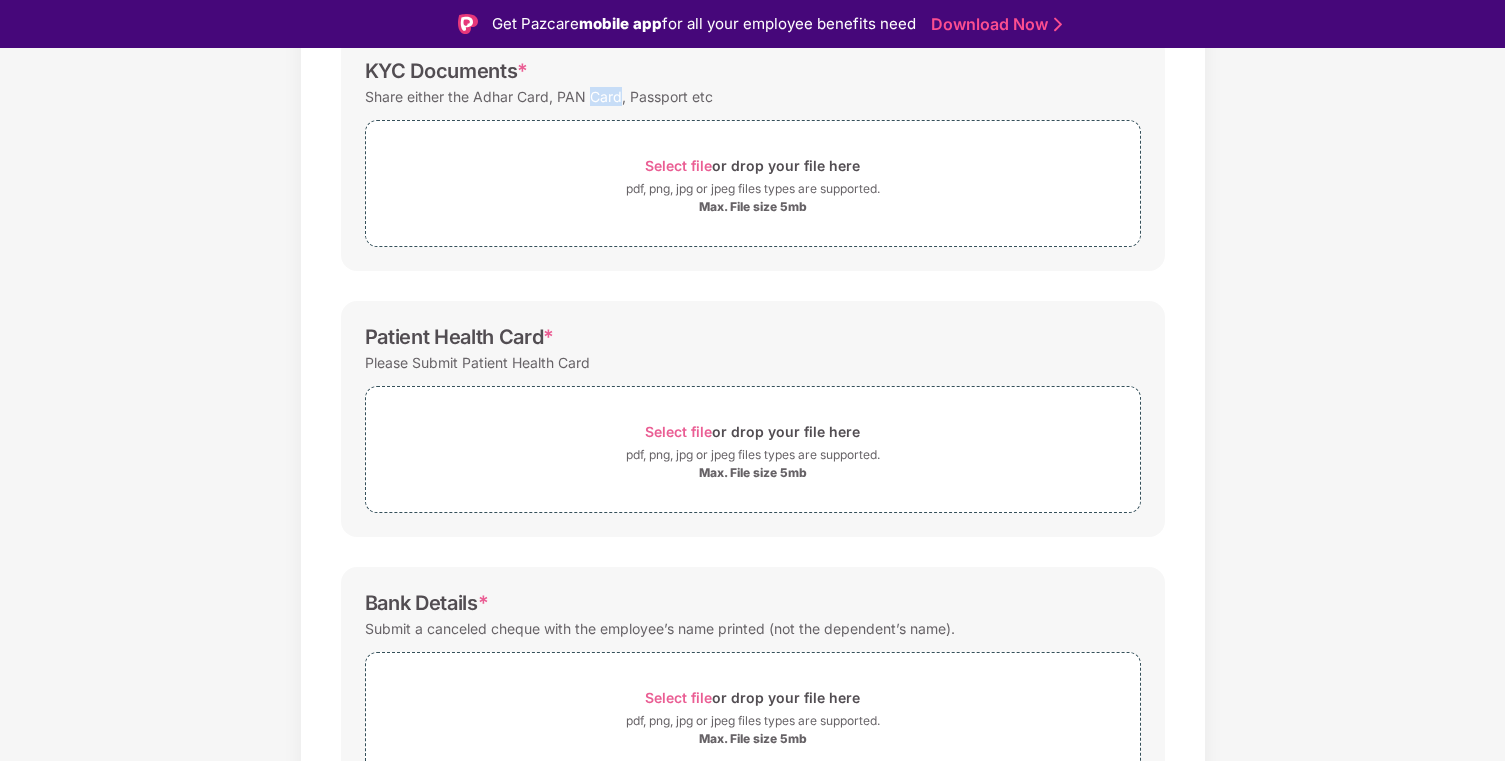 scroll, scrollTop: 435, scrollLeft: 0, axis: vertical 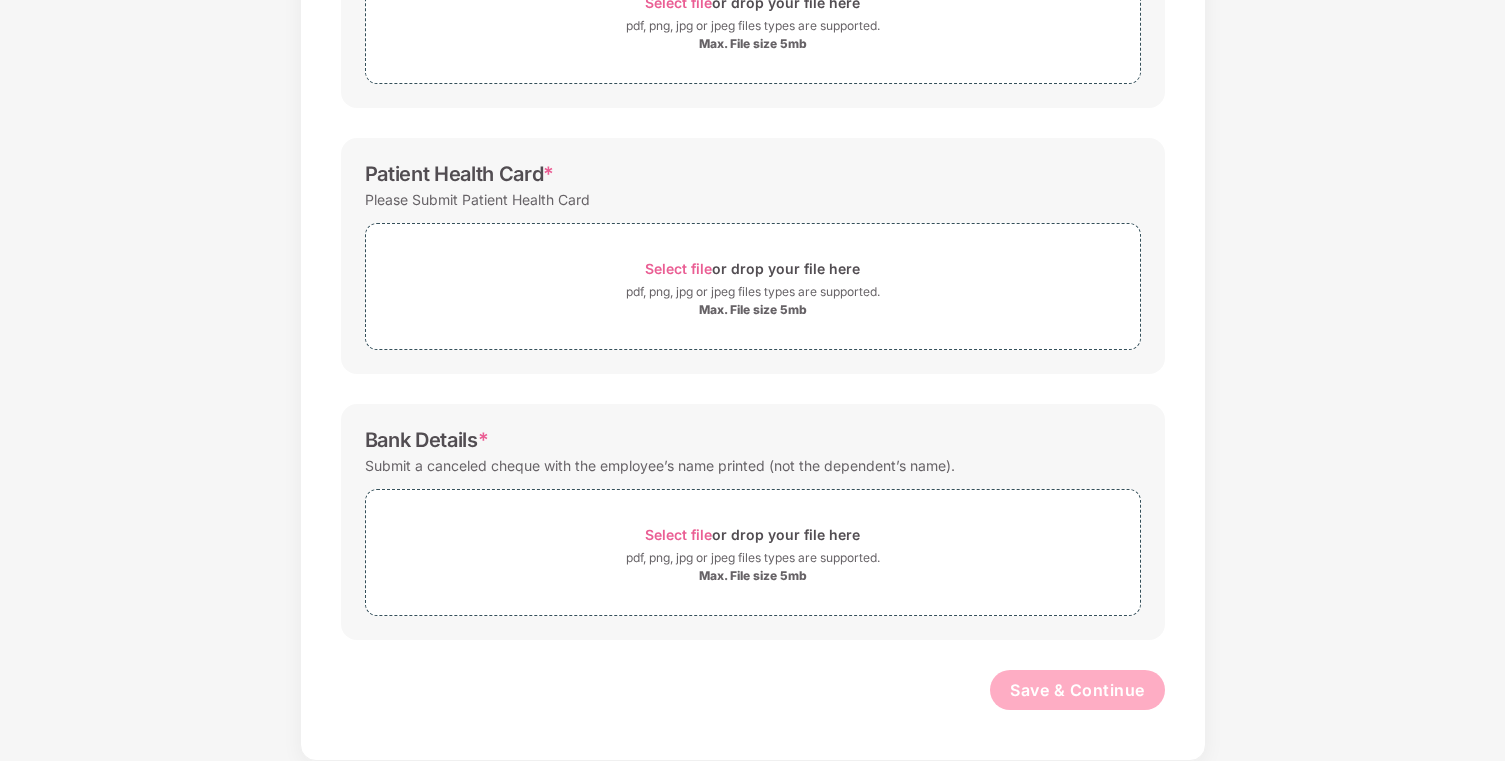 click on "Submit a canceled cheque with the employee’s name printed (not the dependent’s name)." at bounding box center (660, 465) 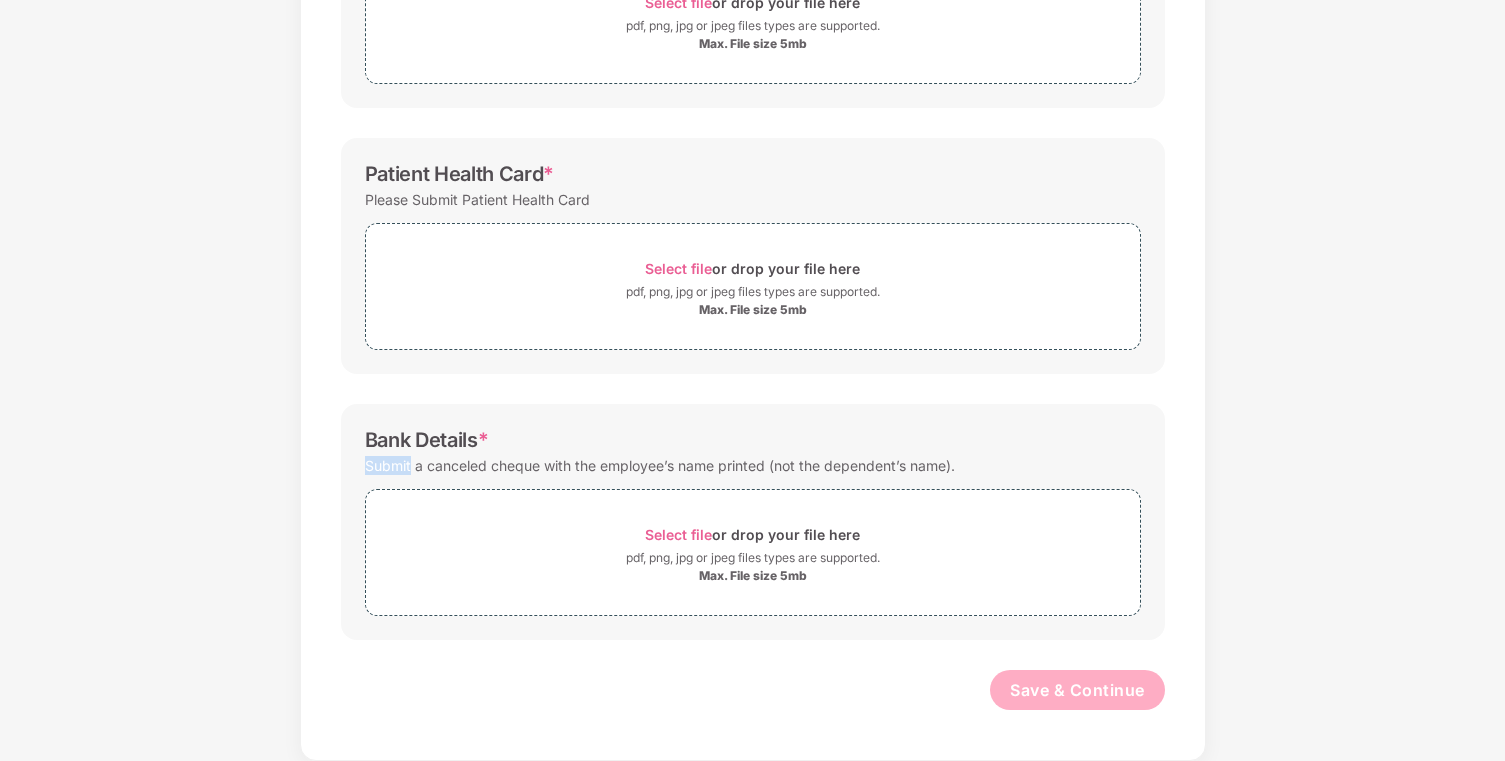 click on "Submit a canceled cheque with the employee’s name printed (not the dependent’s name)." at bounding box center (660, 465) 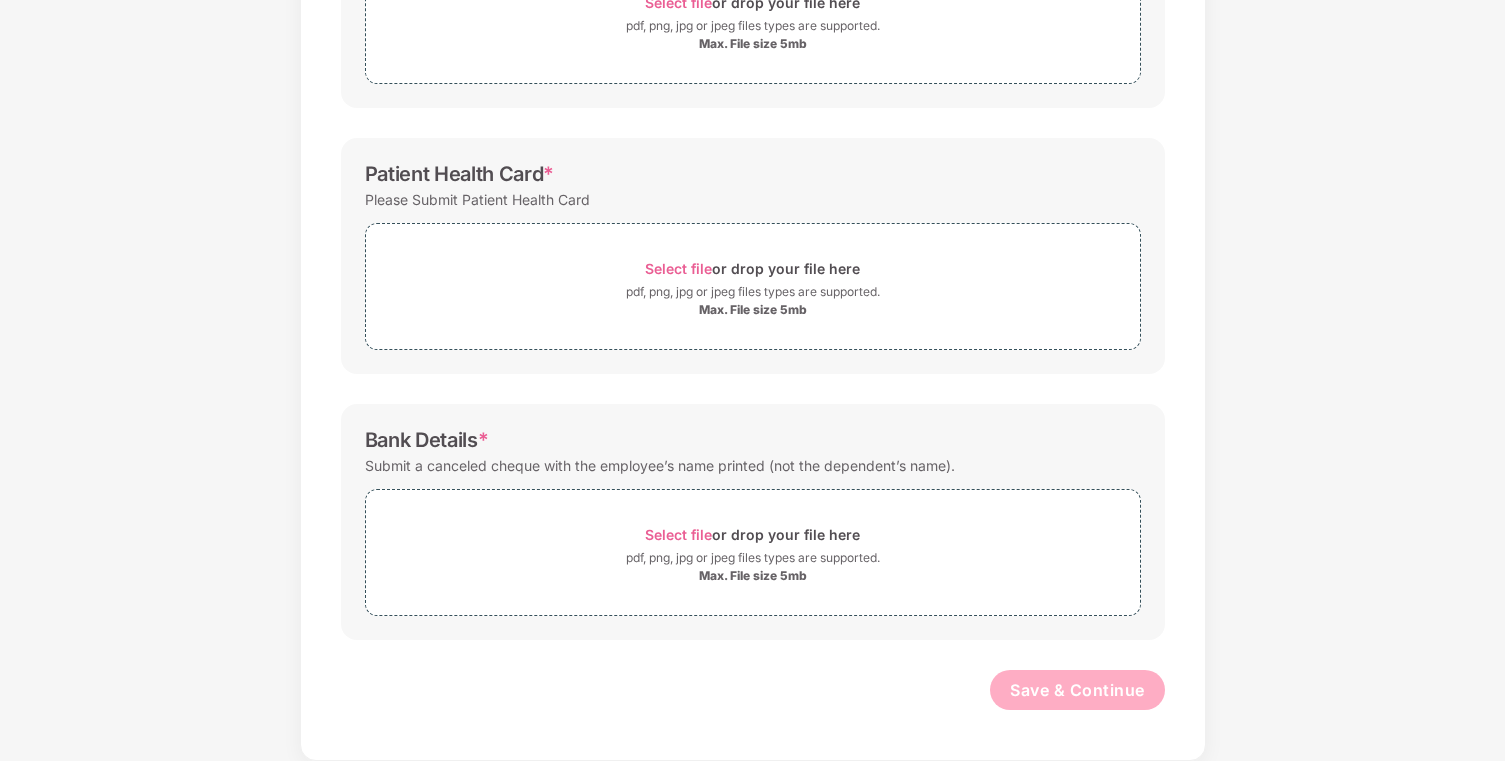 click on "Submit a canceled cheque with the employee’s name printed (not the dependent’s name)." at bounding box center [660, 465] 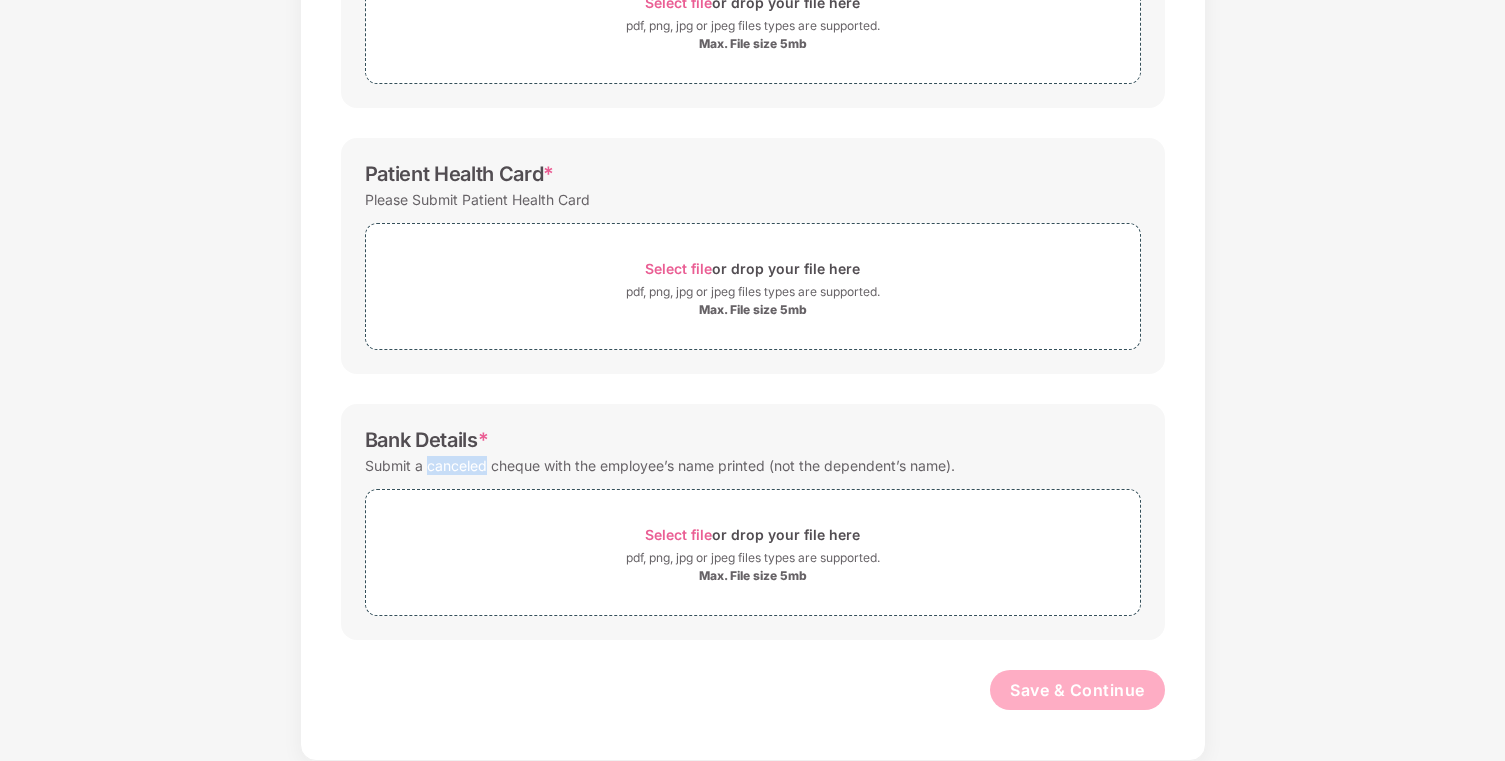 click on "Submit a canceled cheque with the employee’s name printed (not the dependent’s name)." at bounding box center [660, 465] 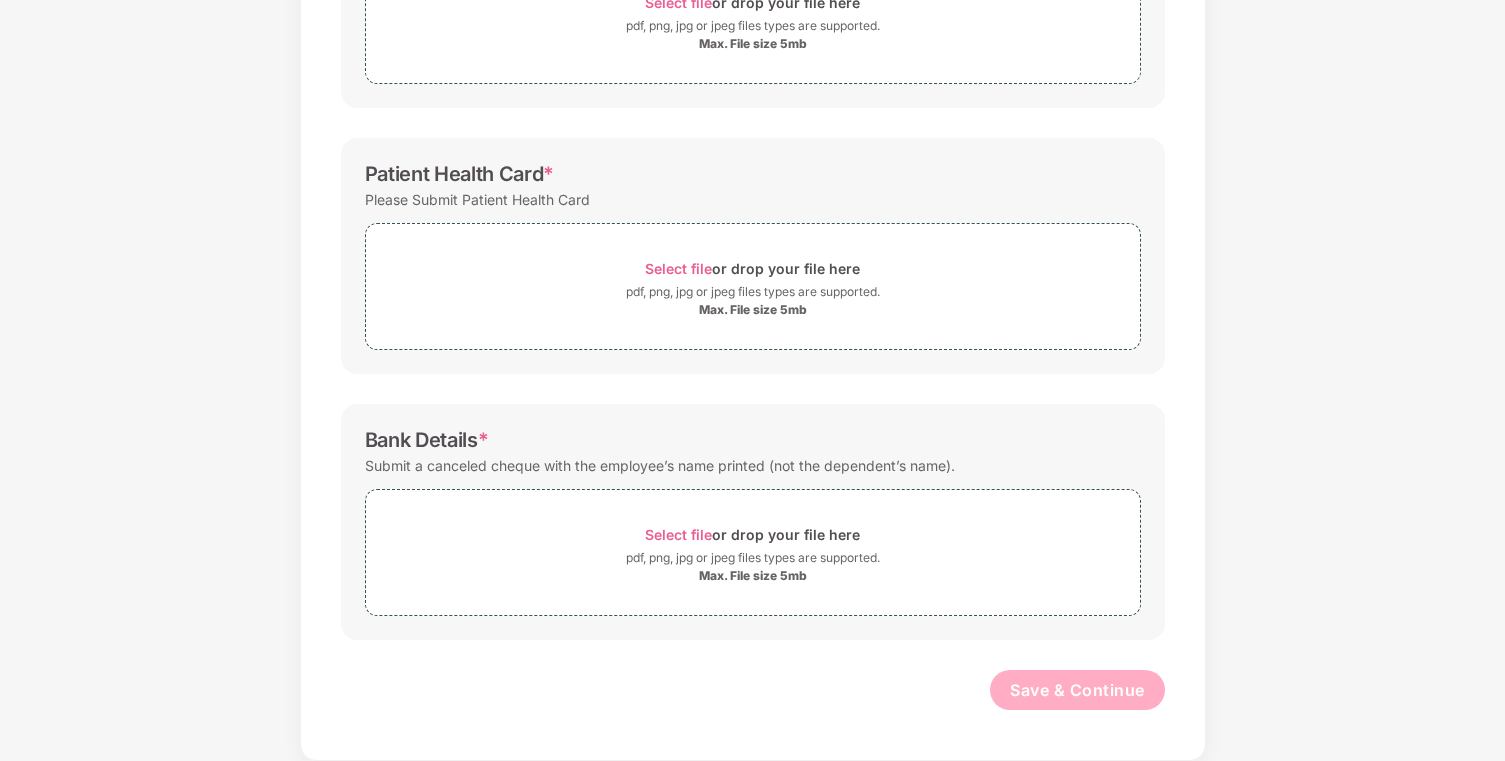 click on "Submit a canceled cheque with the employee’s name printed (not the dependent’s name)." at bounding box center [660, 465] 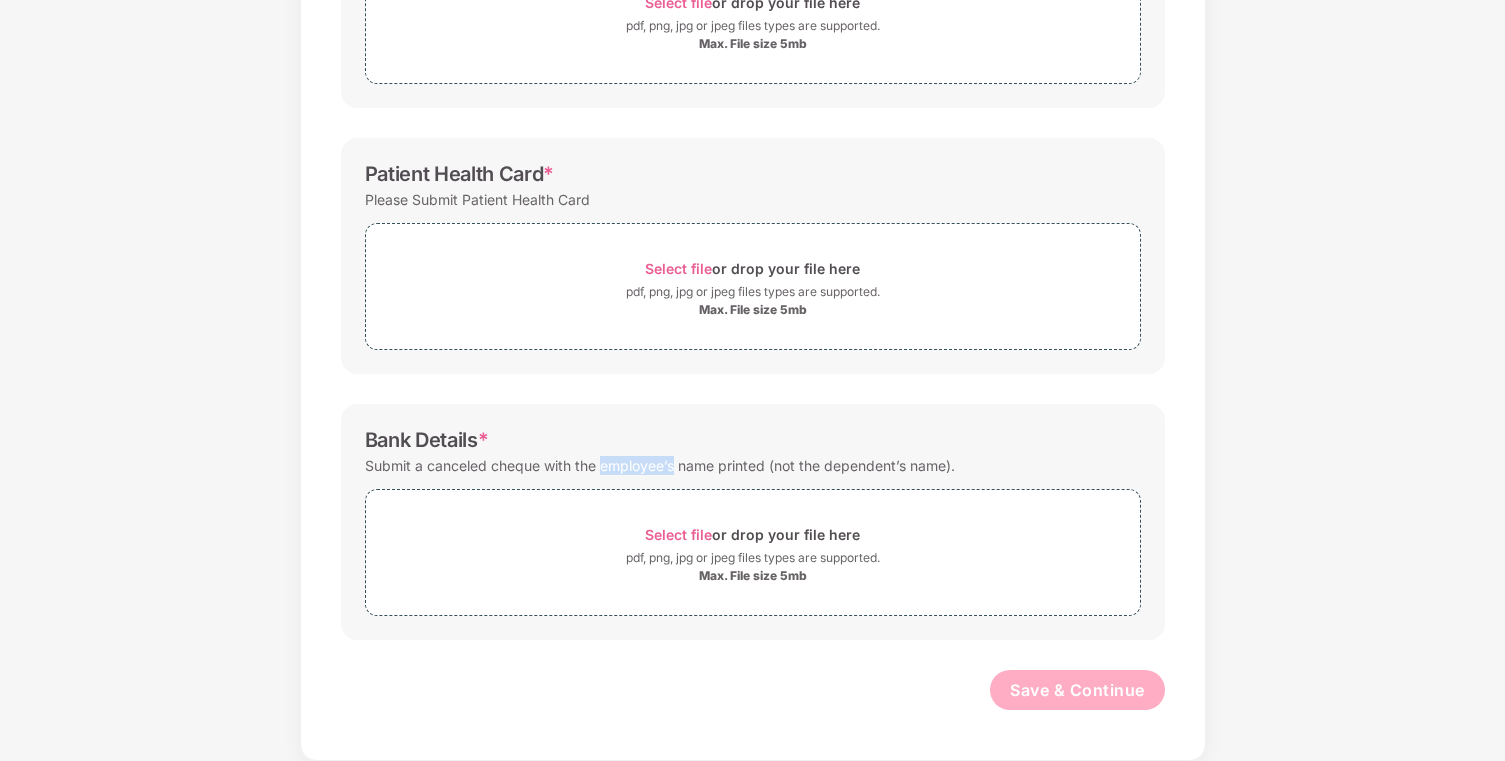 click on "Submit a canceled cheque with the employee’s name printed (not the dependent’s name)." at bounding box center [660, 465] 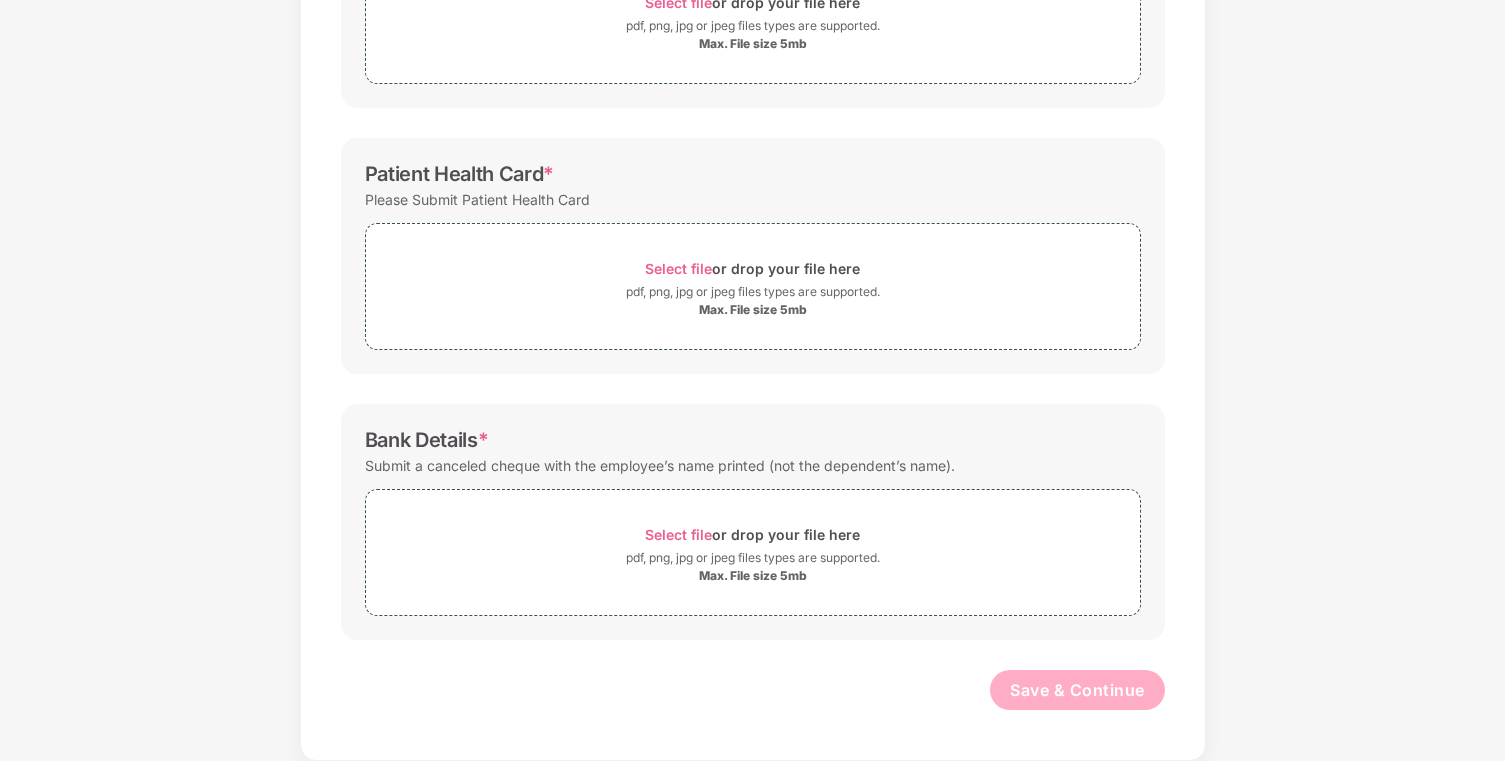 click on "Submit a canceled cheque with the employee’s name printed (not the dependent’s name)." at bounding box center [660, 465] 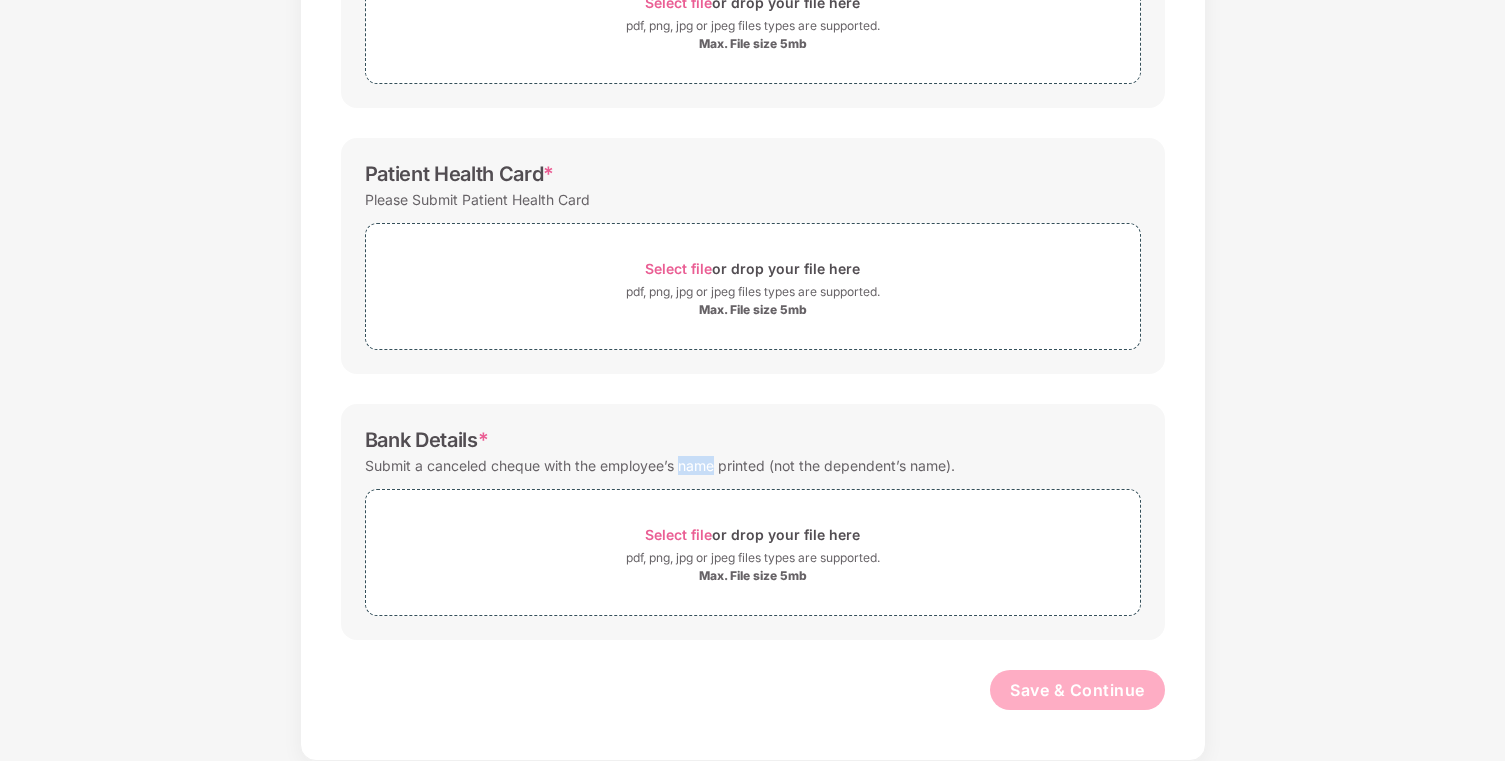 click on "Submit a canceled cheque with the employee’s name printed (not the dependent’s name)." at bounding box center [660, 465] 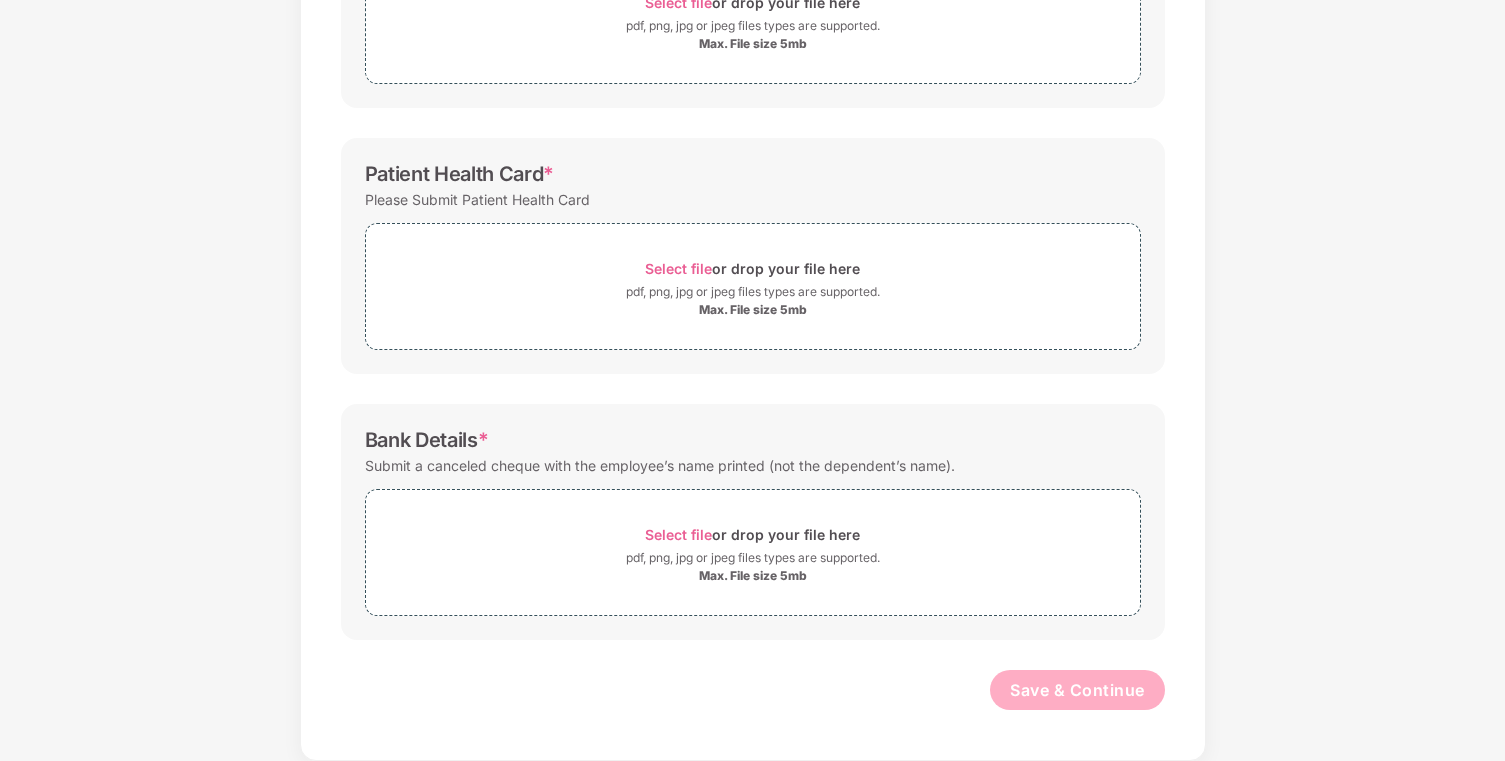 click on "Submit a canceled cheque with the employee’s name printed (not the dependent’s name)." at bounding box center [660, 465] 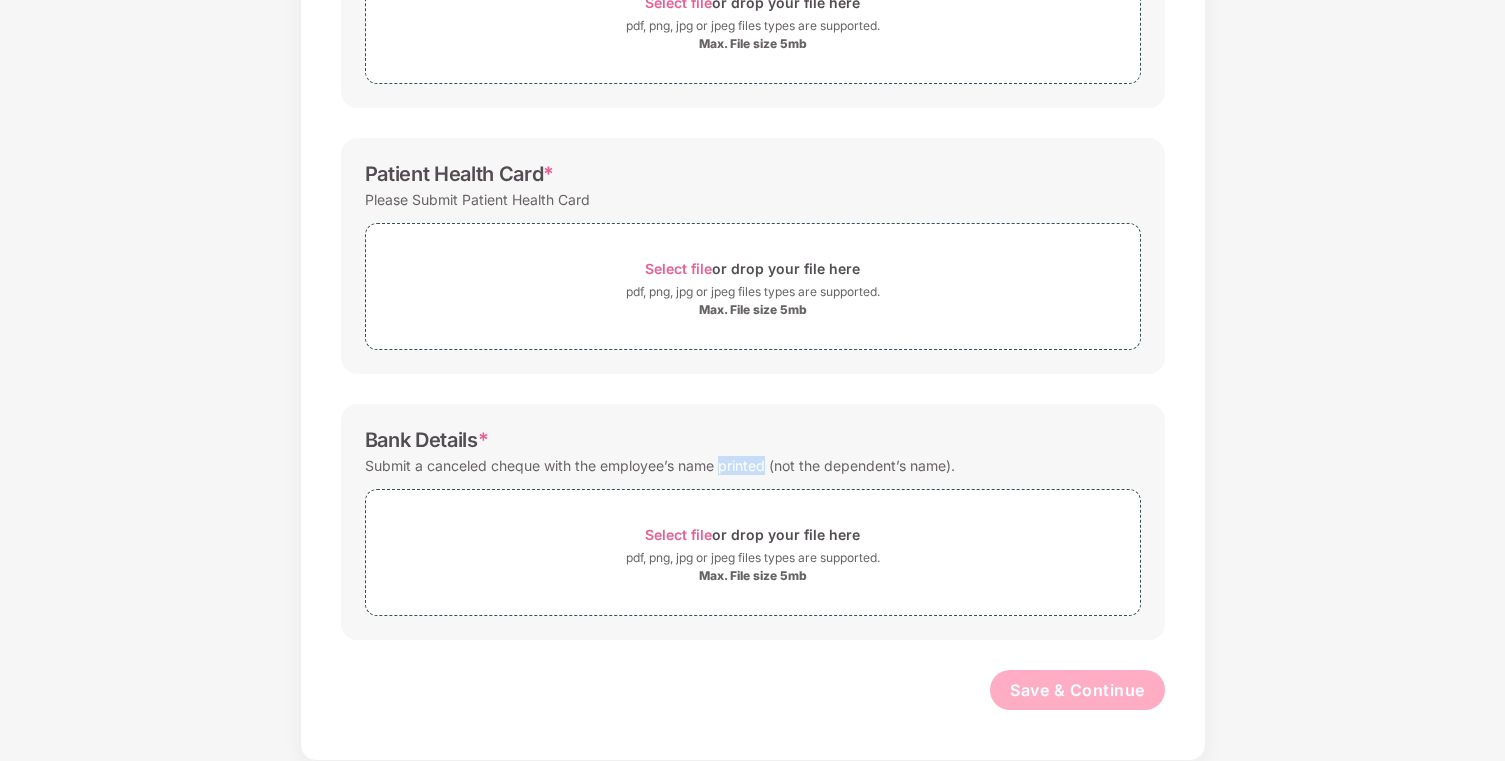 click on "Submit a canceled cheque with the employee’s name printed (not the dependent’s name)." at bounding box center [660, 465] 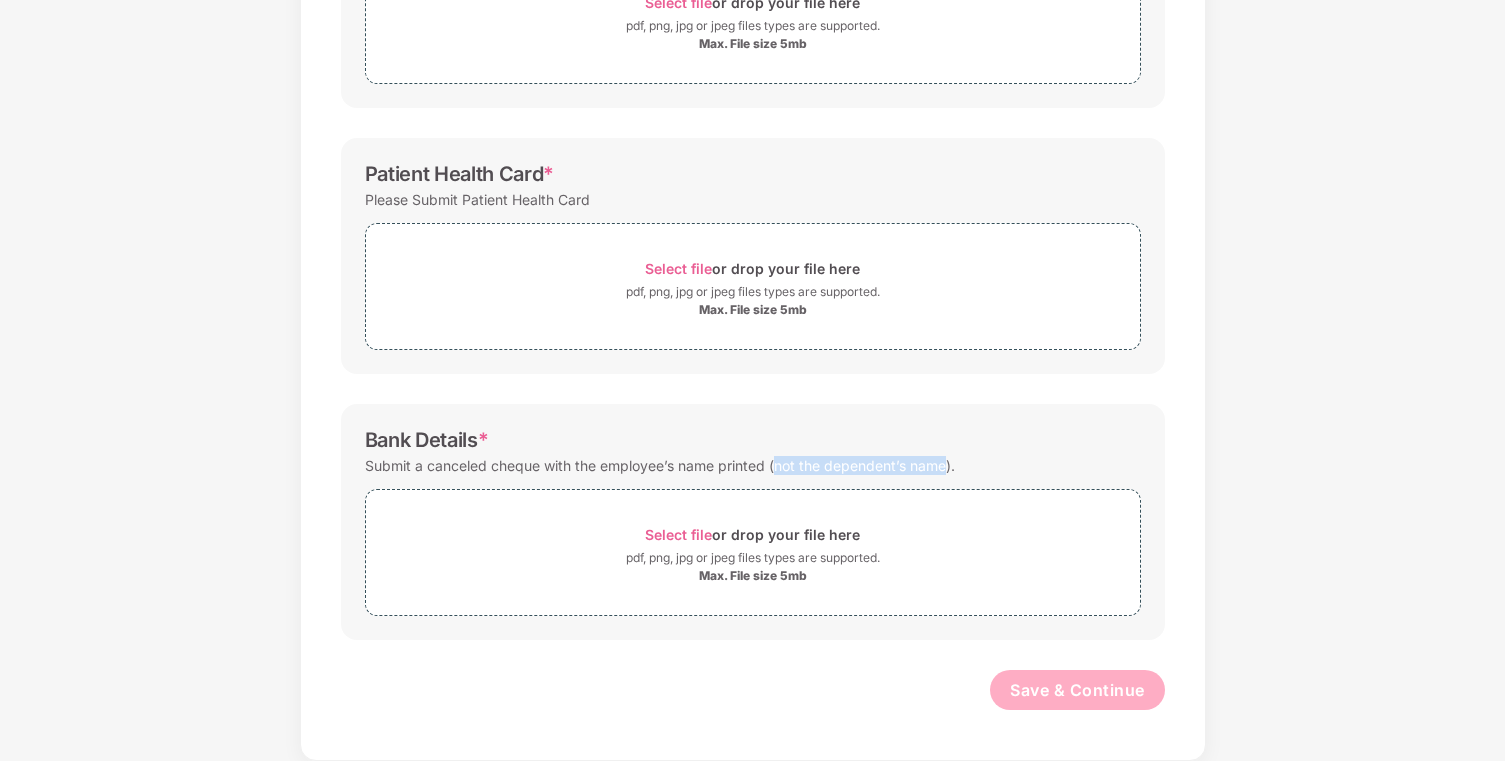 drag, startPoint x: 776, startPoint y: 468, endPoint x: 945, endPoint y: 468, distance: 169 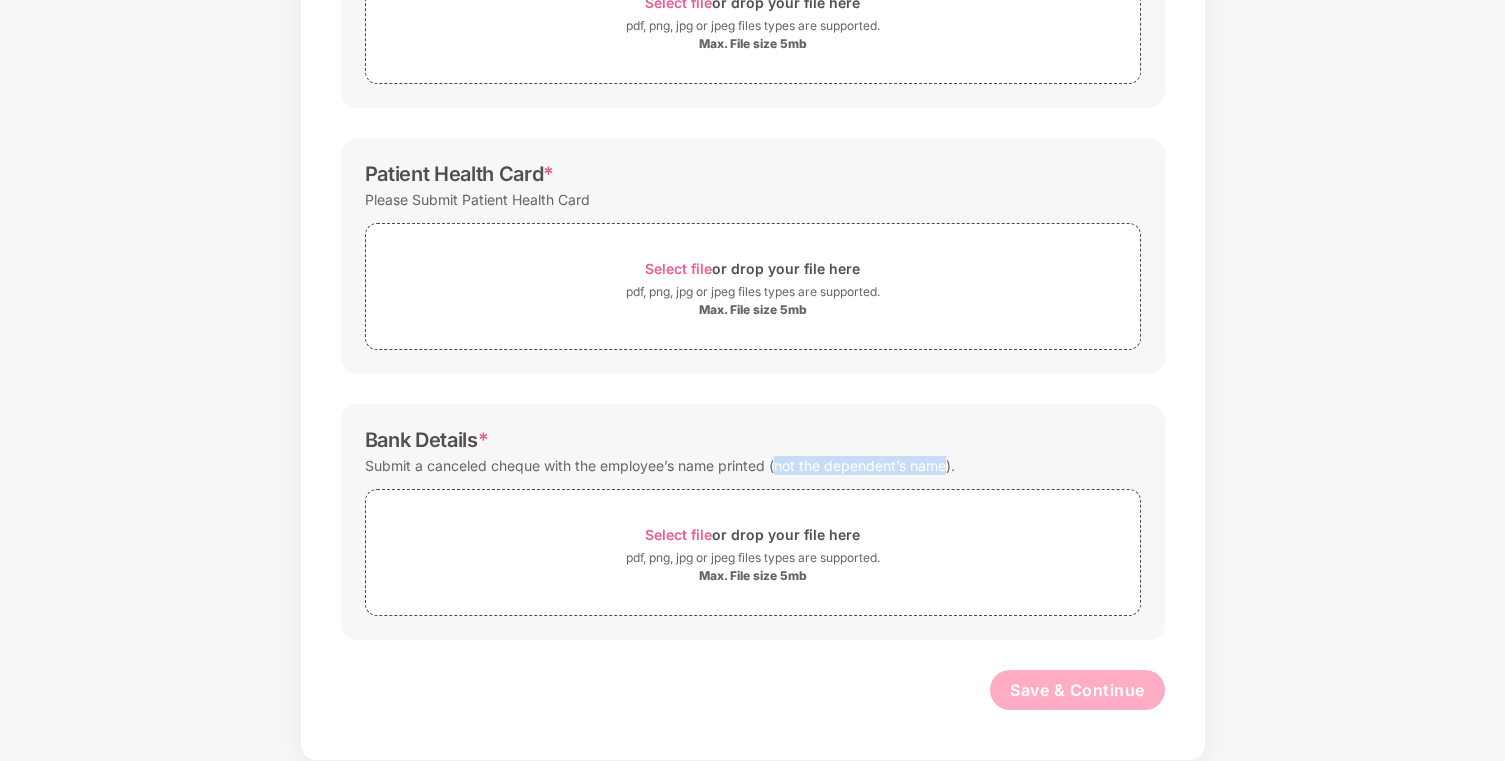 click on "Password protected files are not accepted KYC Documents * Share either the Adhar Card, PAN Card, Passport etc   Select file  or drop your file here pdf, png, jpg or jpeg files types are supported. Max. File size 5mb   Patient Health Card * Please Submit Patient Health Card    Select file  or drop your file here pdf, png, jpg or jpeg files types are supported. Max. File size 5mb   Bank Details * Submit a canceled cheque with the employee’s name printed (not the dependent’s name).   Select file  or drop your file here pdf, png, jpg or jpeg files types are supported. Max. File size 5mb    Save & Continue" at bounding box center (753, 255) 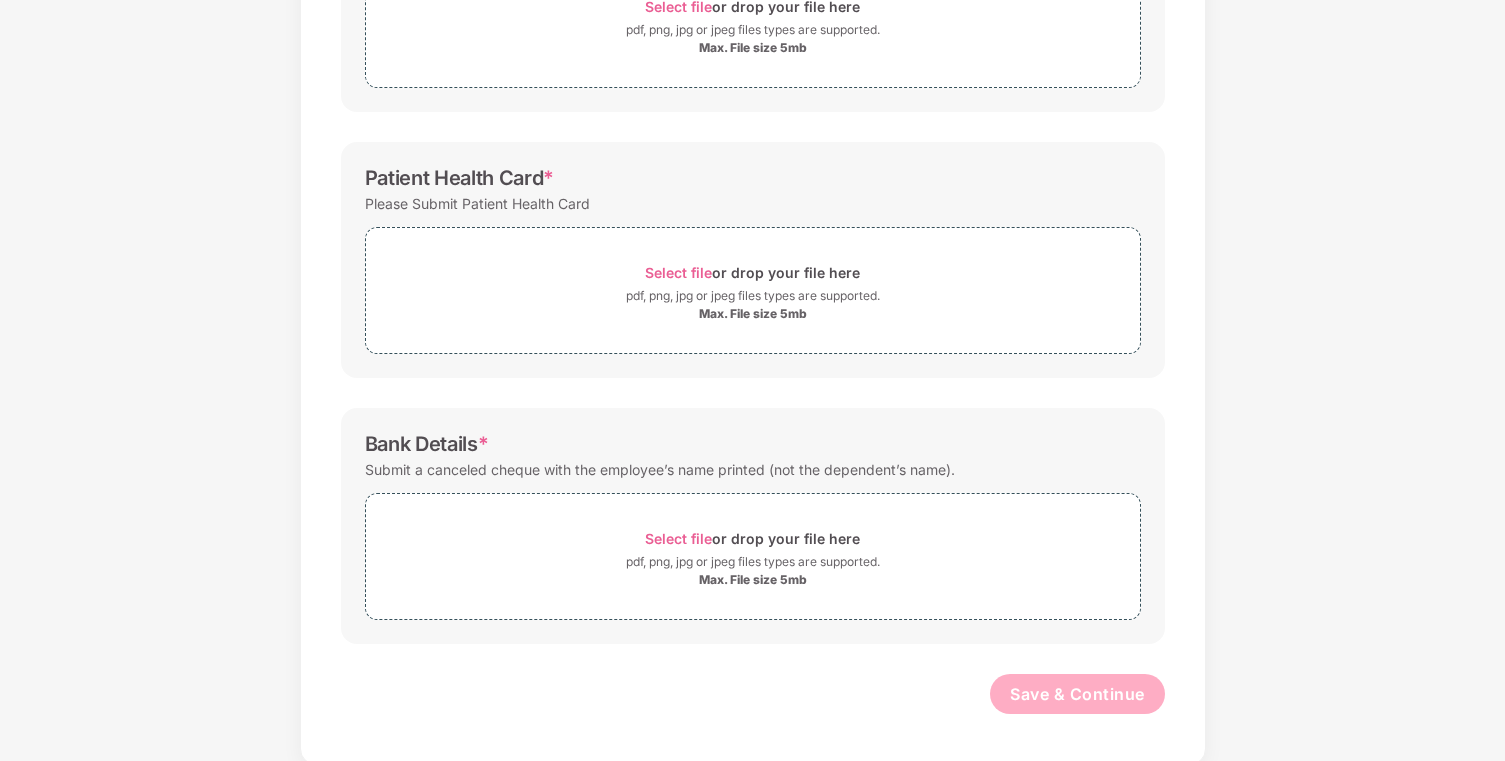 scroll, scrollTop: 0, scrollLeft: 0, axis: both 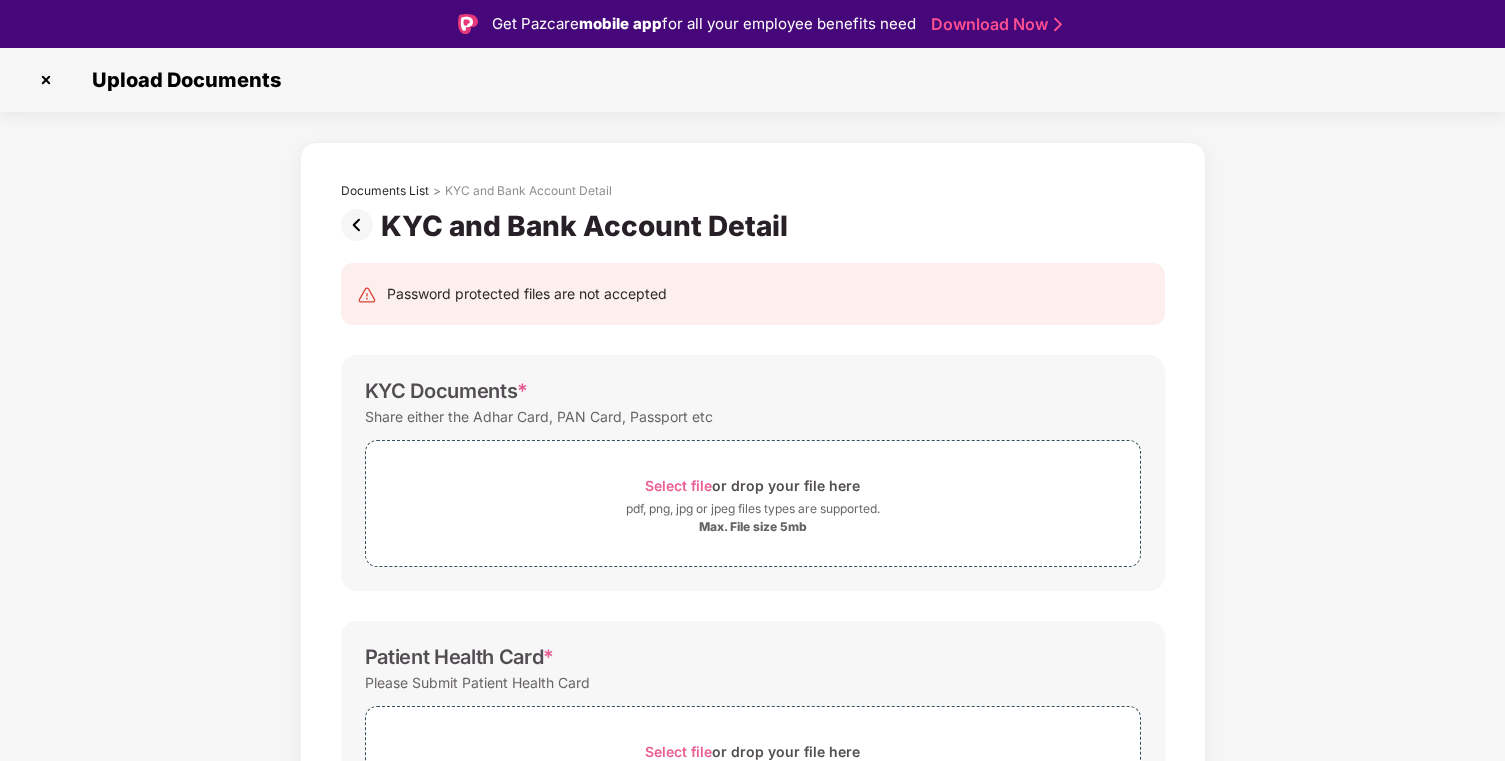 click at bounding box center (361, 225) 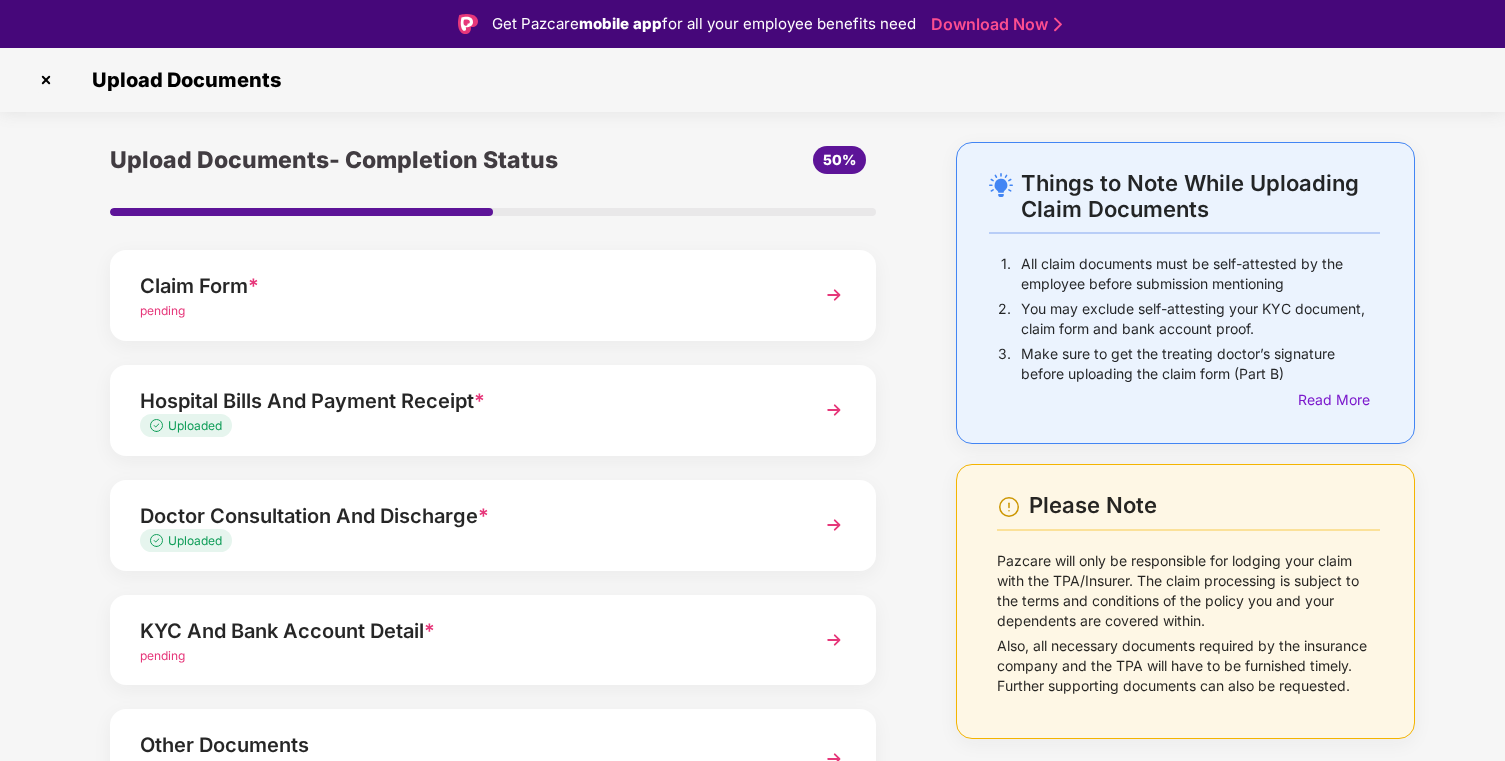 scroll, scrollTop: 119, scrollLeft: 0, axis: vertical 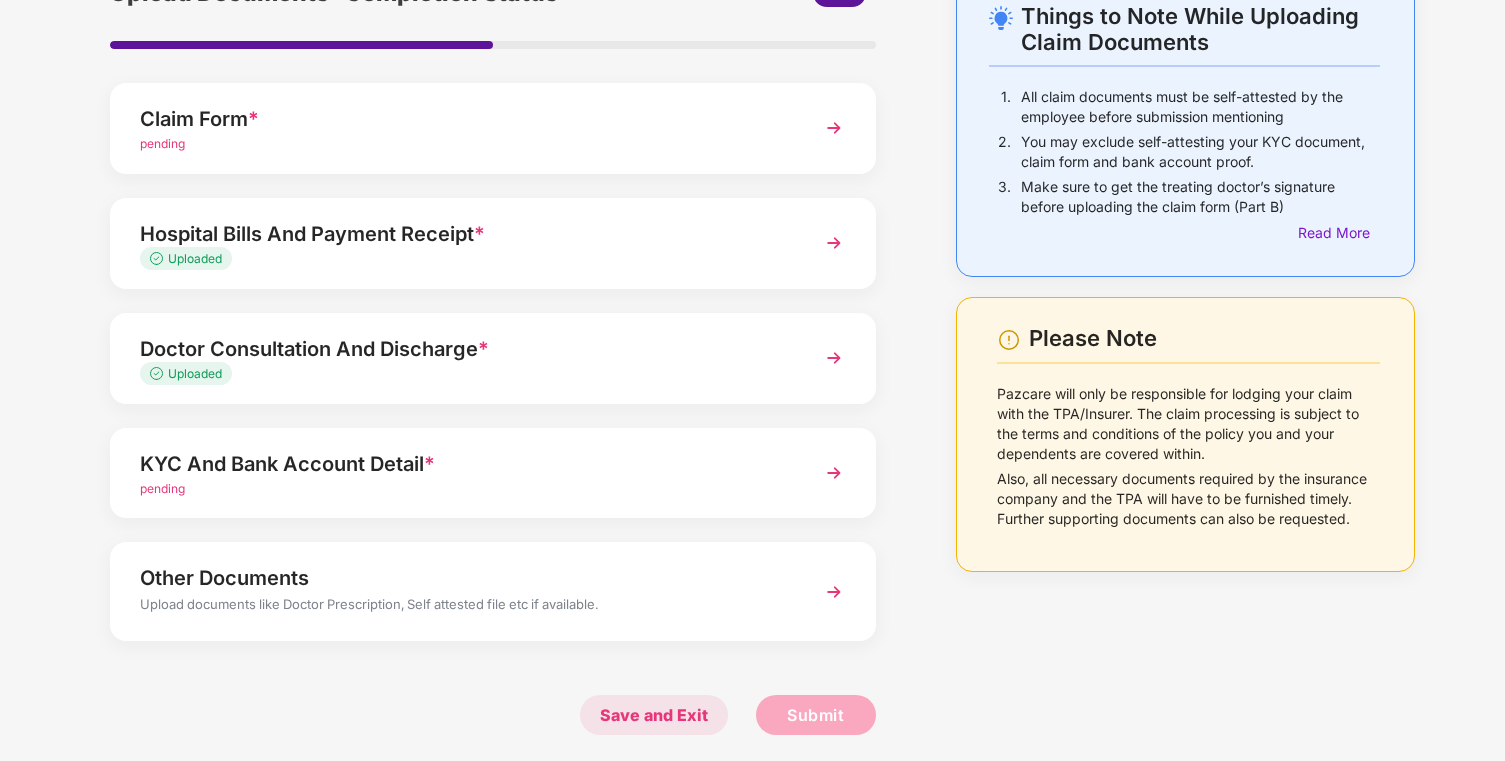 click on "Save and Exit" at bounding box center (654, 715) 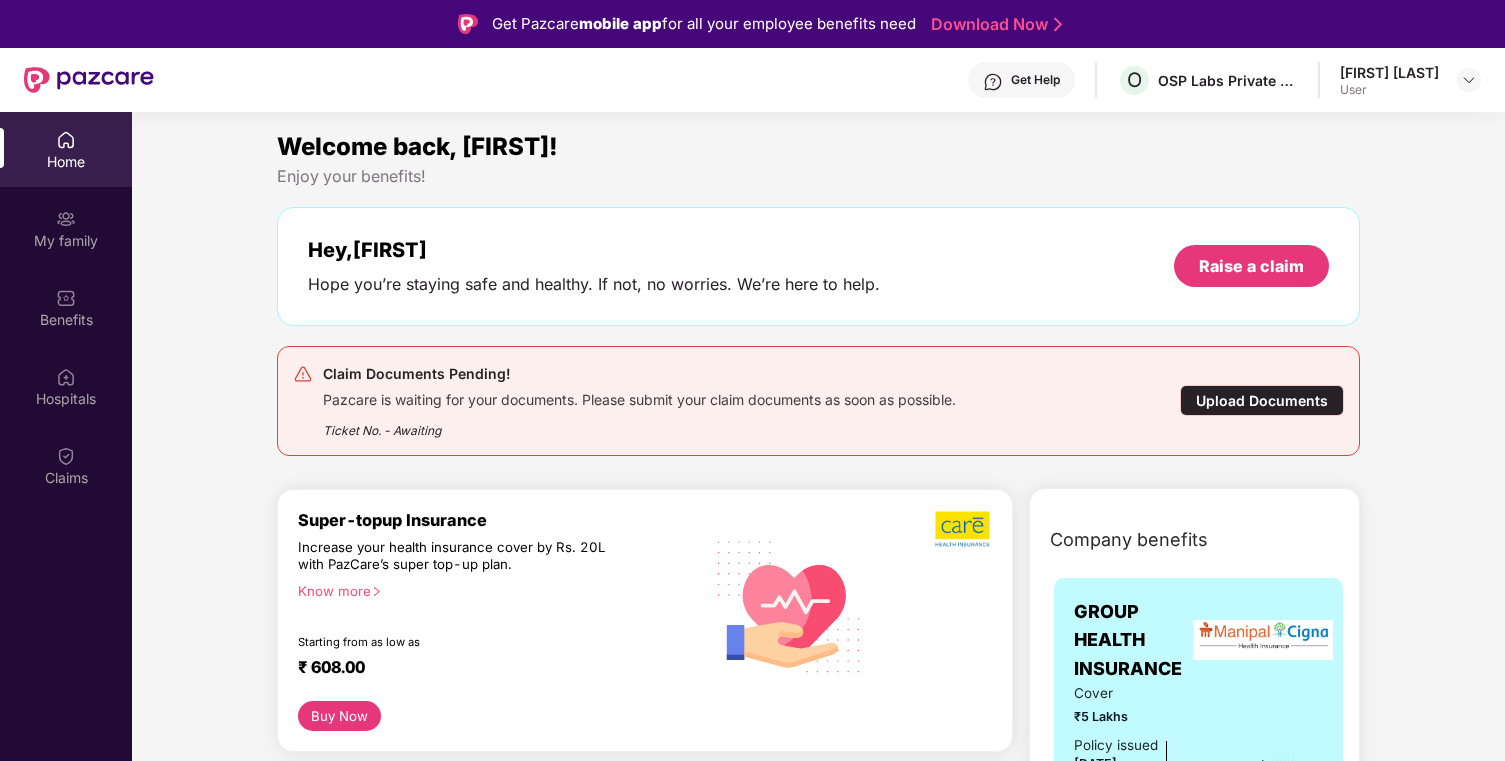 scroll, scrollTop: 0, scrollLeft: 0, axis: both 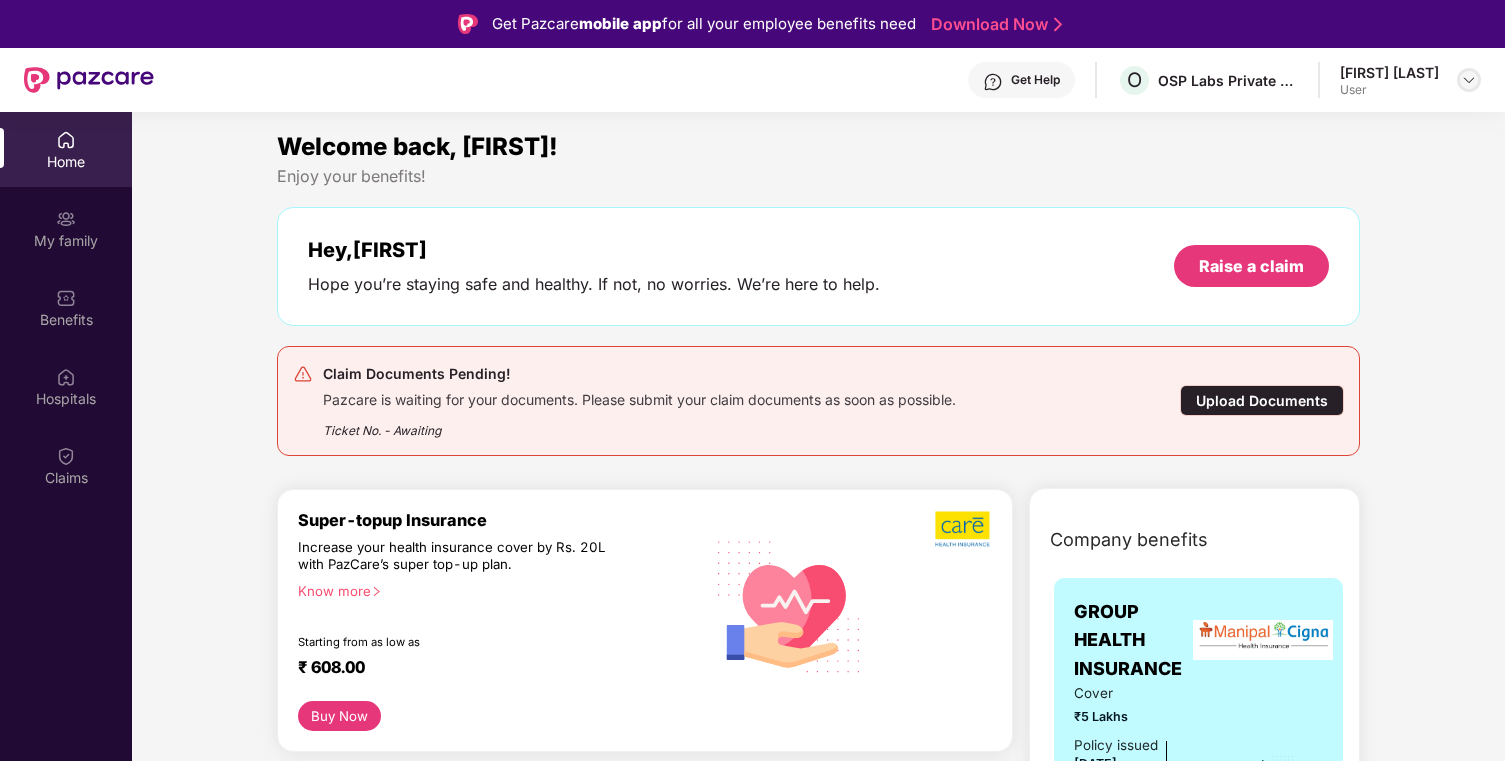 click at bounding box center (1469, 80) 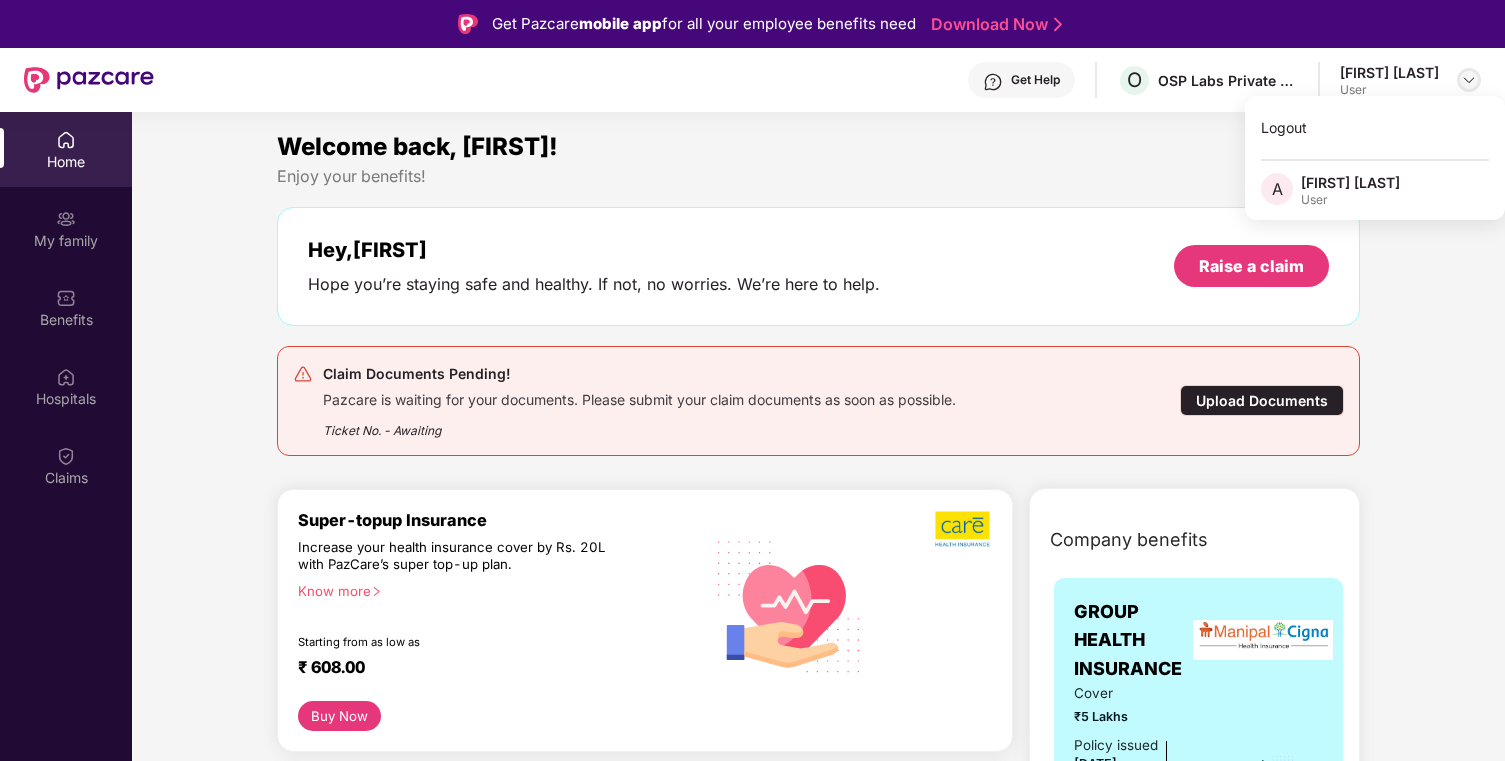 click at bounding box center (1469, 80) 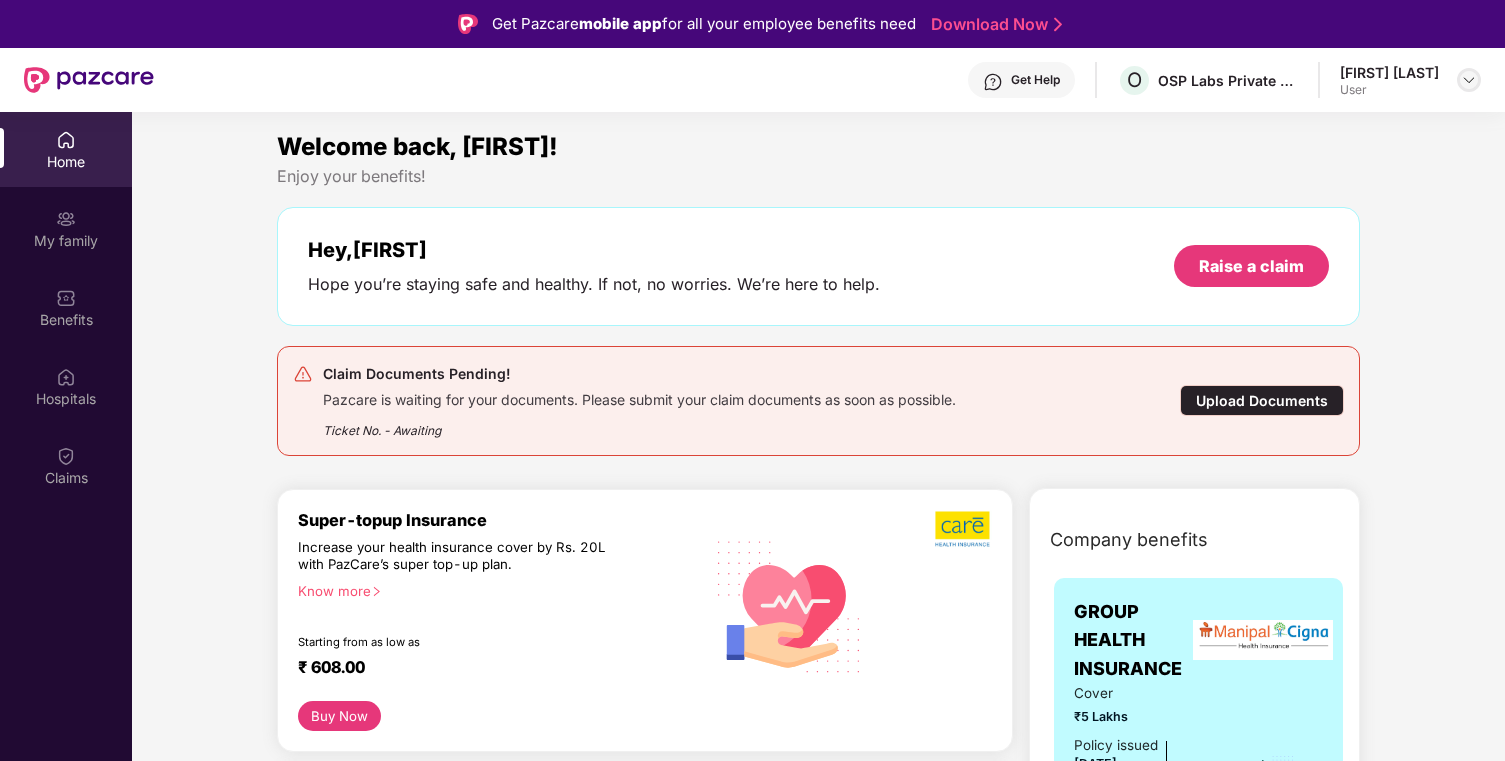 click at bounding box center [1469, 80] 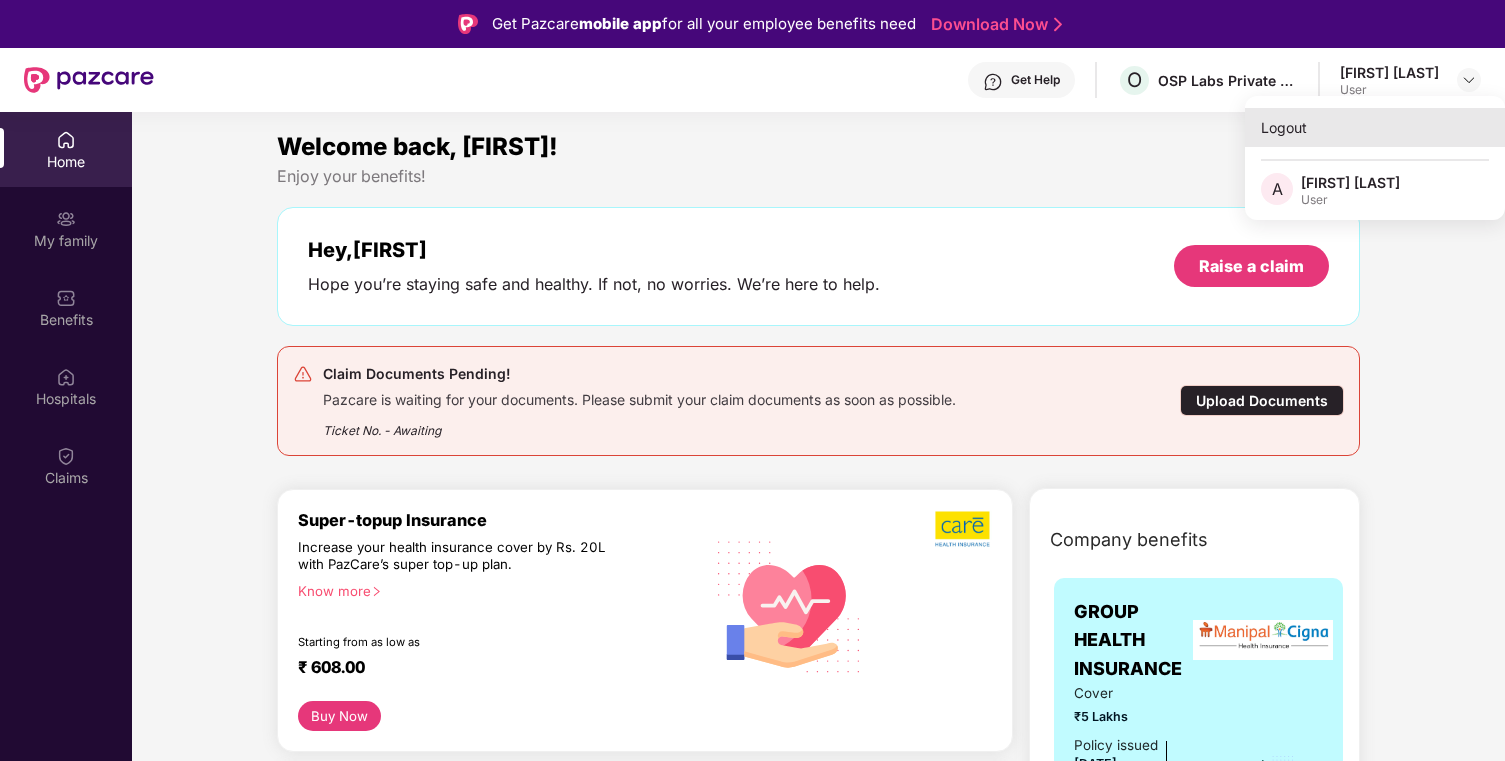 click on "Logout" at bounding box center [1375, 127] 